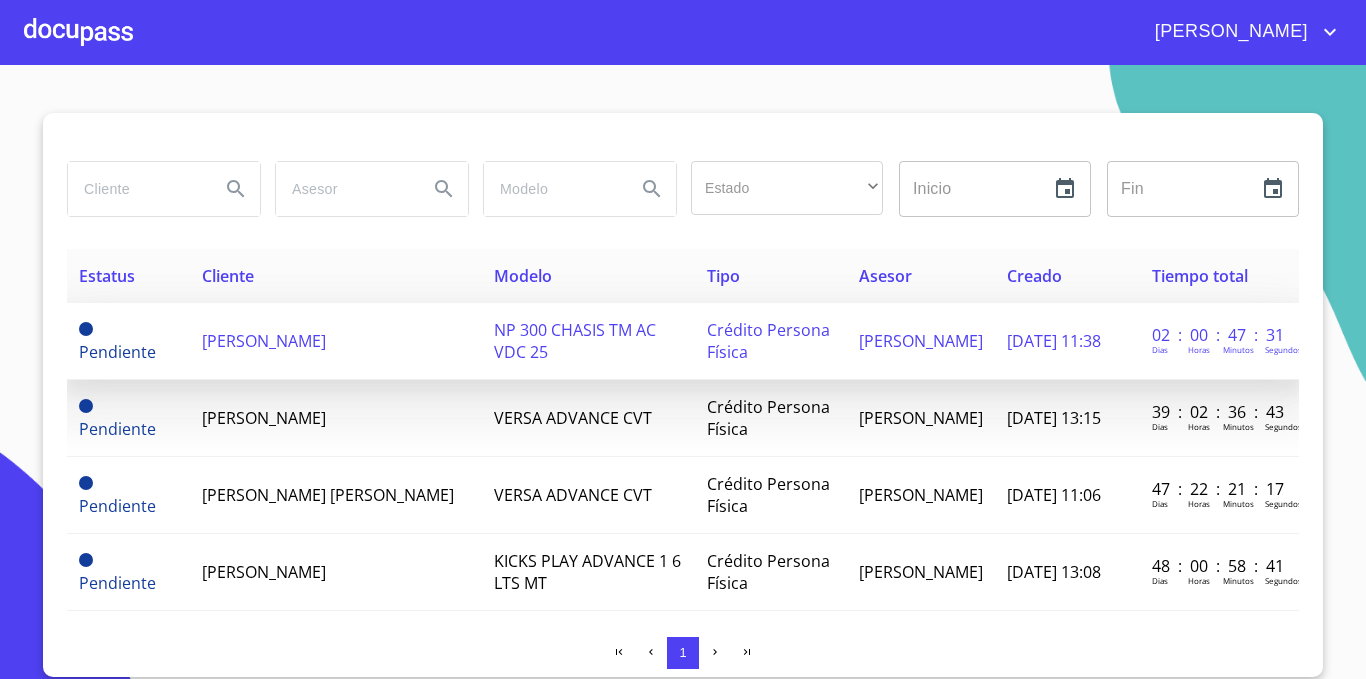 scroll, scrollTop: 0, scrollLeft: 0, axis: both 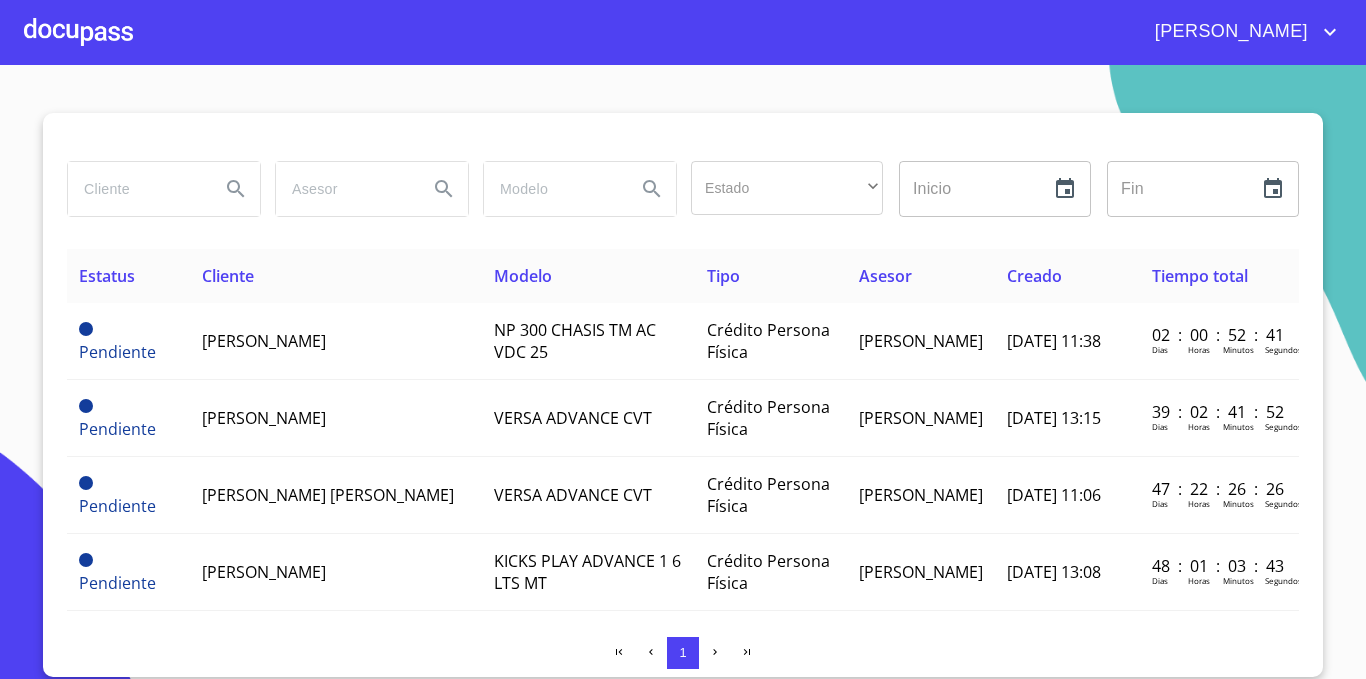 click at bounding box center [78, 32] 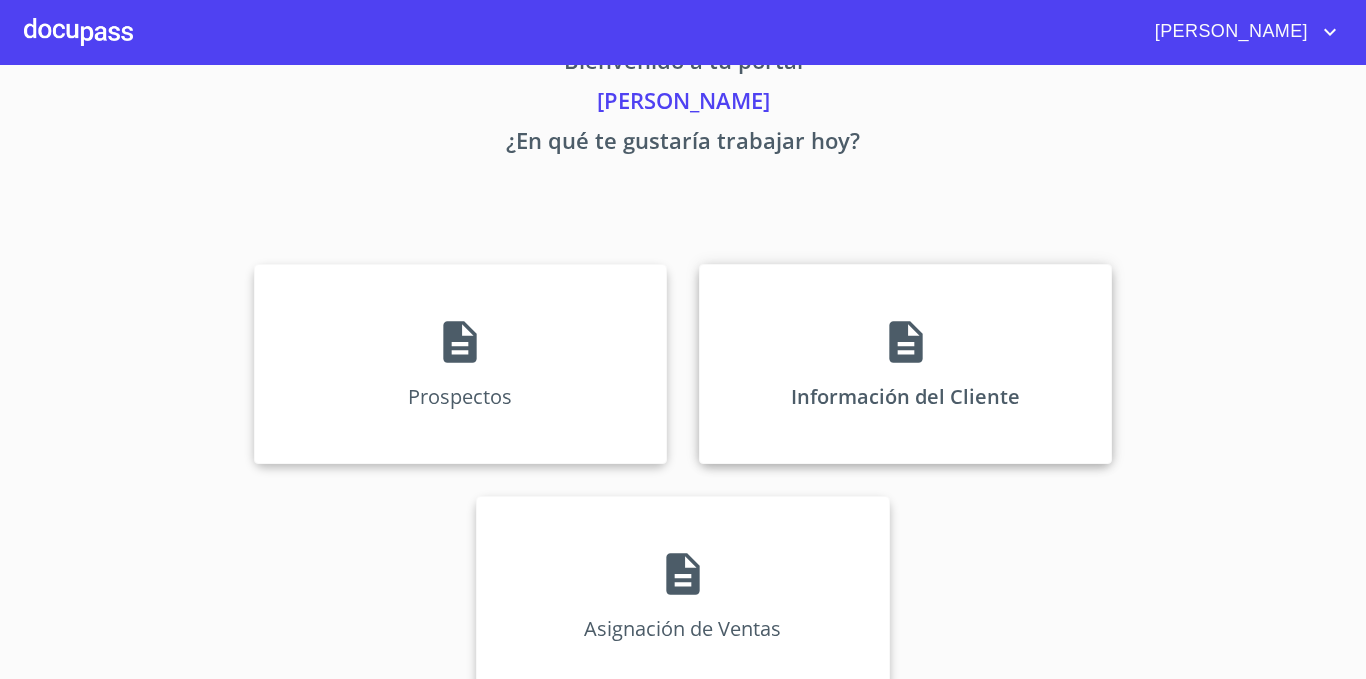 scroll, scrollTop: 94, scrollLeft: 0, axis: vertical 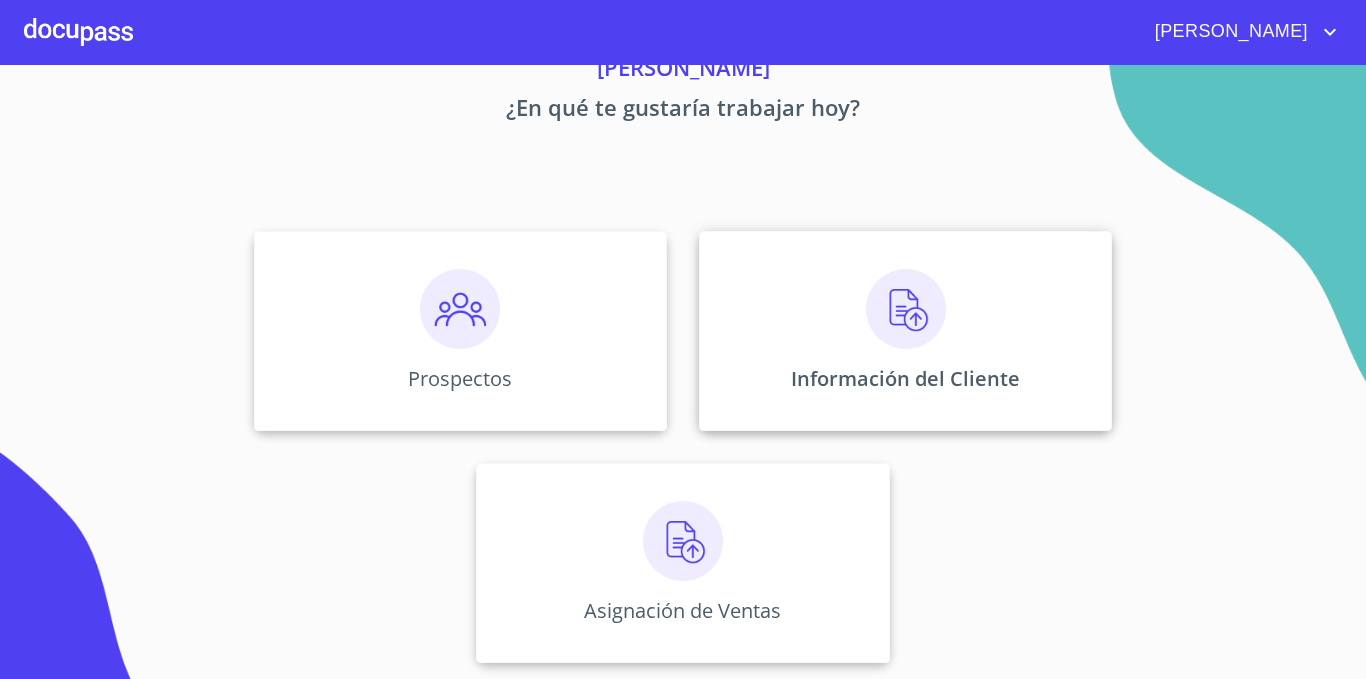 click on "Información del Cliente" at bounding box center [905, 331] 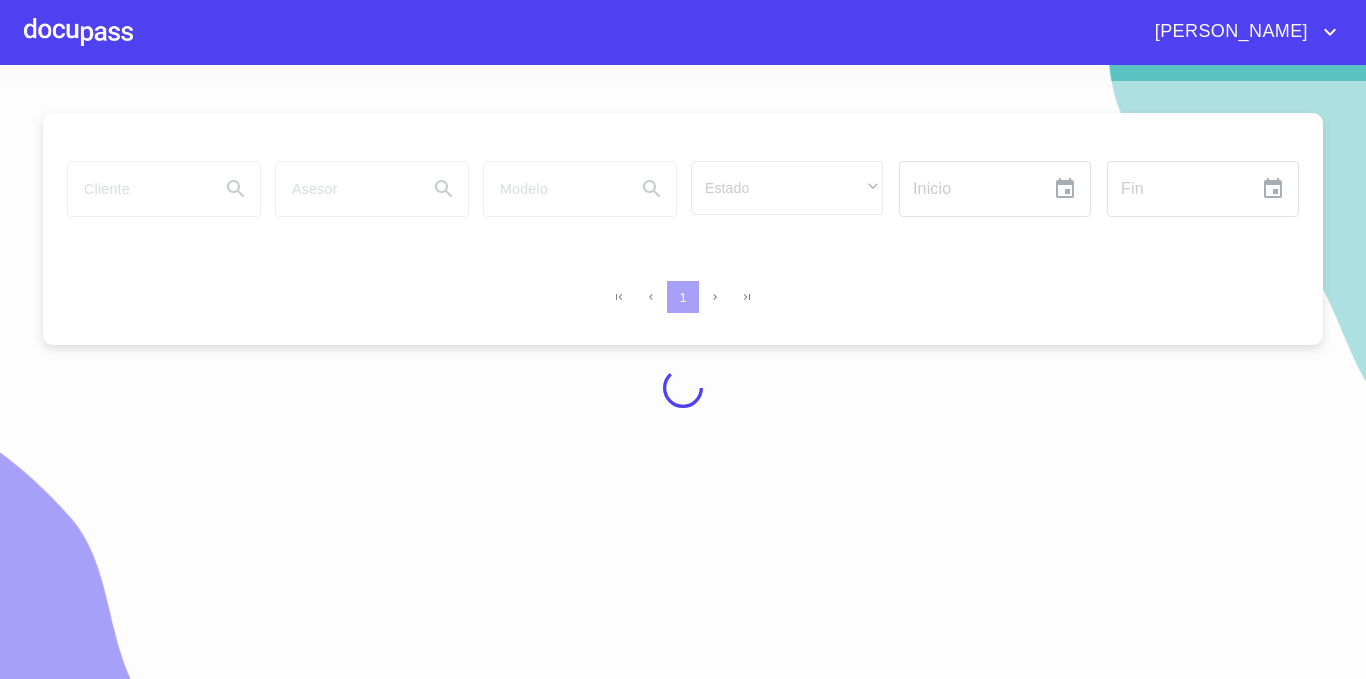 click at bounding box center (78, 32) 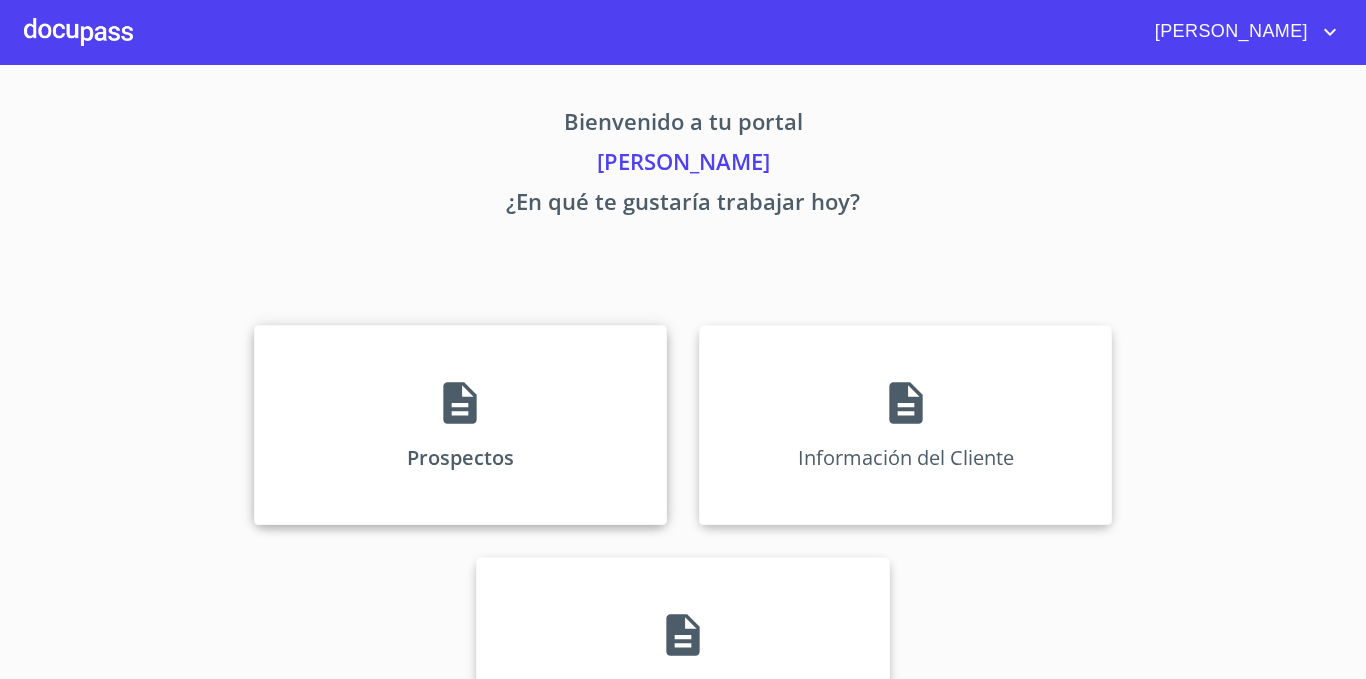 click on "Prospectos" at bounding box center [460, 425] 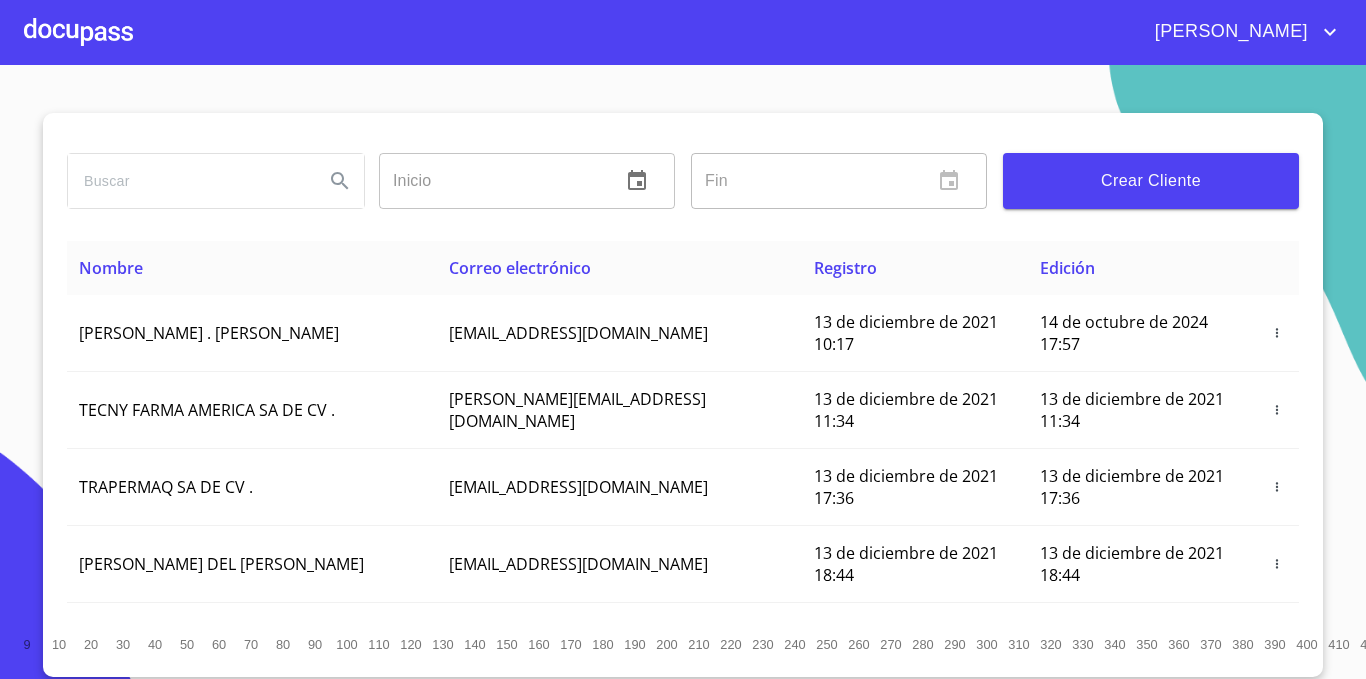 click on "Crear Cliente" at bounding box center (1151, 181) 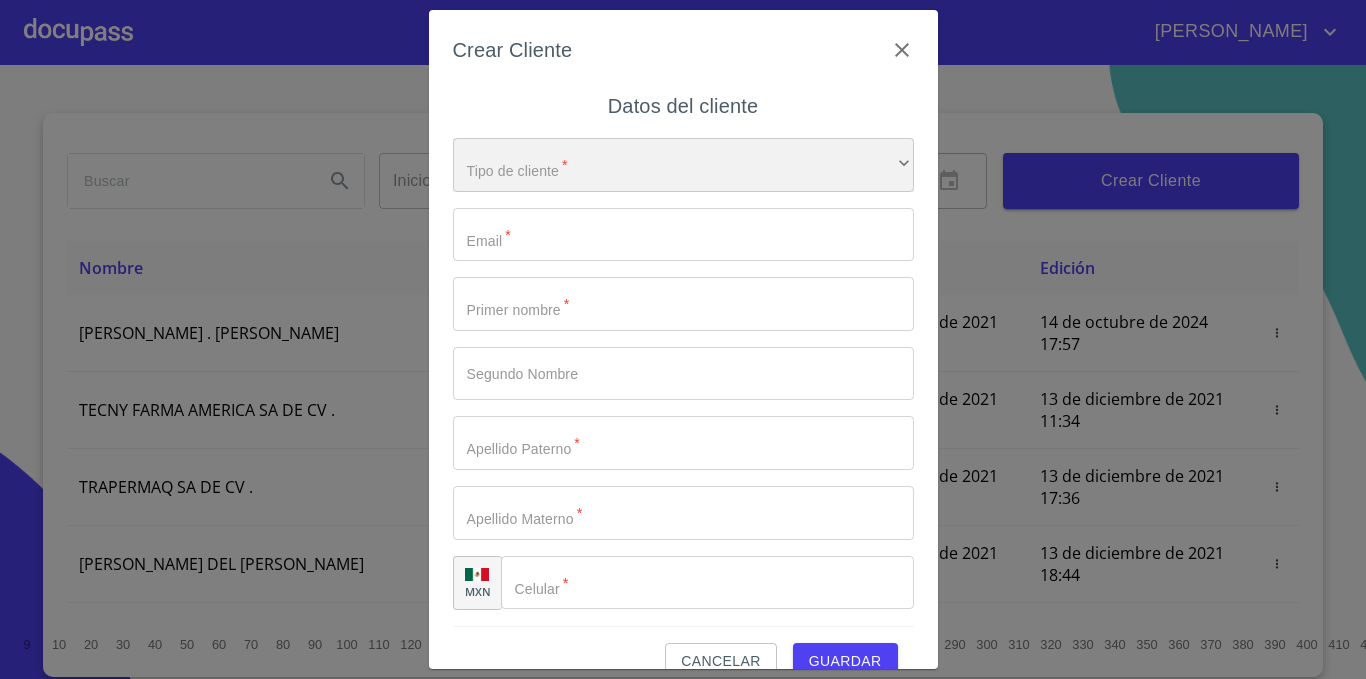 click on "​" at bounding box center (683, 165) 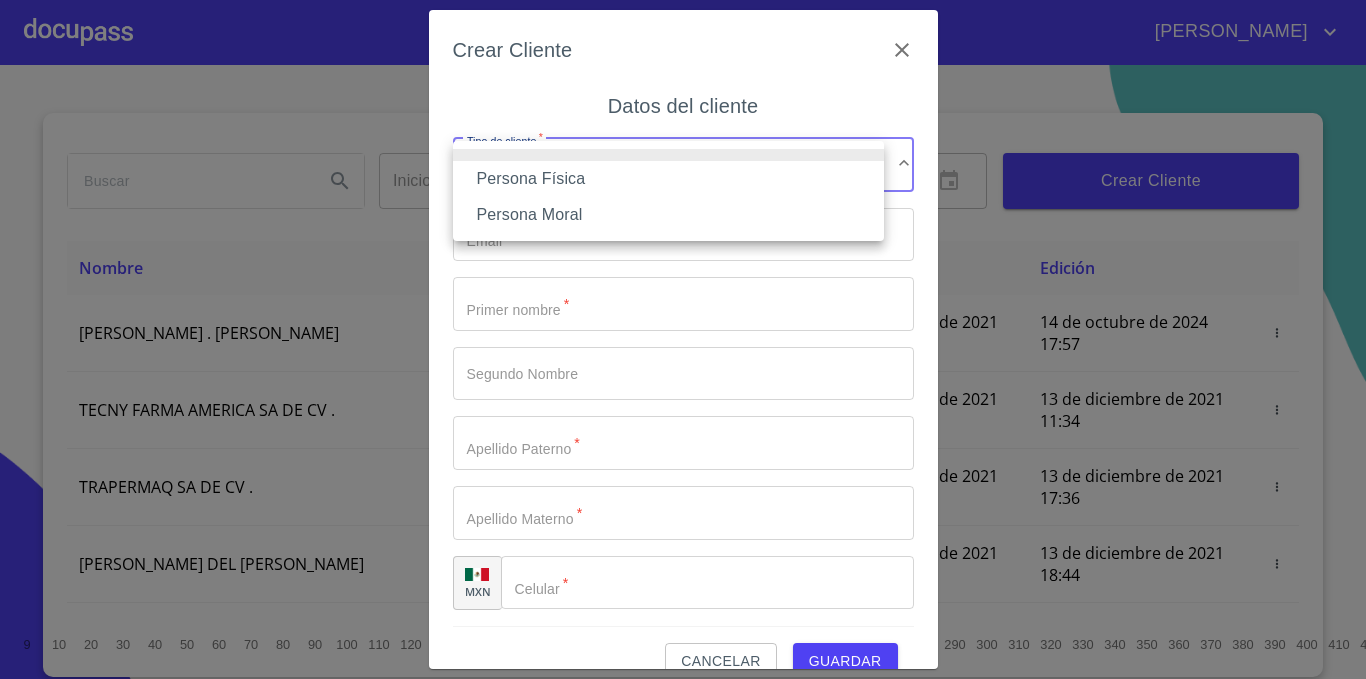 click on "Persona Física" at bounding box center (668, 179) 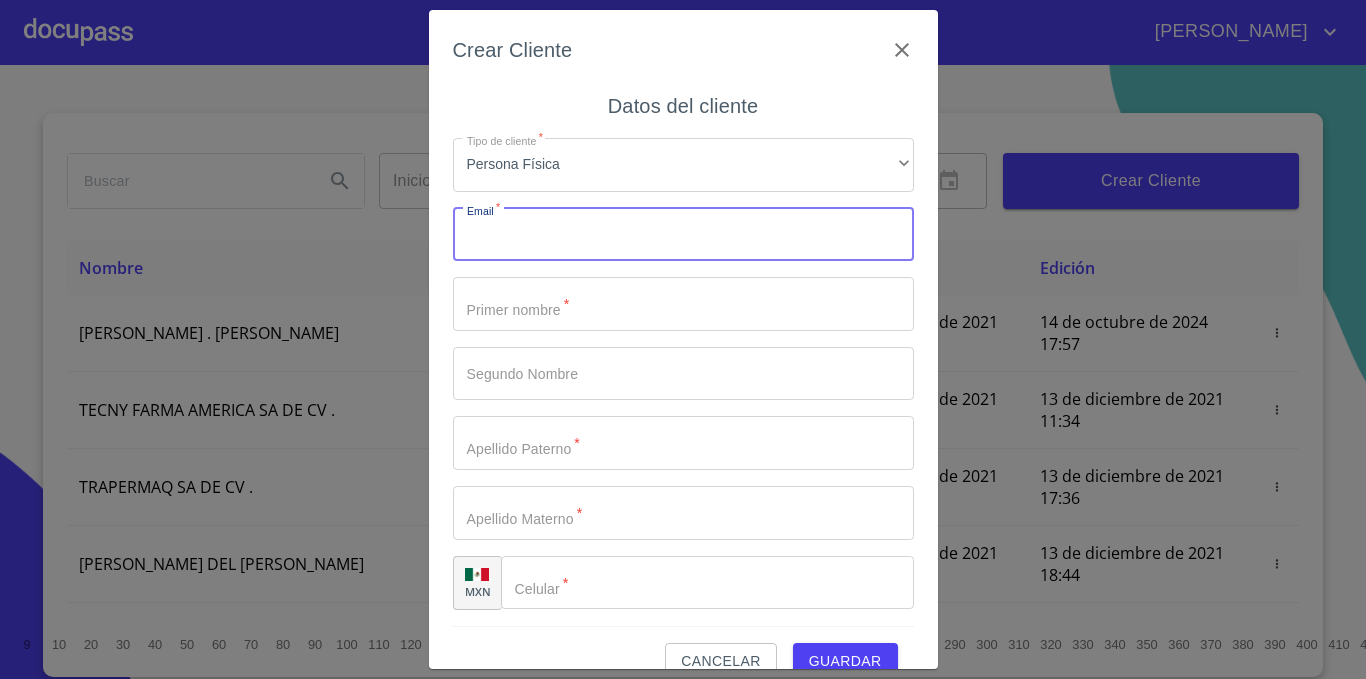 click on "Tipo de cliente   *" at bounding box center [683, 235] 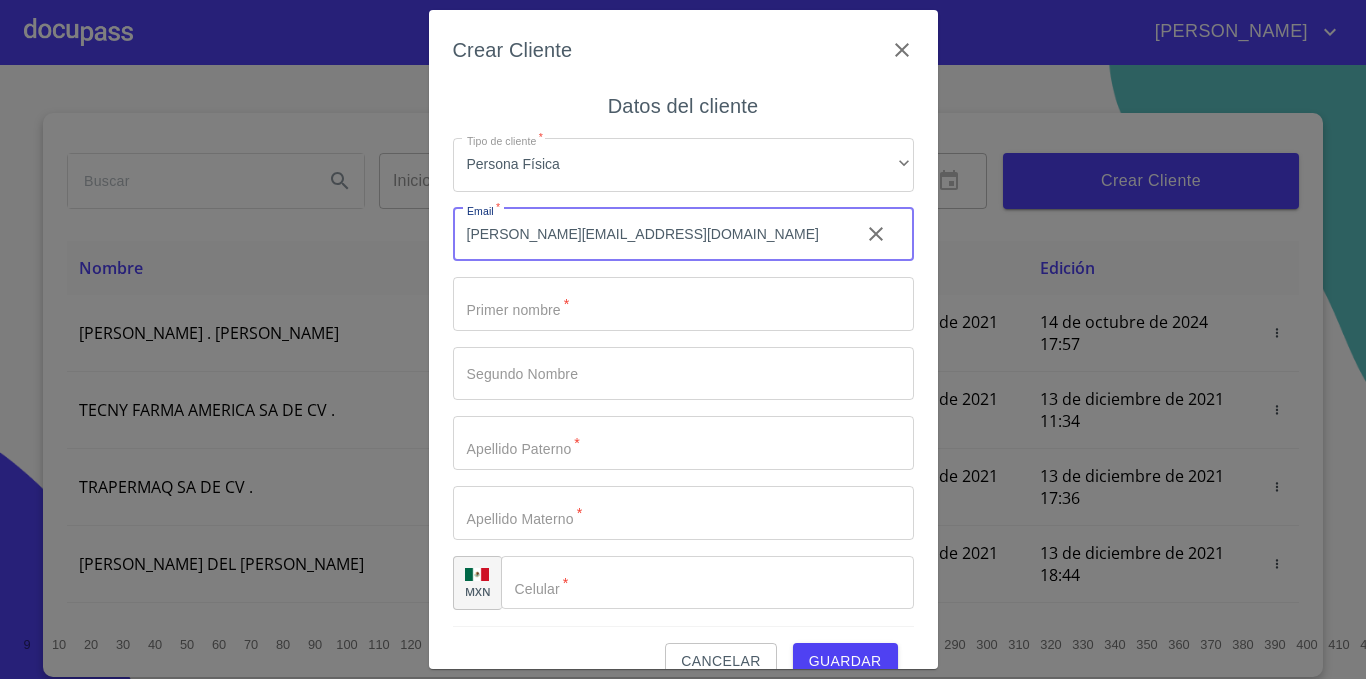 type on "[PERSON_NAME][EMAIL_ADDRESS][DOMAIN_NAME]" 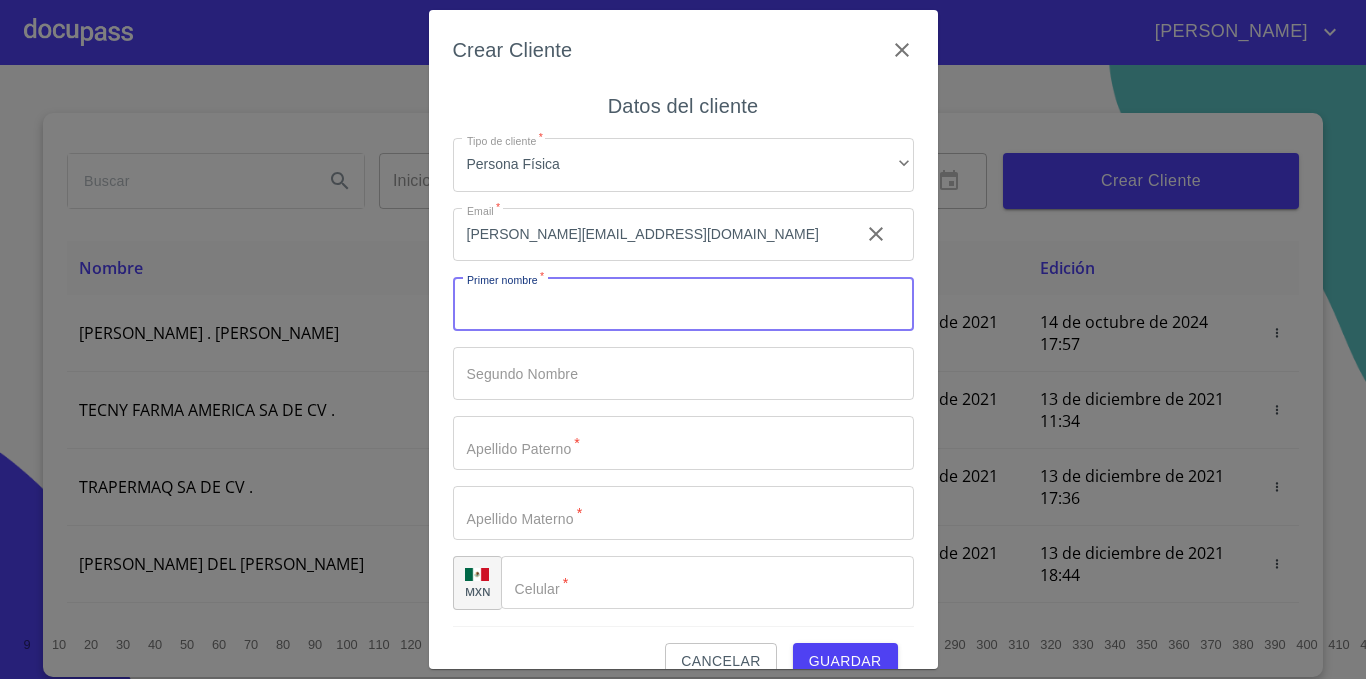 click on "Tipo de cliente   *" at bounding box center (683, 304) 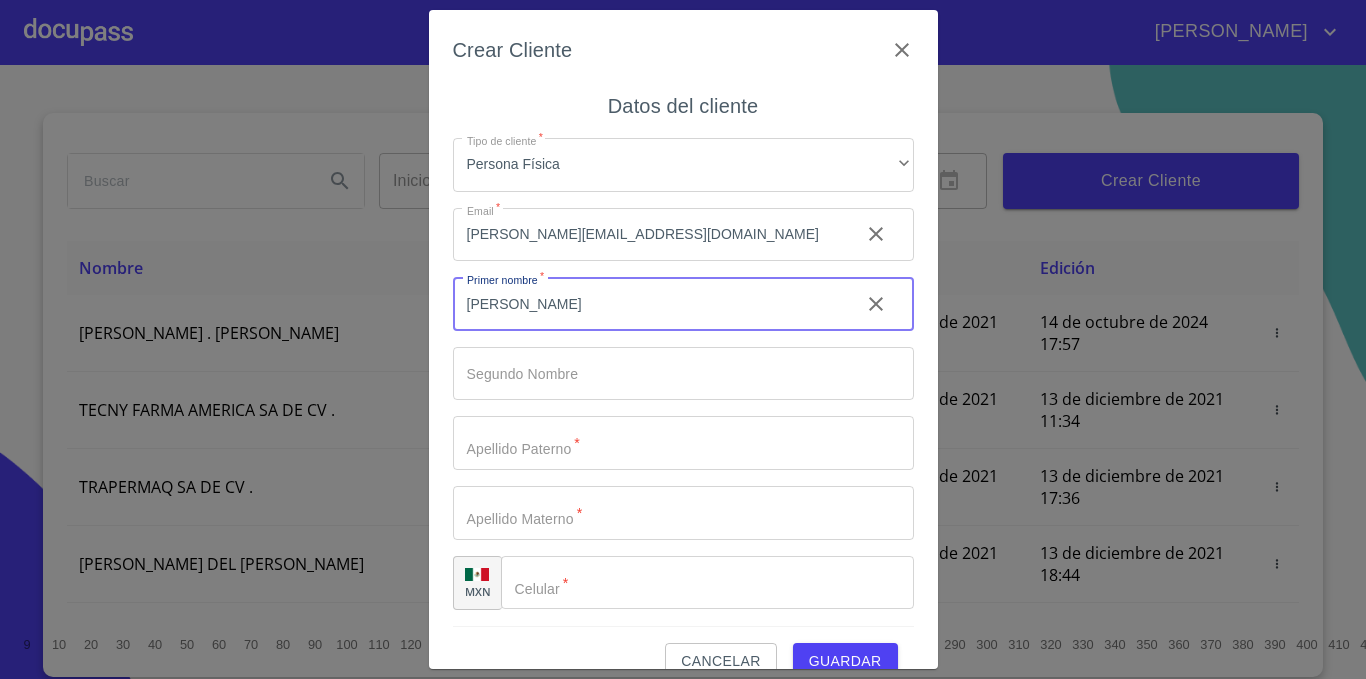 type on "[PERSON_NAME]" 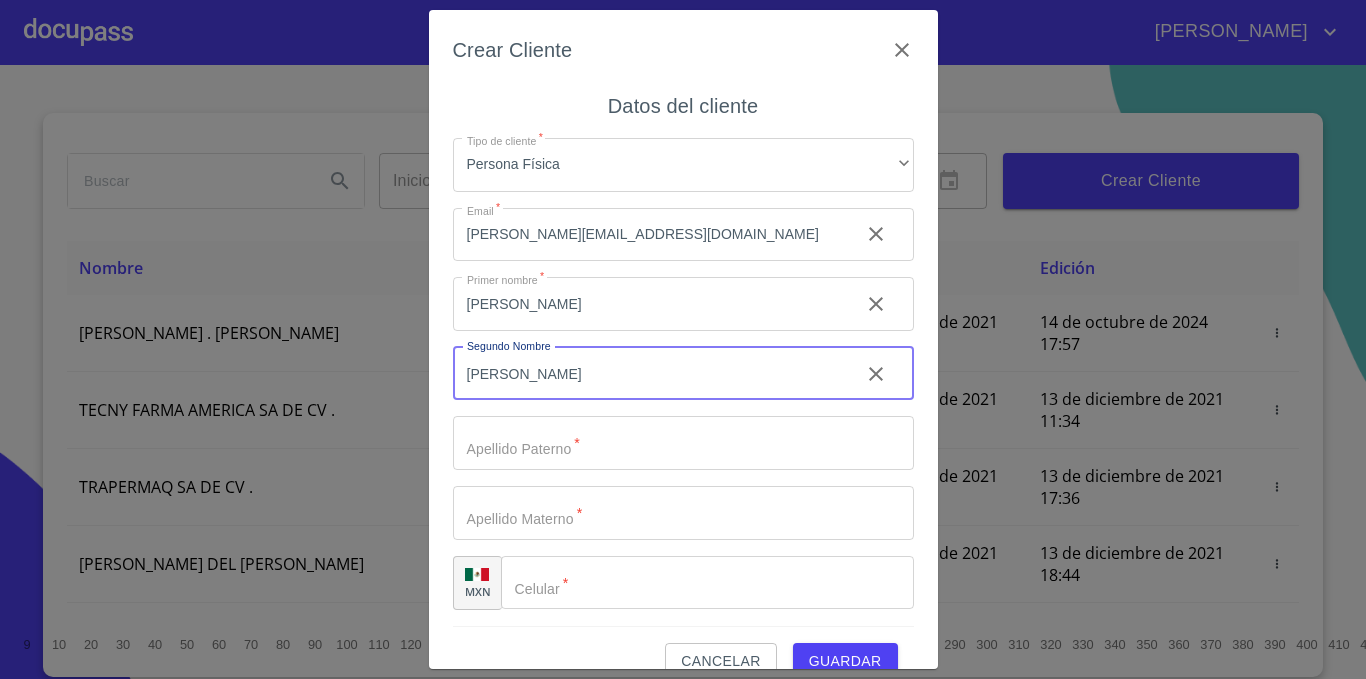 type on "[PERSON_NAME]" 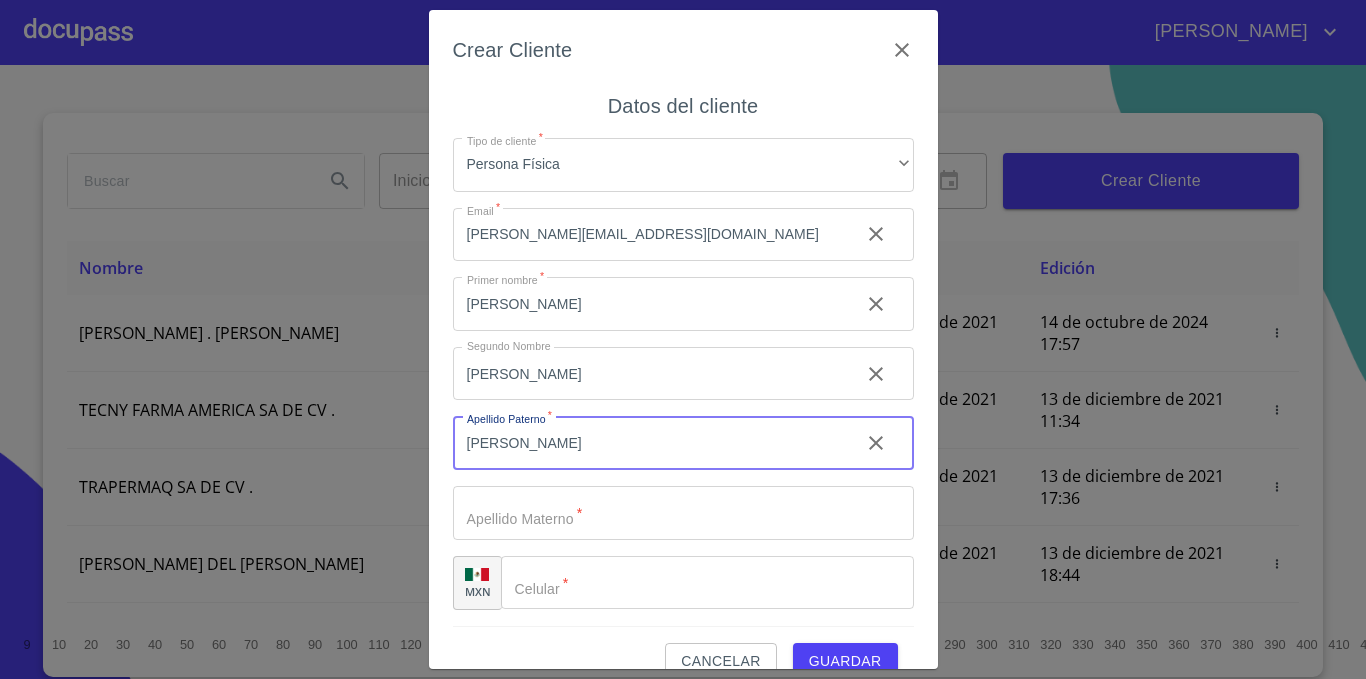 type on "[PERSON_NAME]" 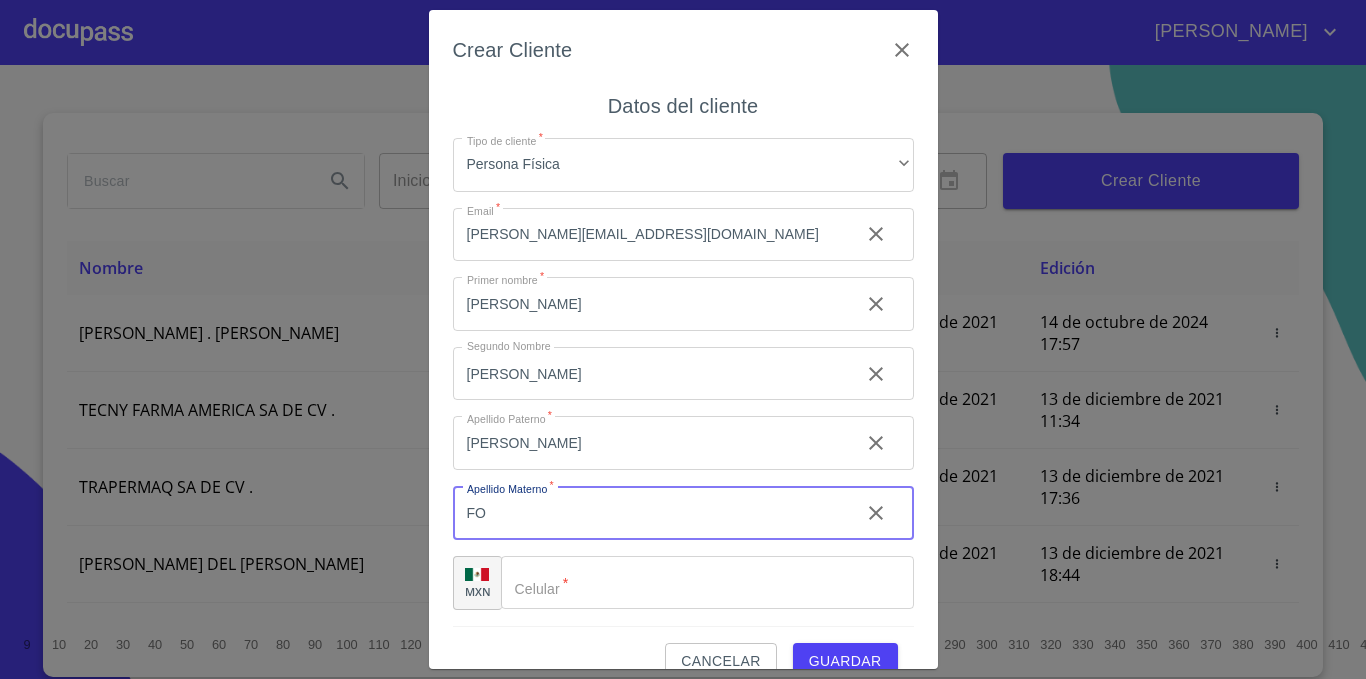 type on "F" 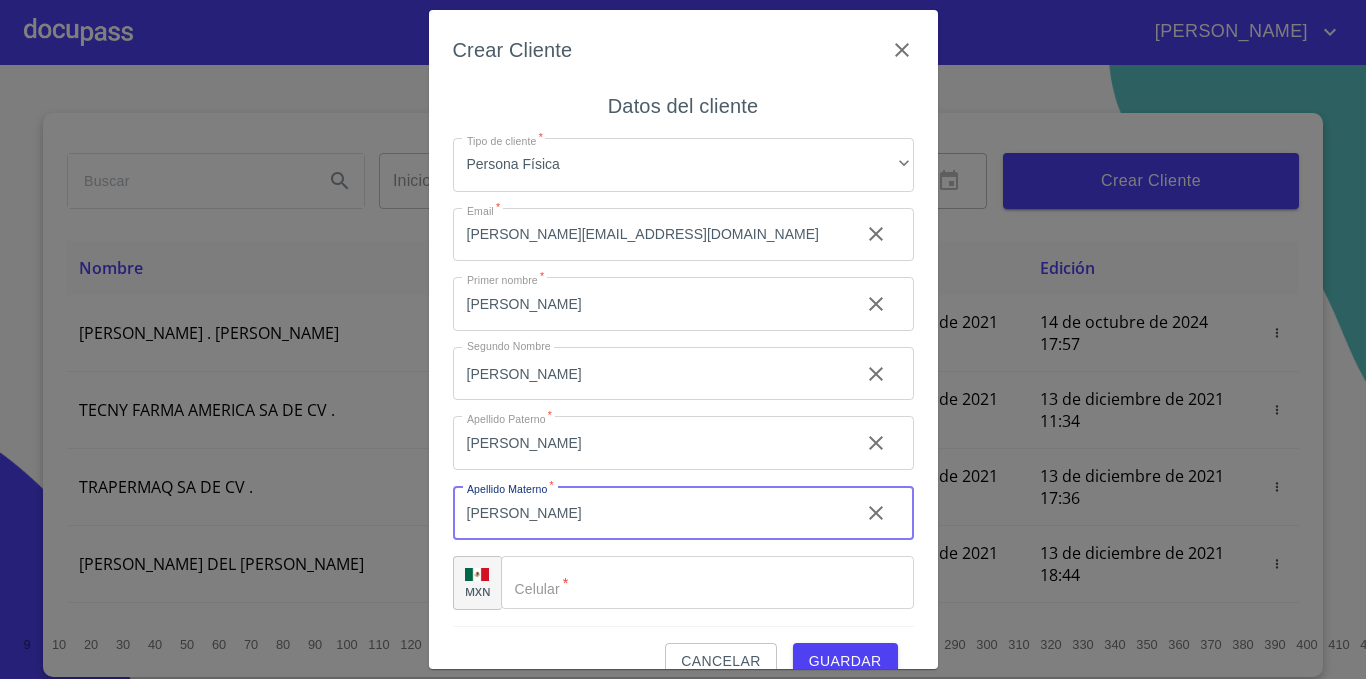 type on "[PERSON_NAME]" 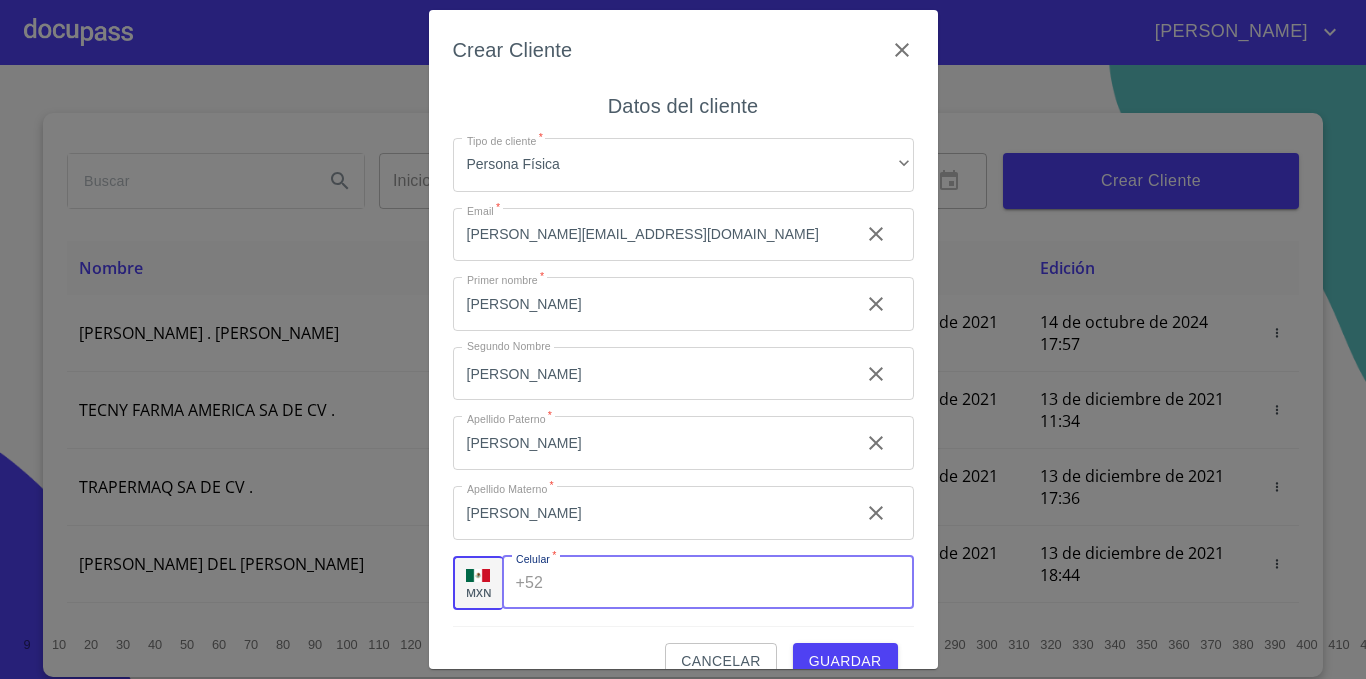 click on "Tipo de cliente   *" at bounding box center (732, 583) 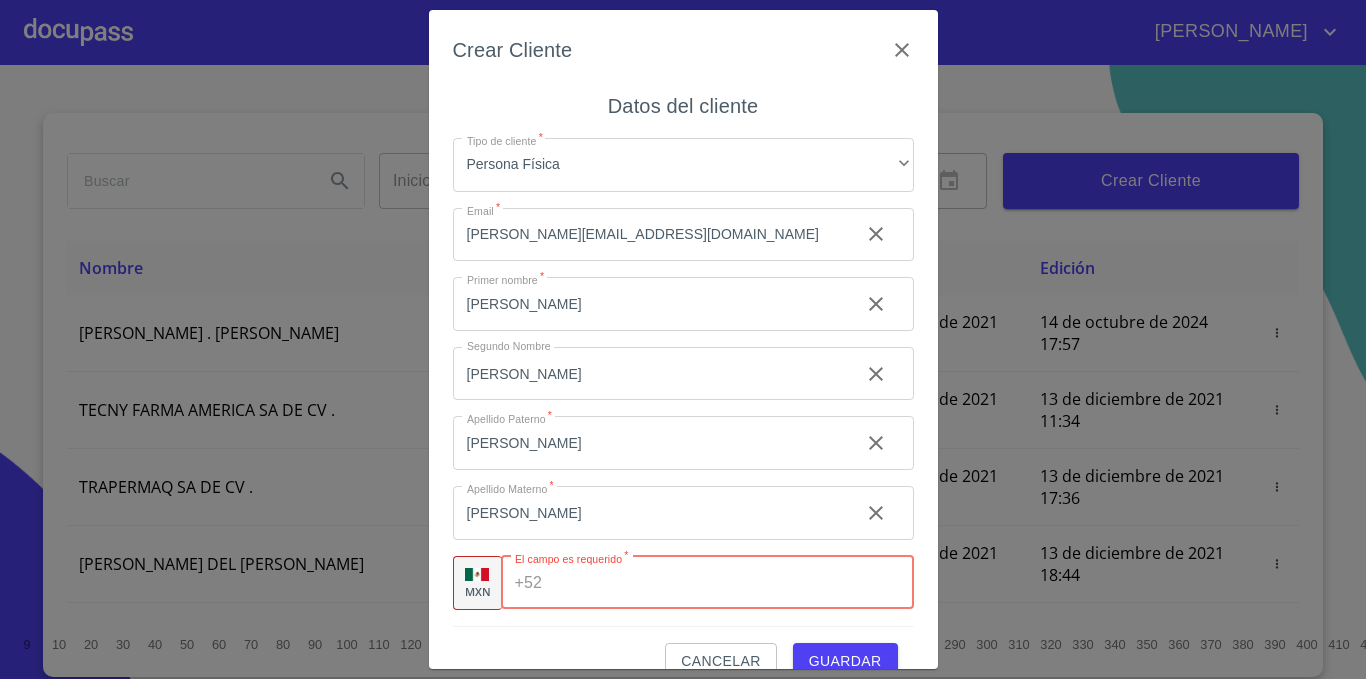 paste on "[PHONE_NUMBER]" 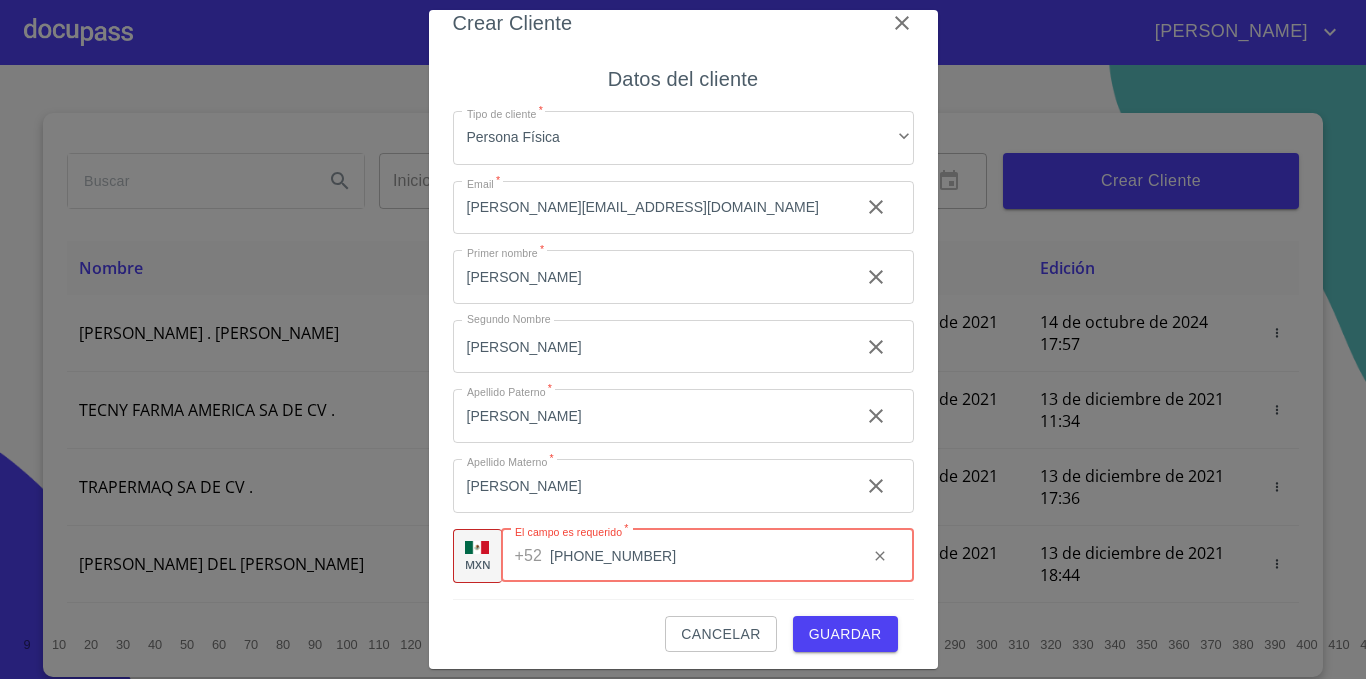 scroll, scrollTop: 34, scrollLeft: 0, axis: vertical 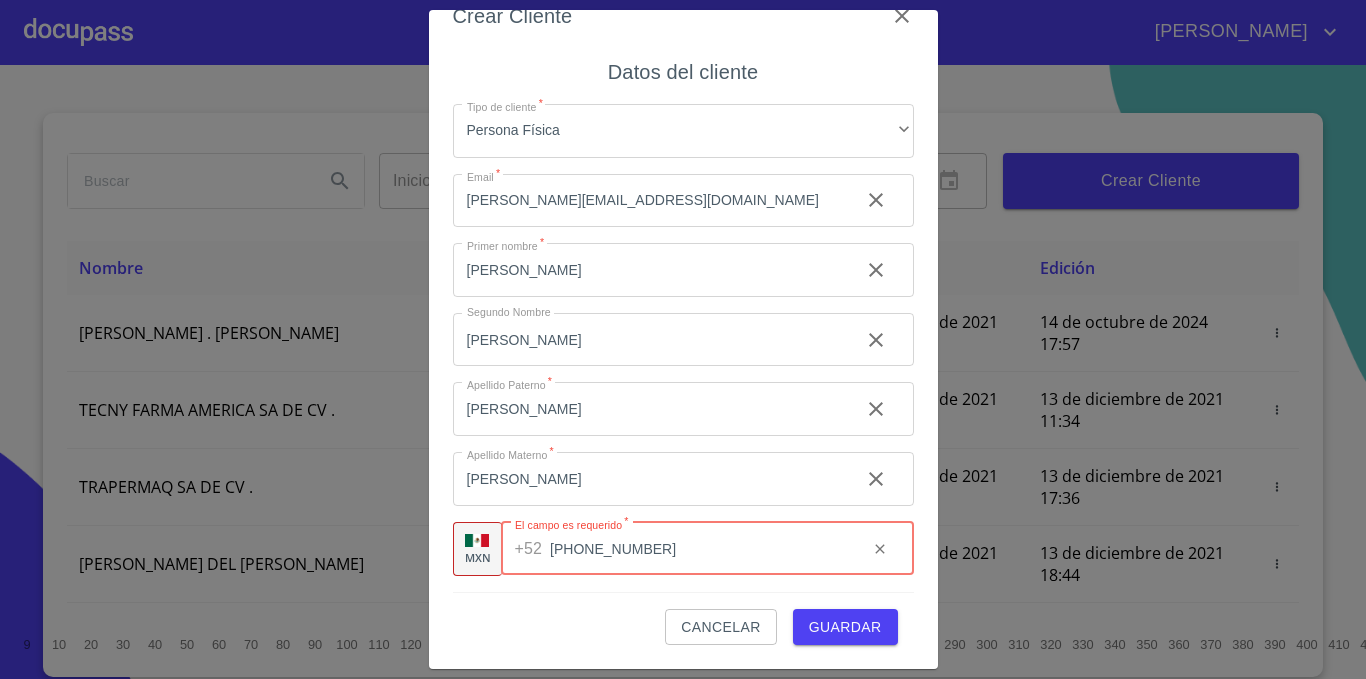 type on "[PHONE_NUMBER]" 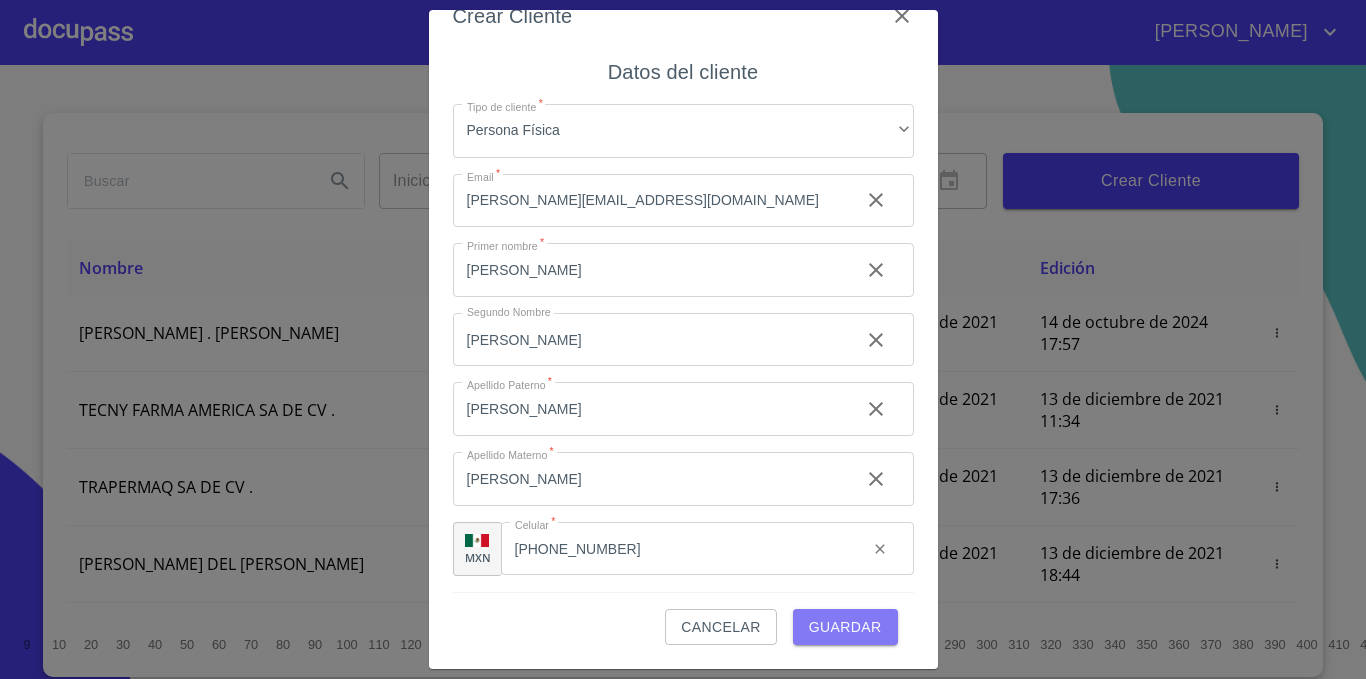 click on "Guardar" at bounding box center (845, 627) 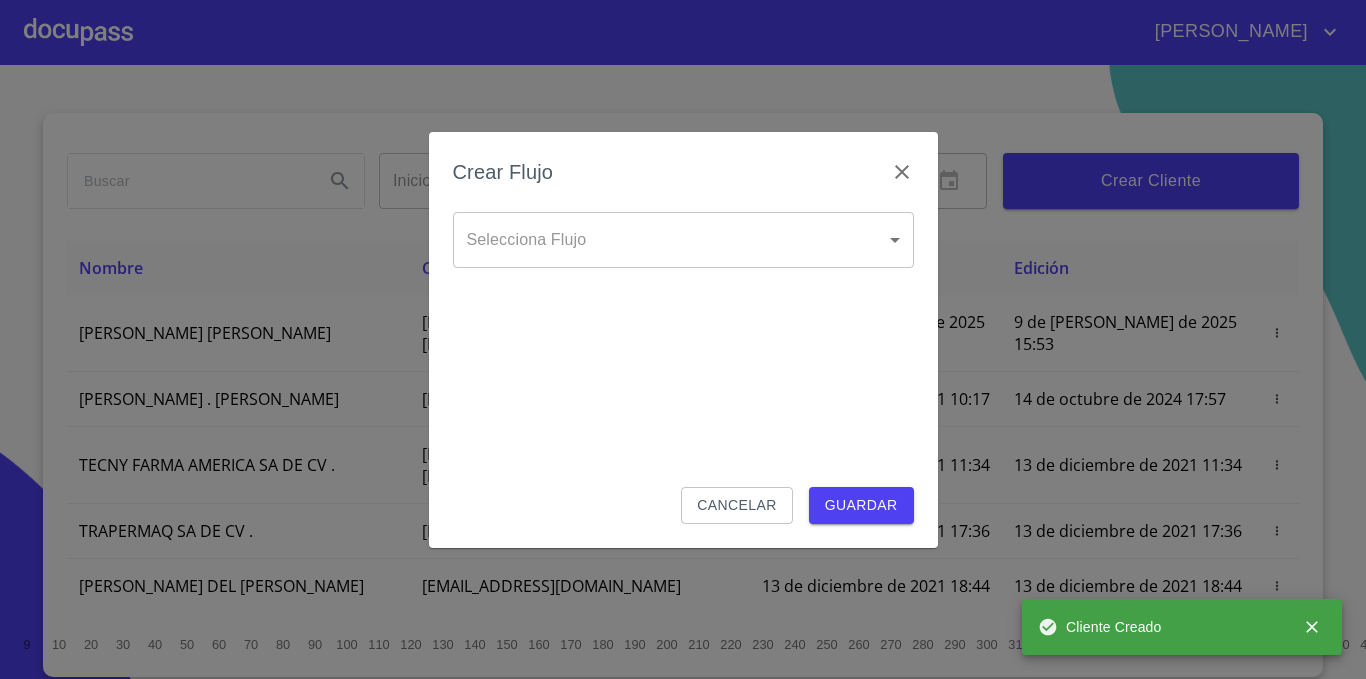 click on "[PERSON_NAME] ​ Fin ​ Crear Cliente Nombre   Correo electrónico   Registro   Edición     [PERSON_NAME] GODINEZ [EMAIL_ADDRESS][DOMAIN_NAME] 9 de [PERSON_NAME] de 2025 15:53 9 de [PERSON_NAME] de 2025 15:53 ROMEO . [PERSON_NAME] [EMAIL_ADDRESS][DOMAIN_NAME] 13 de diciembre de 2021 10:17 14 de octubre de 2024 17:57 TECNY FARMA AMERICA  SA DE CV  . [PERSON_NAME][EMAIL_ADDRESS][DOMAIN_NAME] 13 de diciembre de 2021 11:34 13 de diciembre de 2021 11:34 TRAPERMAQ SA DE CV  . [EMAIL_ADDRESS][DOMAIN_NAME] 13 de diciembre de 2021 17:36 13 de diciembre de 2021 17:36 [PERSON_NAME] DEL [PERSON_NAME] [EMAIL_ADDRESS][DOMAIN_NAME] 13 de diciembre de 2021 18:44 13 de diciembre de 2021 18:44 [PERSON_NAME]  [PERSON_NAME]  [PERSON_NAME][EMAIL_ADDRESS][DOMAIN_NAME] 14 de diciembre de 2021 11:46 14 de diciembre de 2021 11:46 SOLUCION EN LIMPIEZA DE JOCOTEPEC SDRL DE CV . [EMAIL_ADDRESS][DOMAIN_NAME] 14 de diciembre de 2021 12:14 15 de diciembre de 2021 18:52 [PERSON_NAME] [PERSON_NAME] [EMAIL_ADDRESS][DOMAIN_NAME] 14 de diciembre de 2021 15:01 26 de abril de 2024 17:58 [PERSON_NAME] 1" at bounding box center (683, 339) 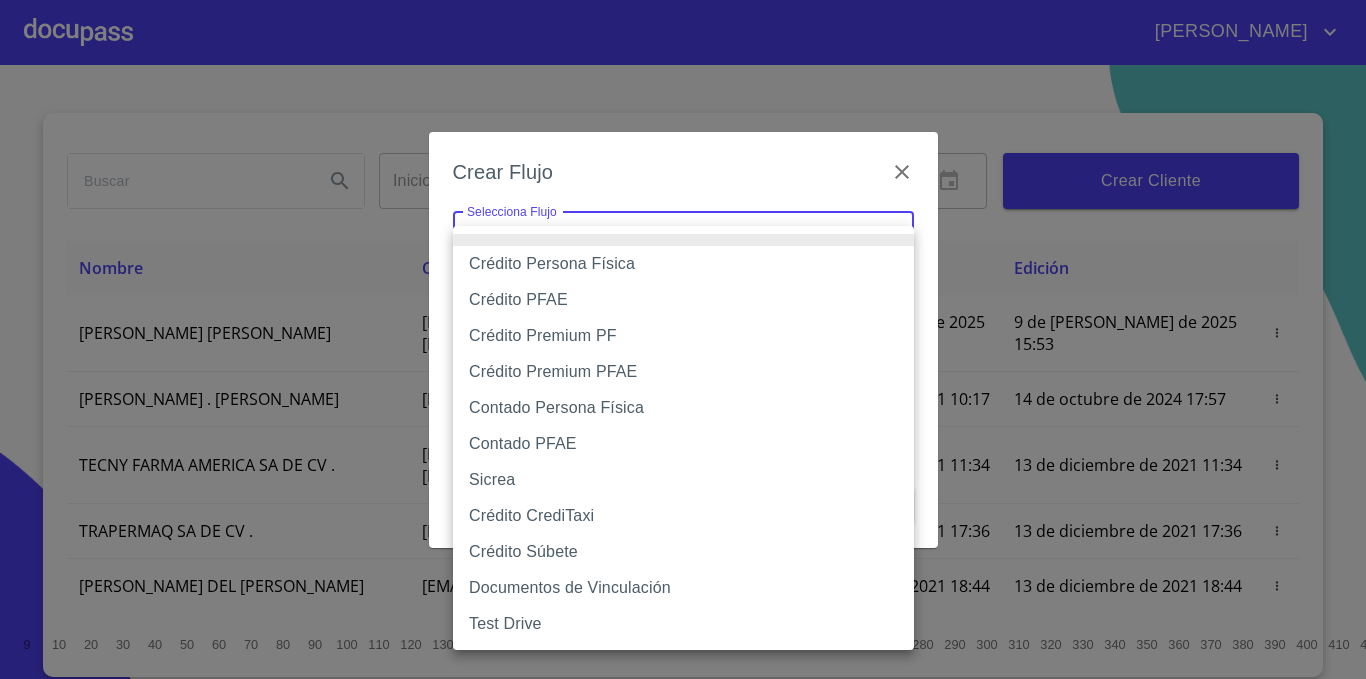 click on "Crédito Persona Física" at bounding box center (683, 264) 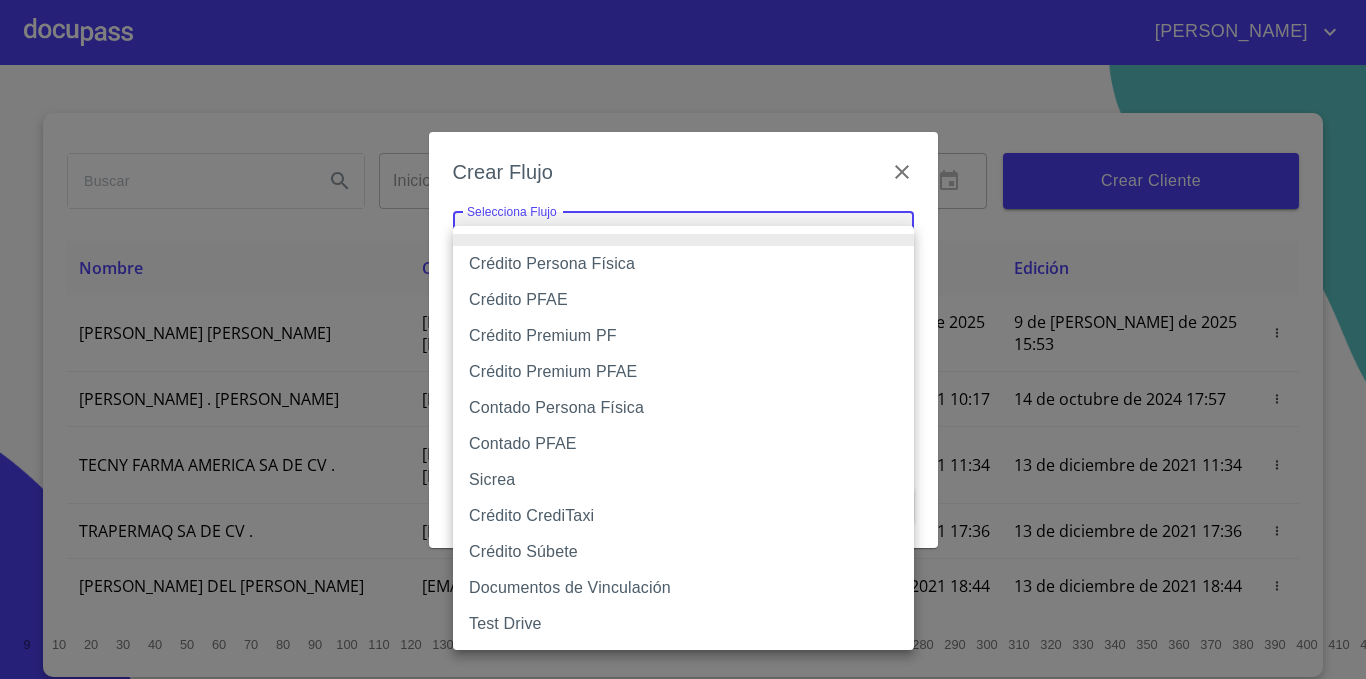 type on "61b033e49b8c202ad5bb7912" 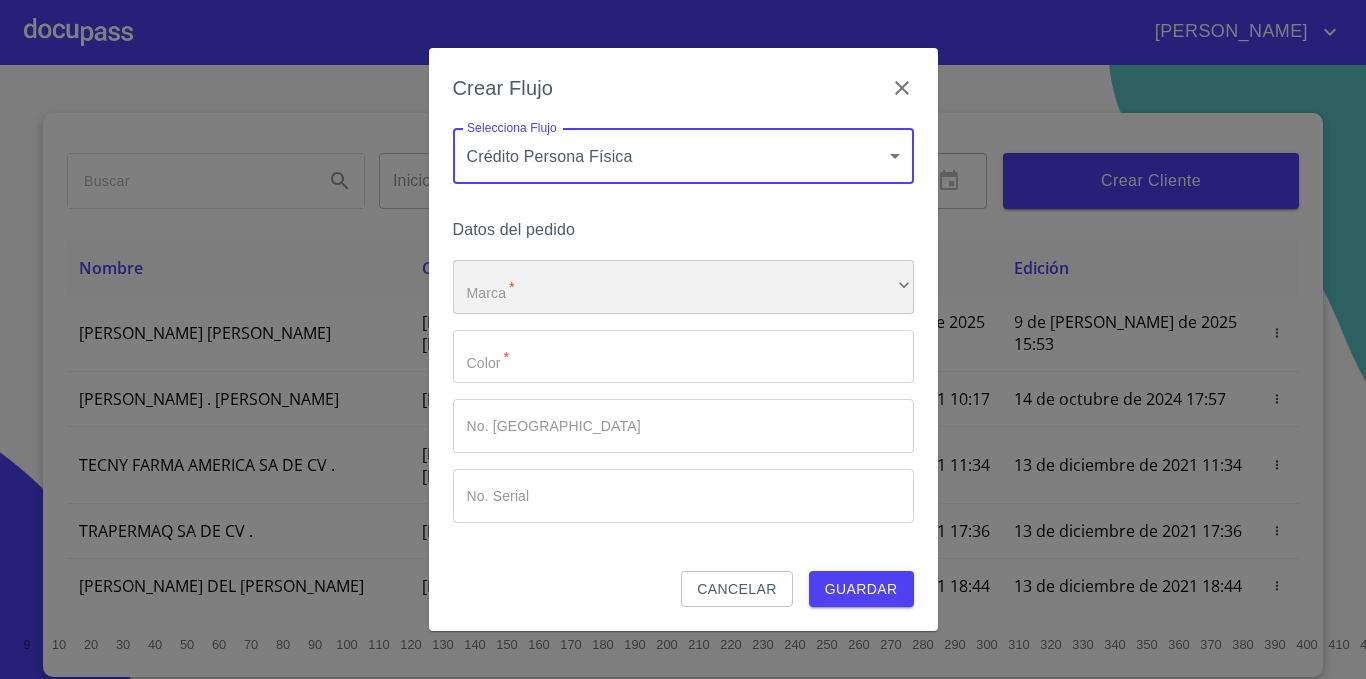 click on "​" at bounding box center (683, 287) 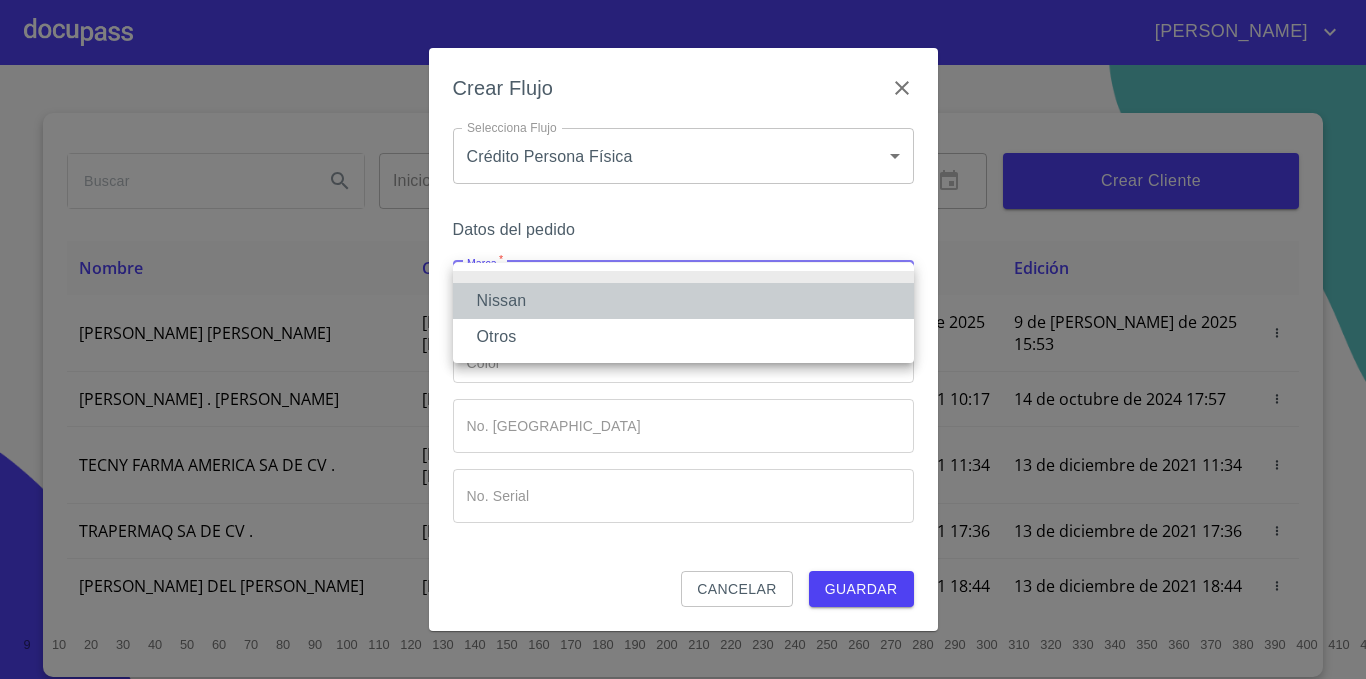 click on "Nissan" at bounding box center [683, 301] 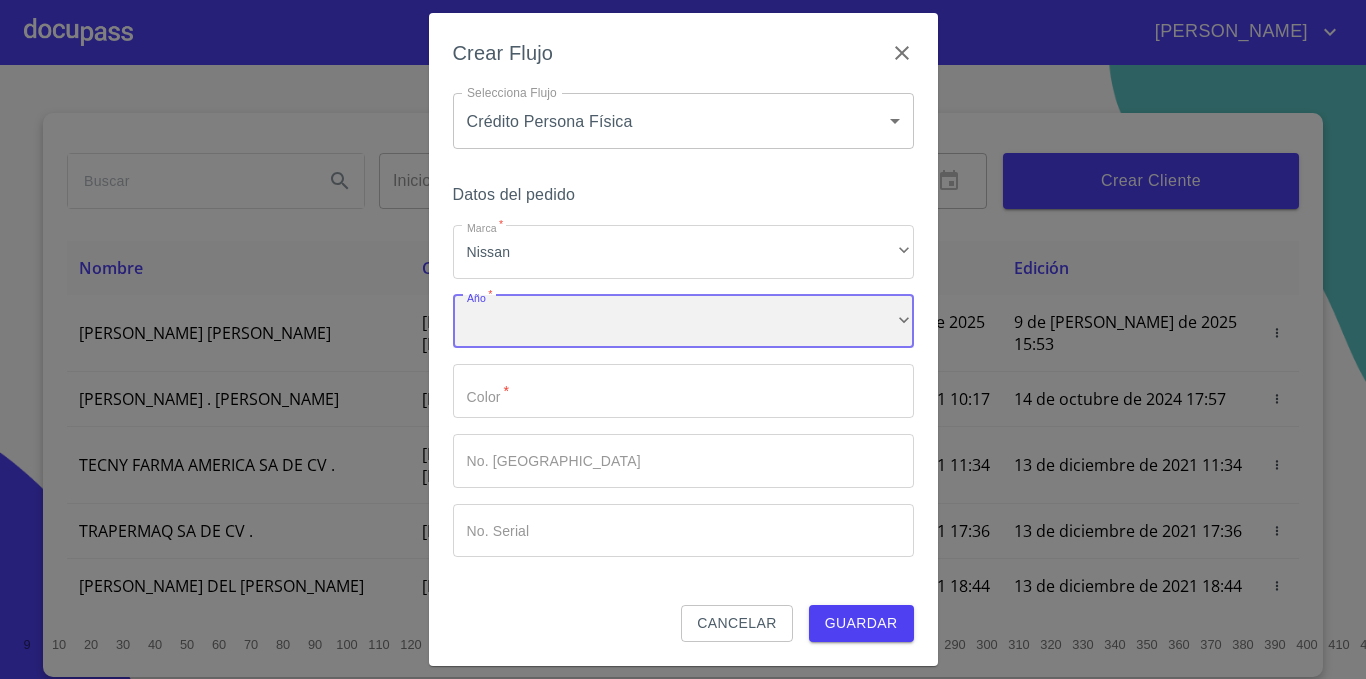 click on "​" at bounding box center [683, 322] 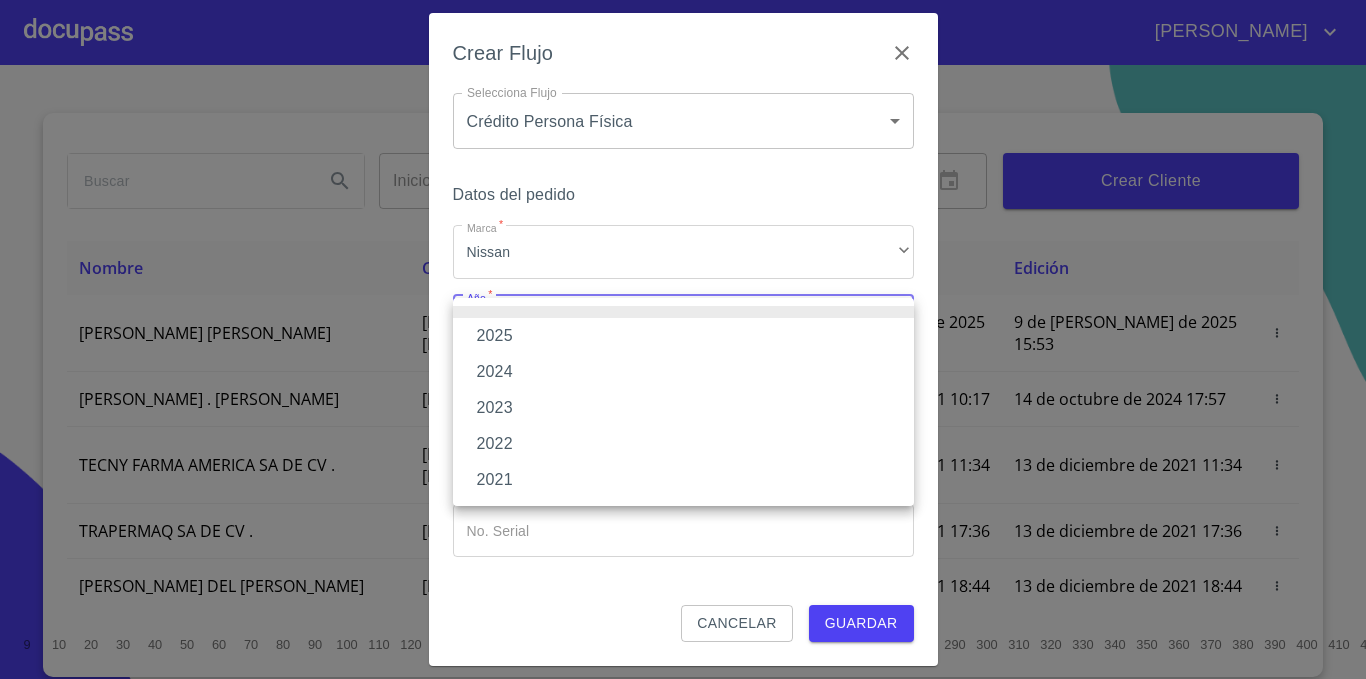 click on "2025" at bounding box center [683, 336] 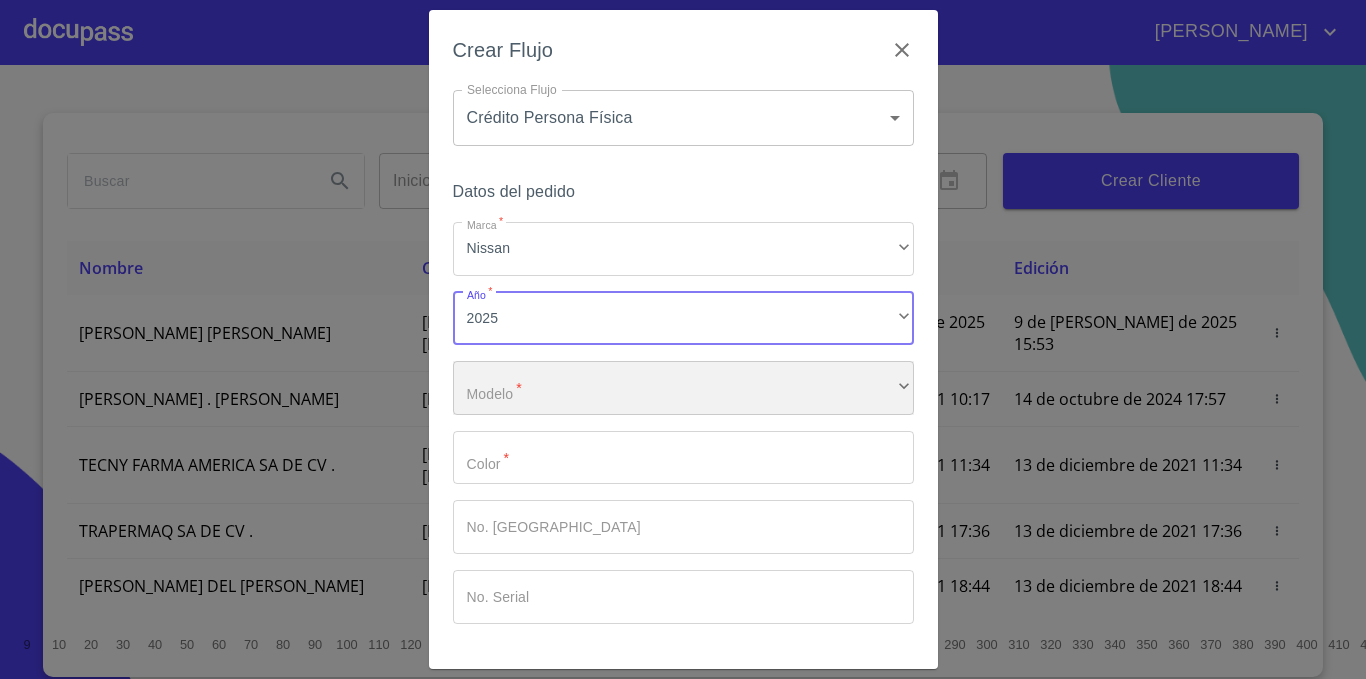click on "​" at bounding box center [683, 388] 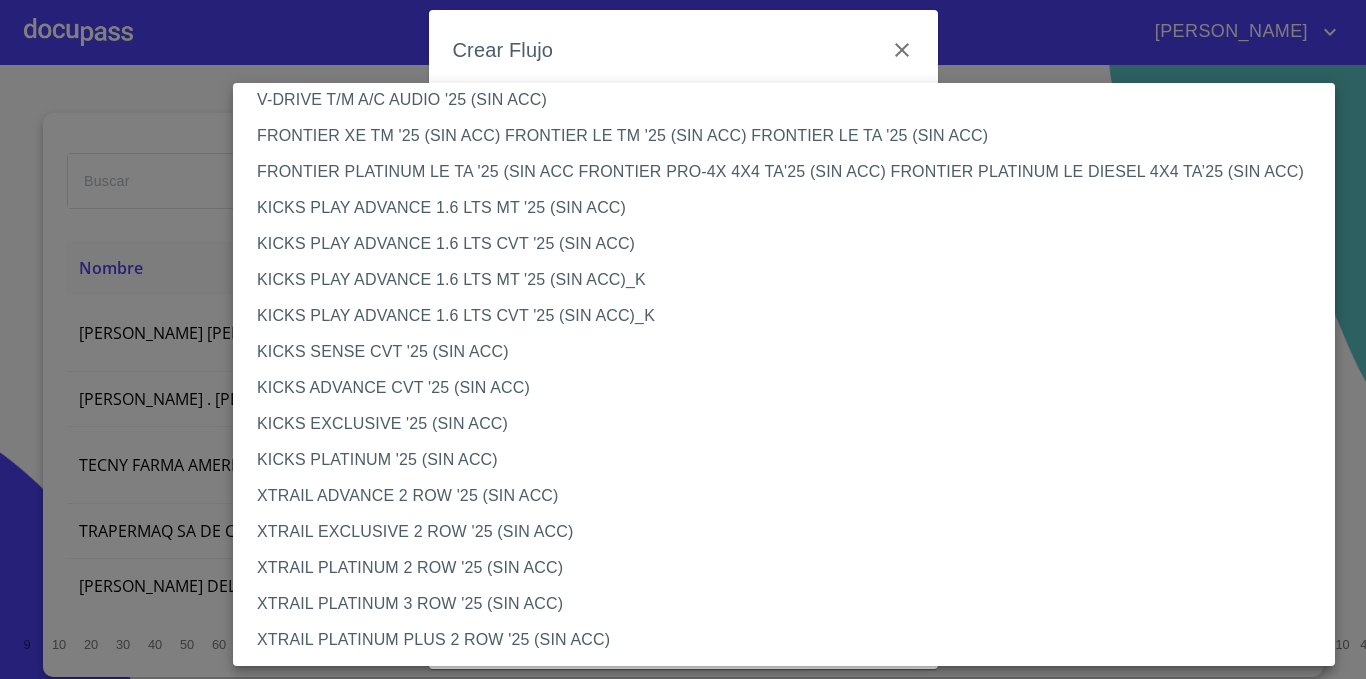 scroll, scrollTop: 1405, scrollLeft: 0, axis: vertical 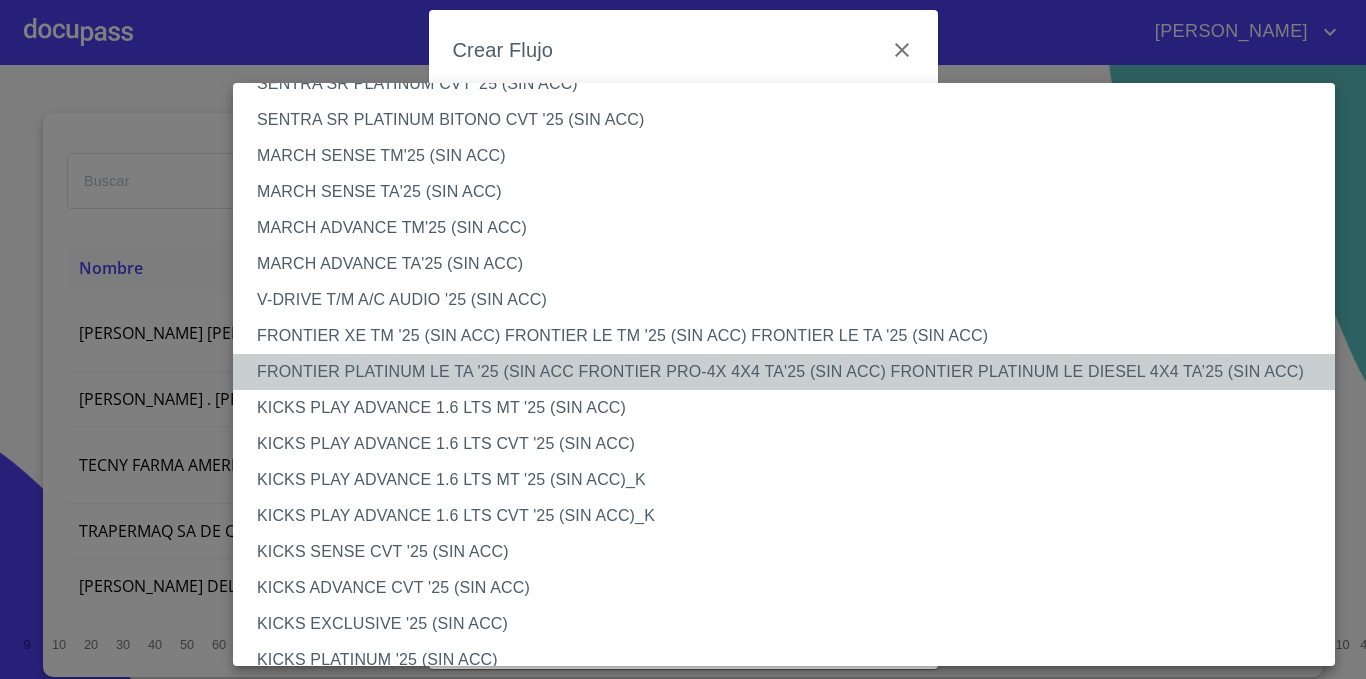 click on "FRONTIER PLATINUM LE TA '25 (SIN ACC FRONTIER PRO-4X 4X4 TA'25 (SIN ACC) FRONTIER PLATINUM LE DIESEL 4X4 TA’25 (SIN ACC)" at bounding box center [791, 372] 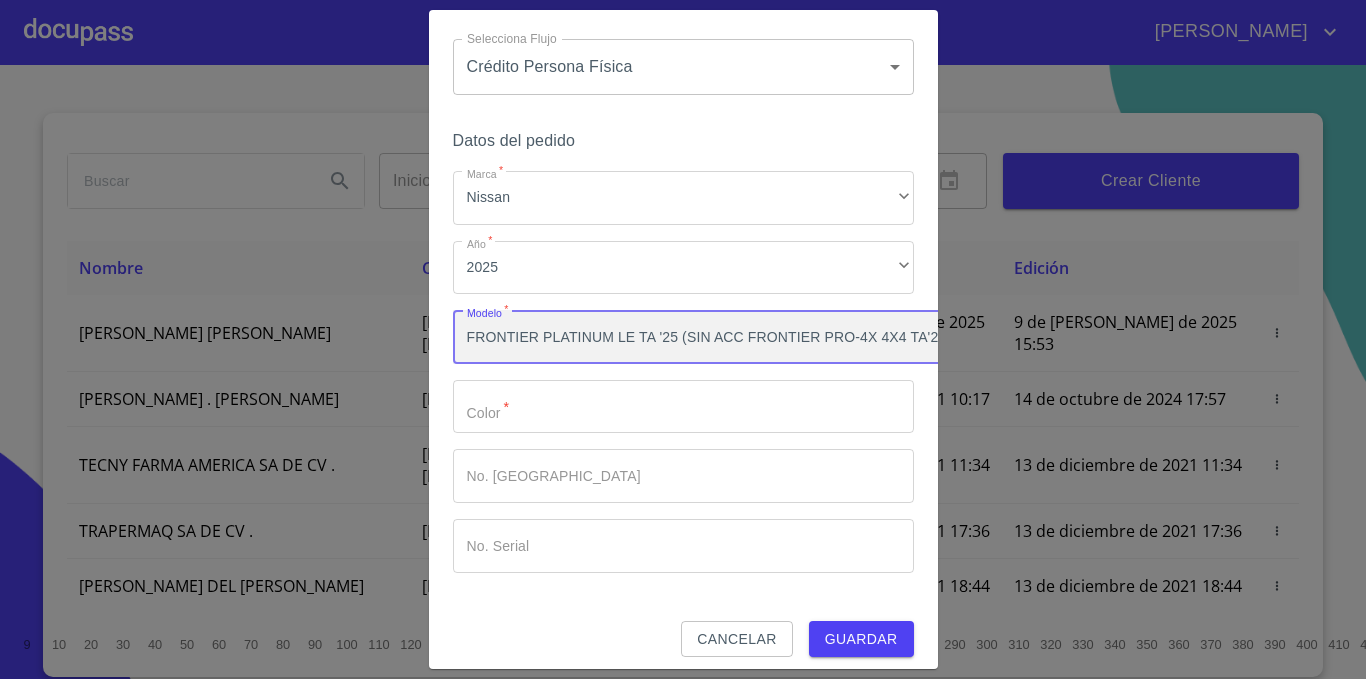 scroll, scrollTop: 78, scrollLeft: 0, axis: vertical 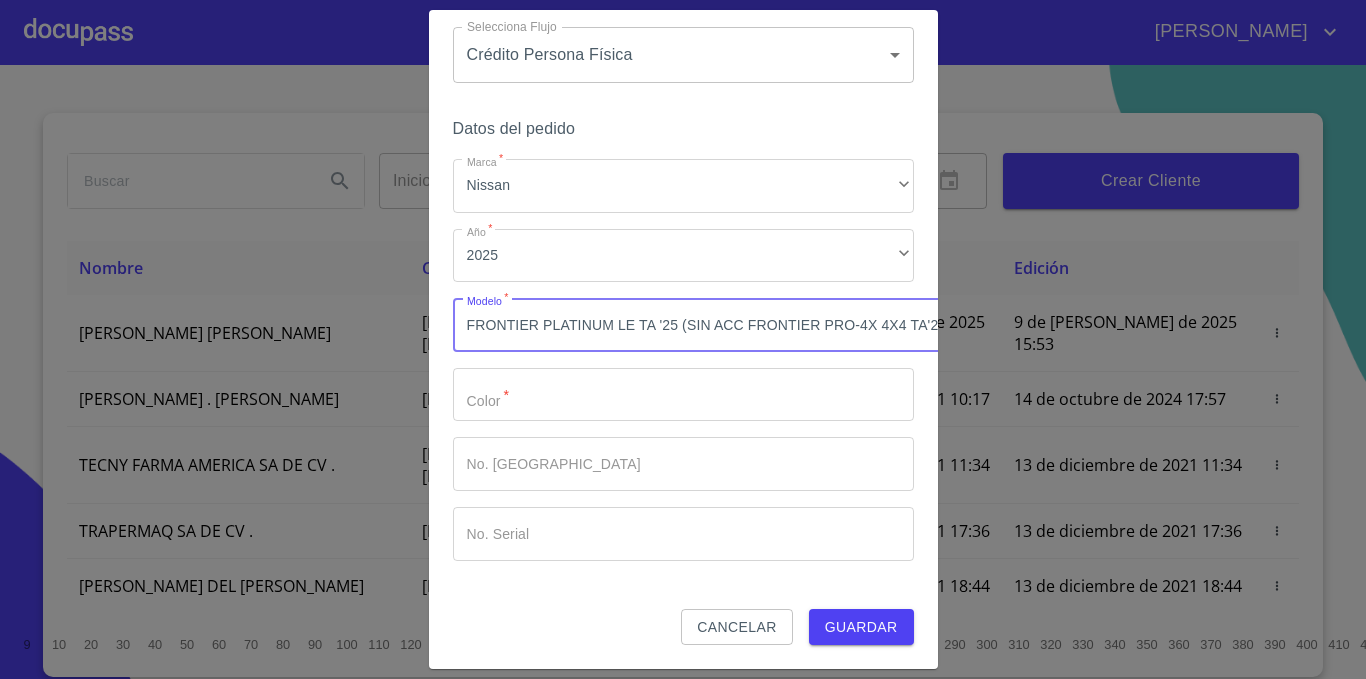 click on "Marca   *" at bounding box center [683, 395] 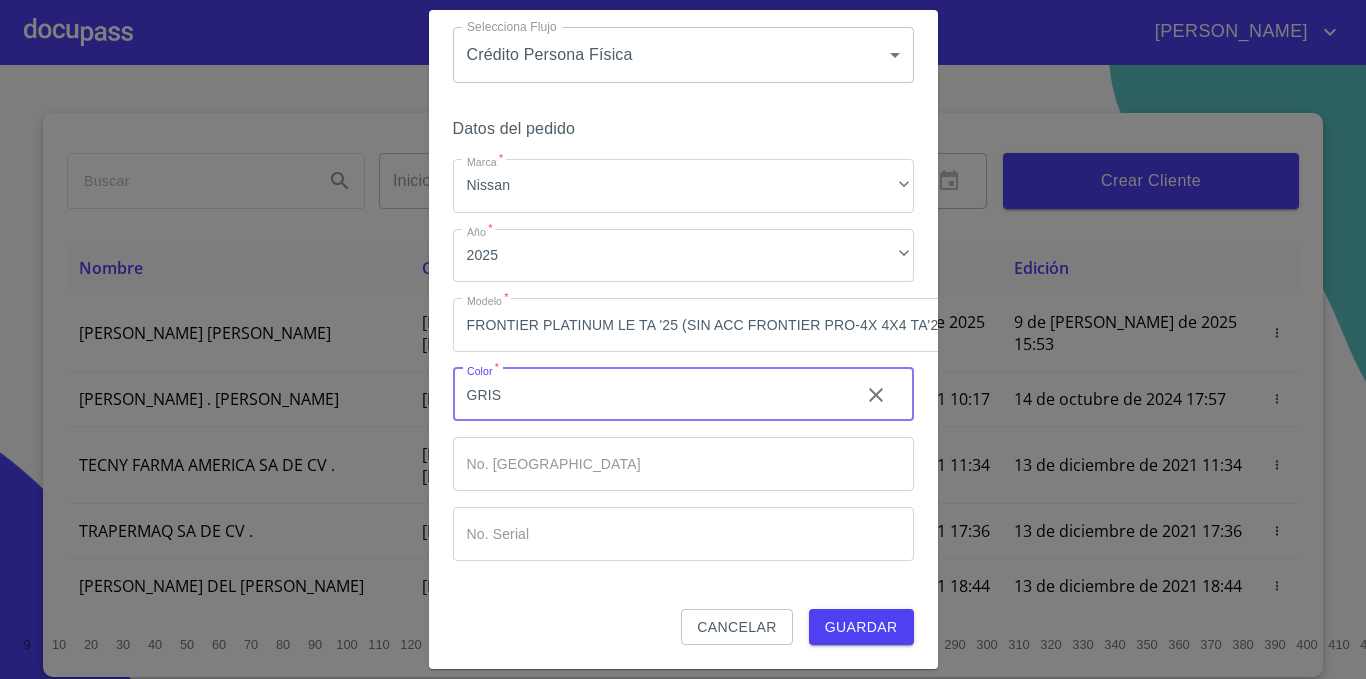 type on "GRIS" 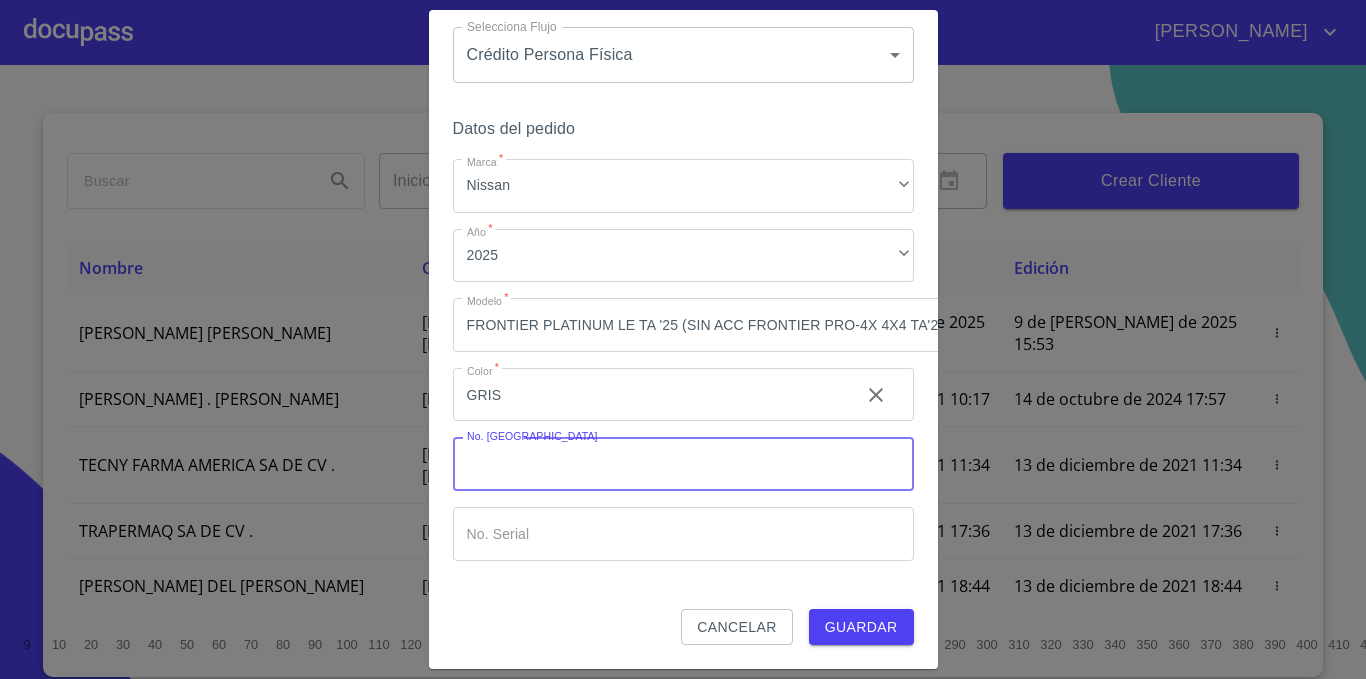 click on "Marca   *" at bounding box center [683, 464] 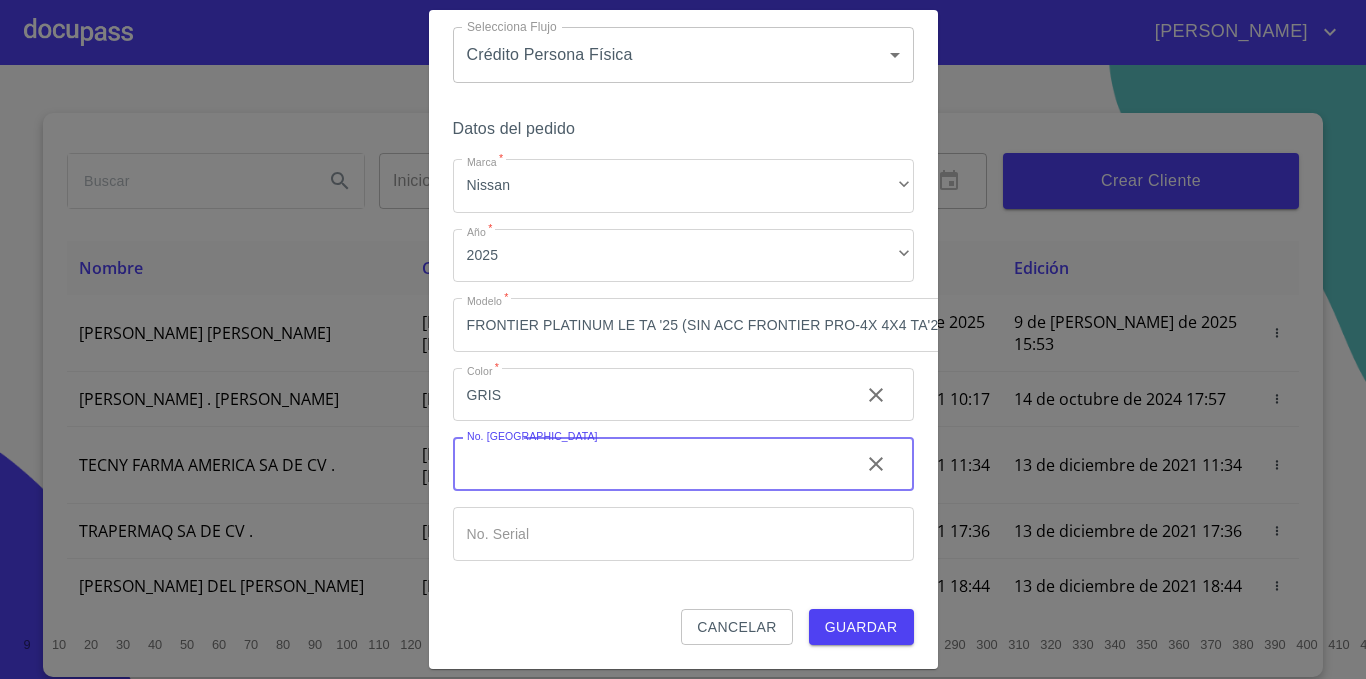 type 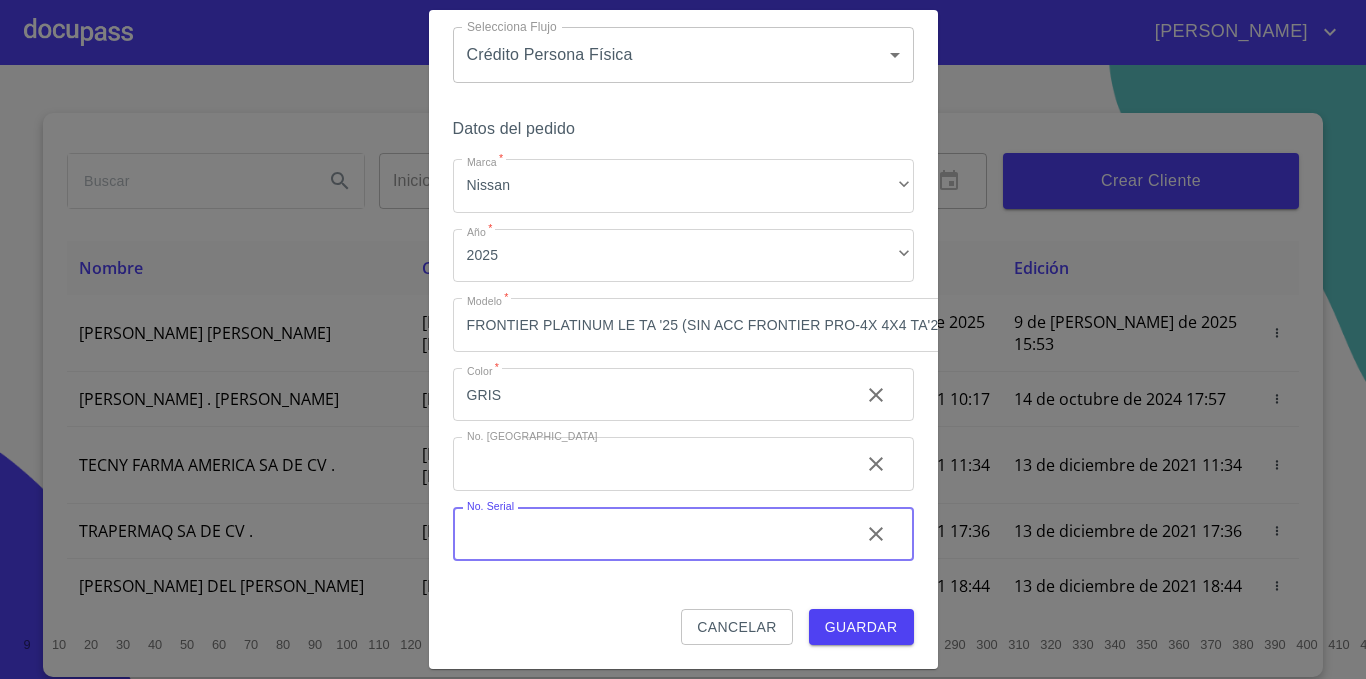 type 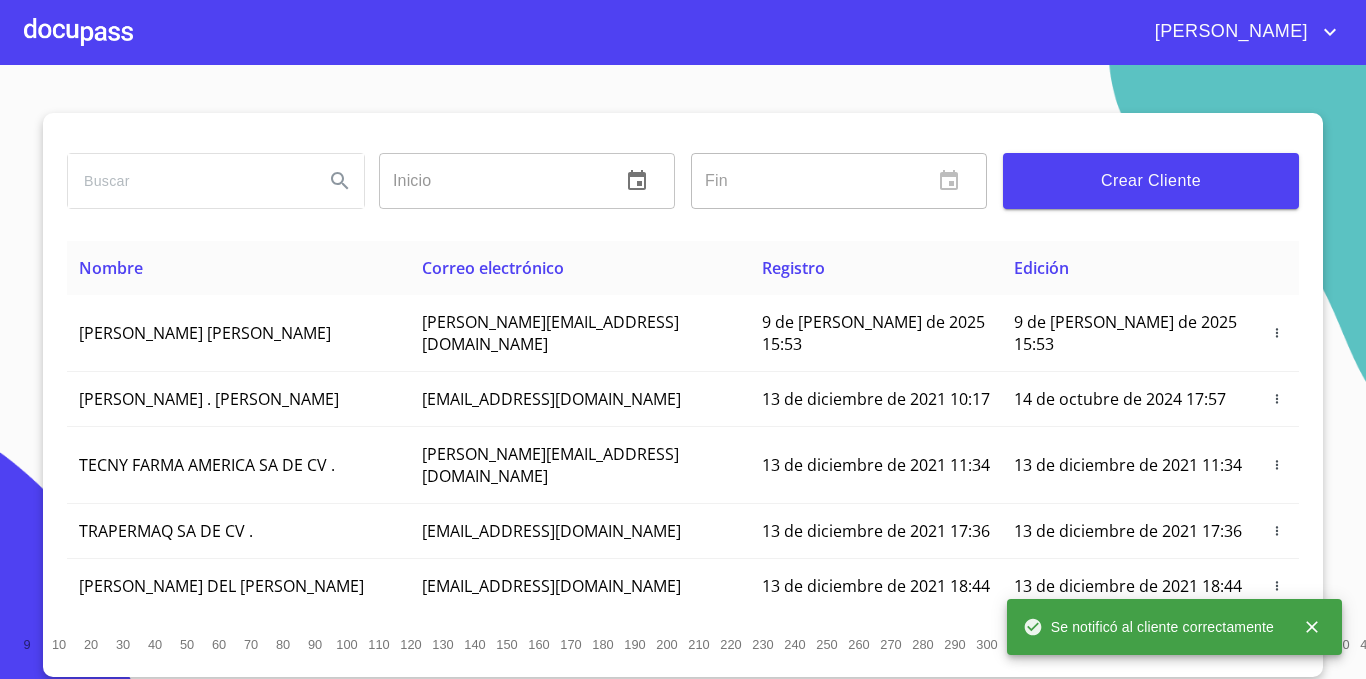 click on "Inicio ​ Fin ​ Crear Cliente Nombre   Correo electrónico   Registro   Edición     [PERSON_NAME] GODINEZ [EMAIL_ADDRESS][DOMAIN_NAME] 9 de [PERSON_NAME] de 2025 15:53 9 de [PERSON_NAME] de 2025 15:53 ROMEO . [PERSON_NAME] [EMAIL_ADDRESS][DOMAIN_NAME] 13 de diciembre de 2021 10:17 14 de octubre de 2024 17:57 TECNY FARMA AMERICA  SA DE CV  . [PERSON_NAME][EMAIL_ADDRESS][DOMAIN_NAME] 13 de diciembre de 2021 11:34 13 de diciembre de 2021 11:34 TRAPERMAQ SA DE CV  . [EMAIL_ADDRESS][DOMAIN_NAME] 13 de diciembre de 2021 17:36 13 de diciembre de 2021 17:36 [PERSON_NAME] DEL [PERSON_NAME] [EMAIL_ADDRESS][DOMAIN_NAME] 13 de diciembre de 2021 18:44 13 de diciembre de 2021 18:44 [PERSON_NAME]  [PERSON_NAME]  [PERSON_NAME][EMAIL_ADDRESS][DOMAIN_NAME] 14 de diciembre de 2021 11:46 14 de diciembre de 2021 11:46 SOLUCION EN LIMPIEZA DE JOCOTEPEC SDRL DE CV . [EMAIL_ADDRESS][DOMAIN_NAME] 14 de diciembre de 2021 12:14 15 de diciembre de 2021 18:52 [PERSON_NAME] [PERSON_NAME] [EMAIL_ADDRESS][DOMAIN_NAME] 14 de diciembre de 2021 15:01 26 de abril de 2024 17:58 RAICES NATIVAS  SA DE CV . 1 2 3 4 5" at bounding box center [683, 372] 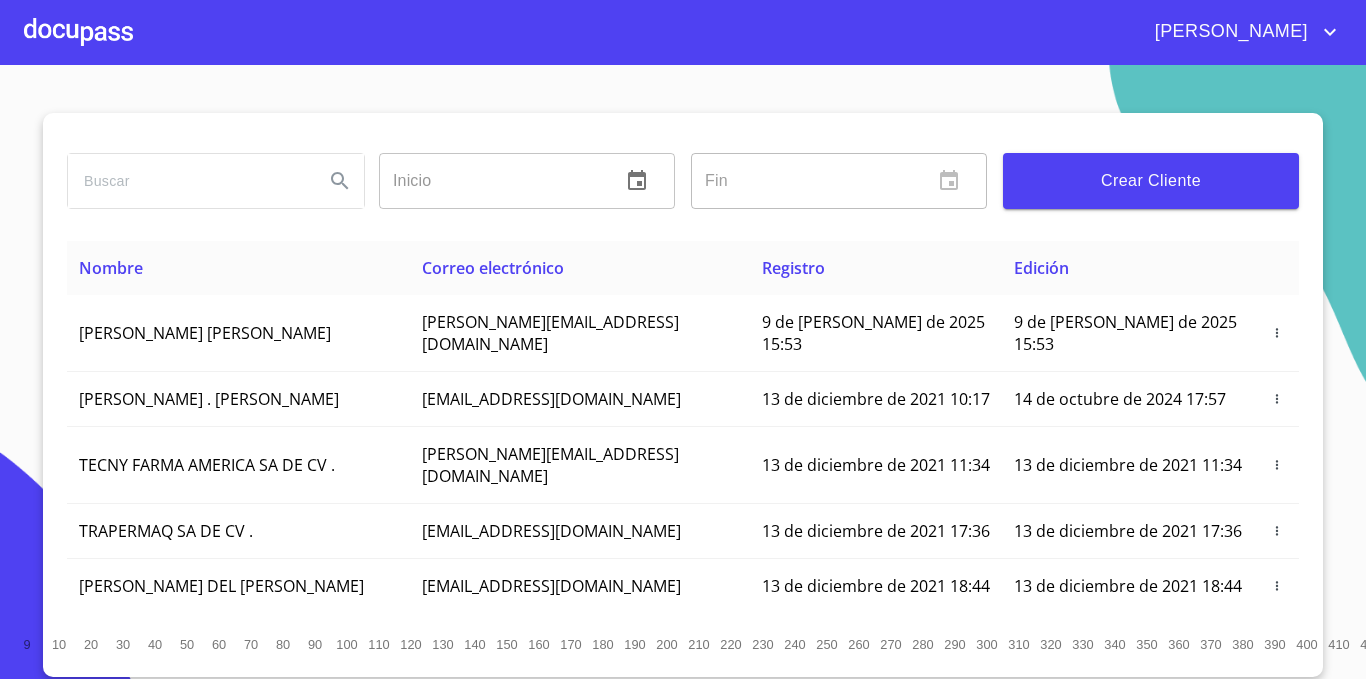 click at bounding box center [78, 32] 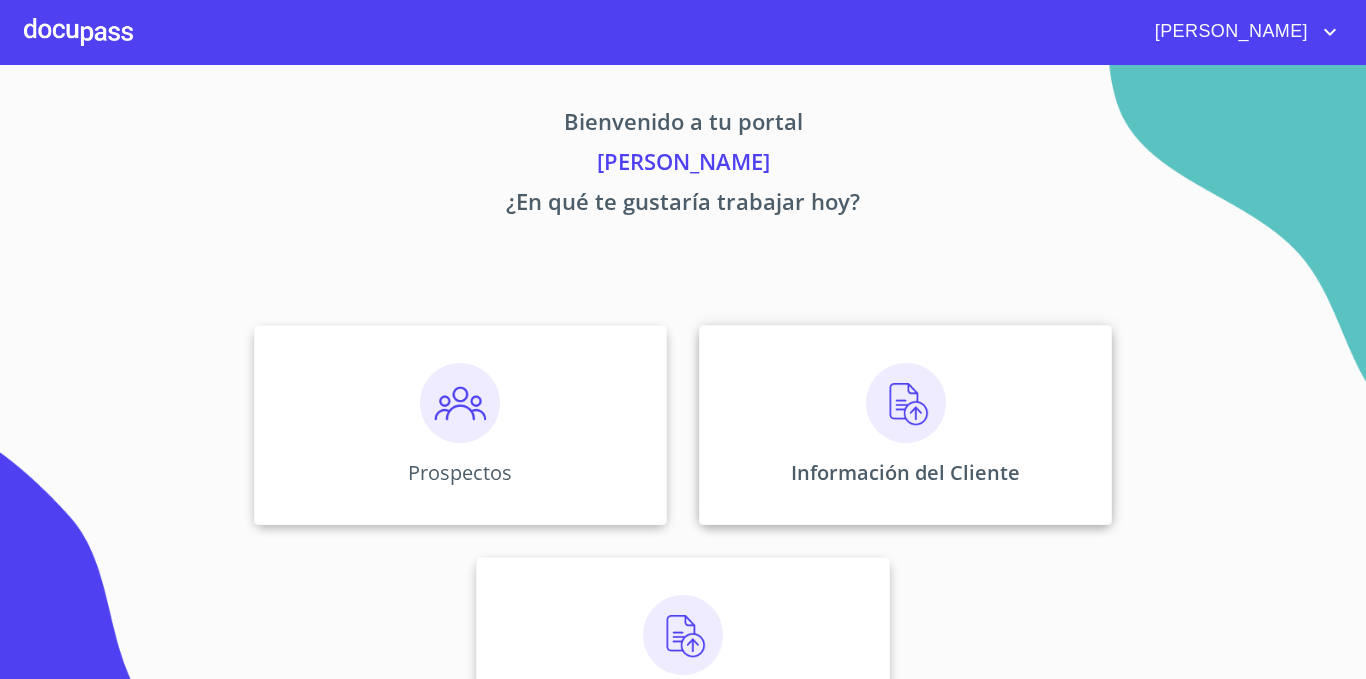 click on "Información del Cliente" at bounding box center (905, 425) 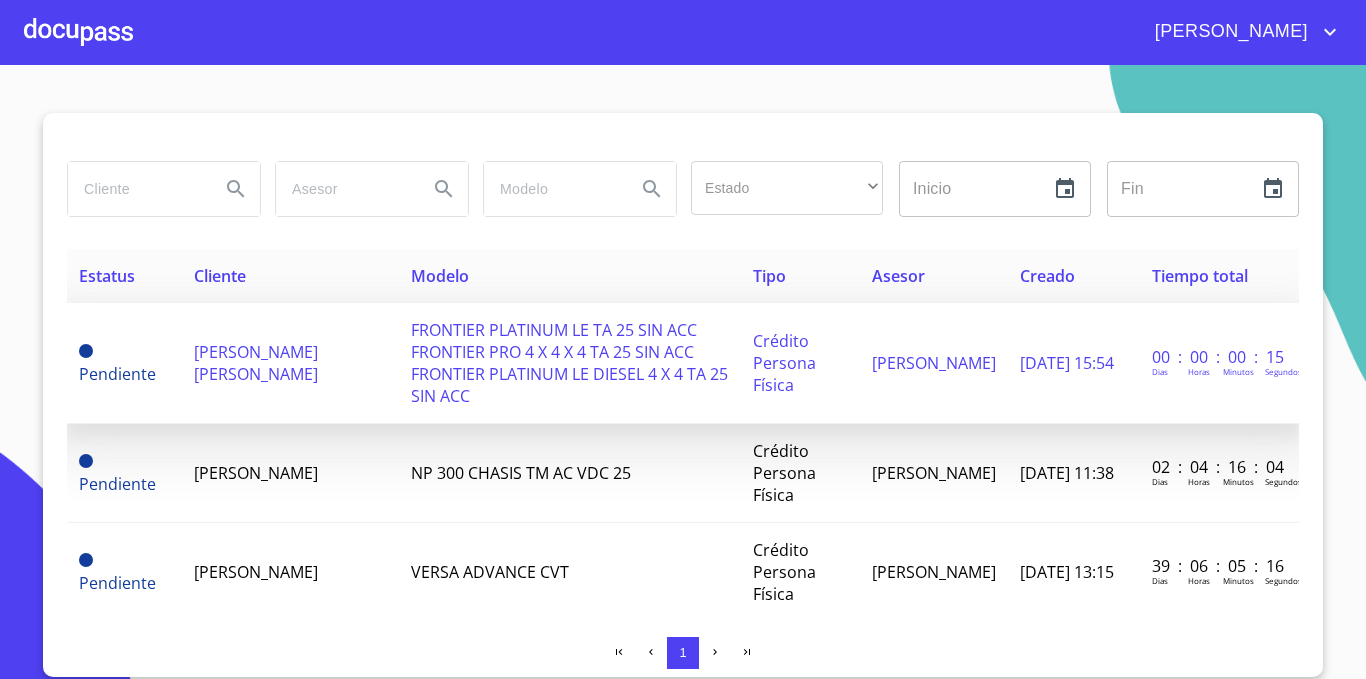 click on "[PERSON_NAME] [PERSON_NAME]" at bounding box center [256, 363] 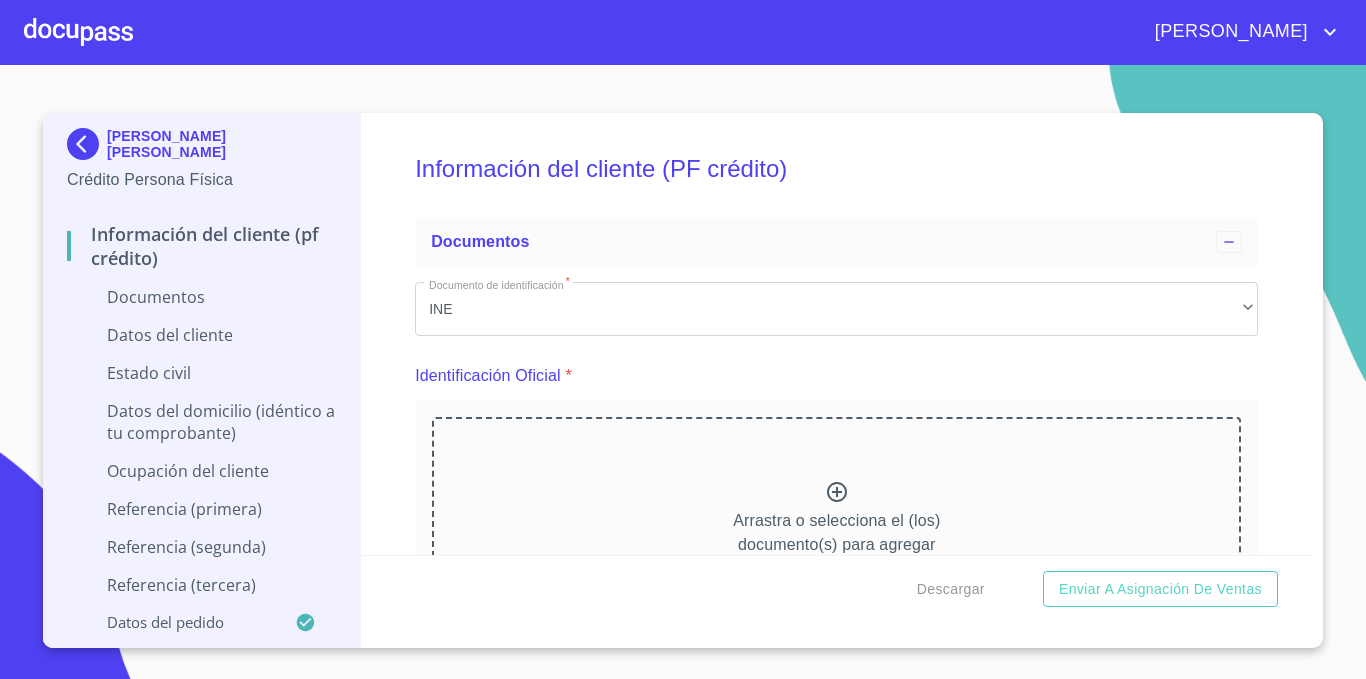 click on "Datos del cliente" at bounding box center (201, 335) 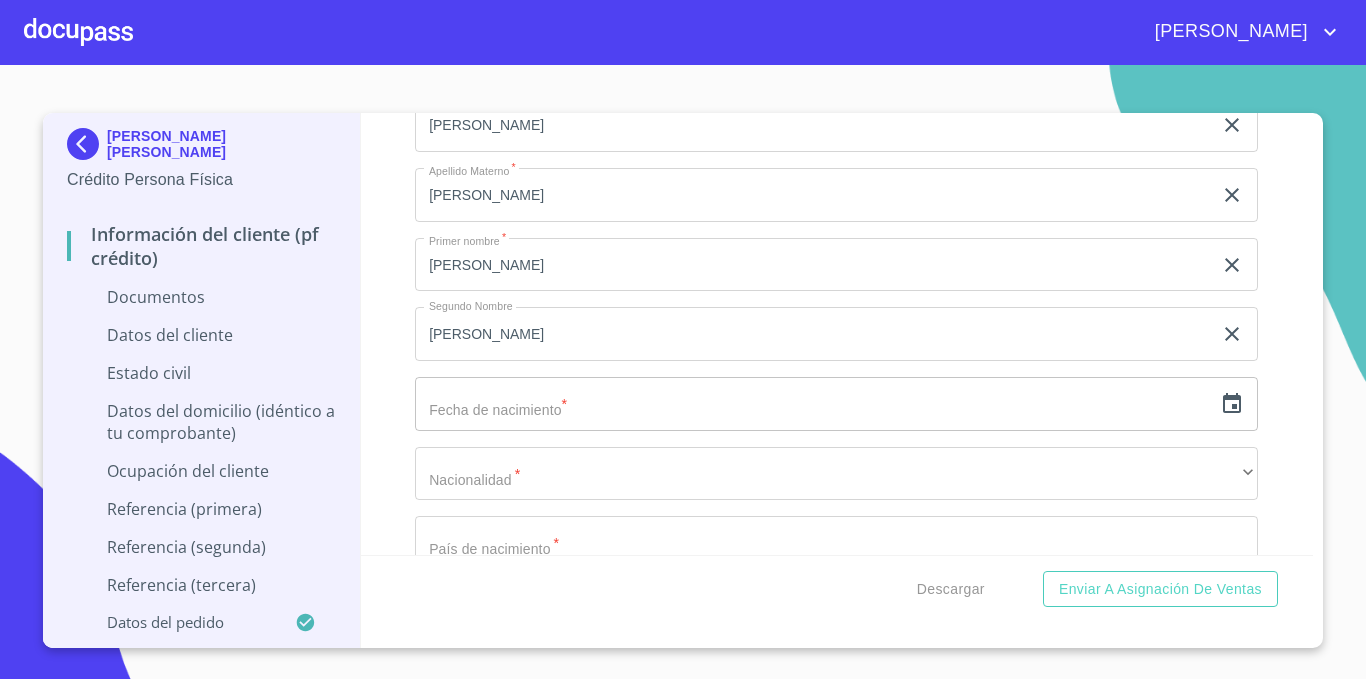 scroll, scrollTop: 2500, scrollLeft: 0, axis: vertical 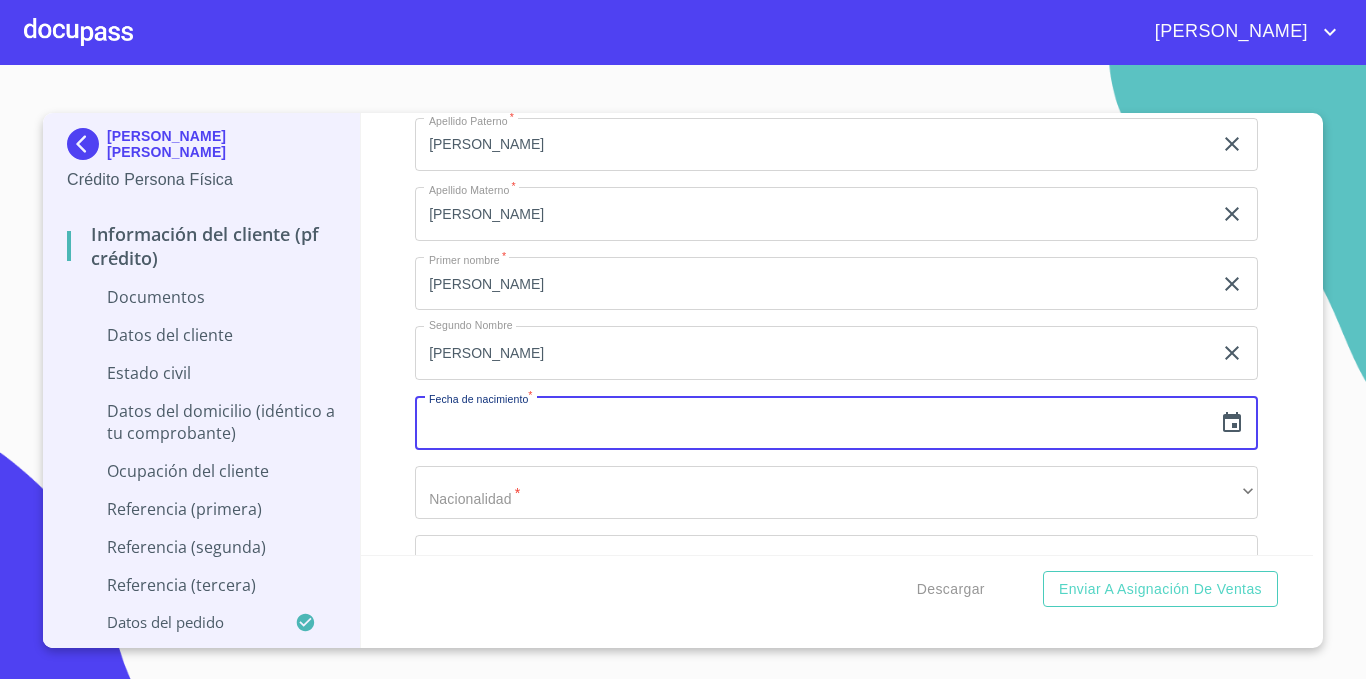 click at bounding box center (813, 423) 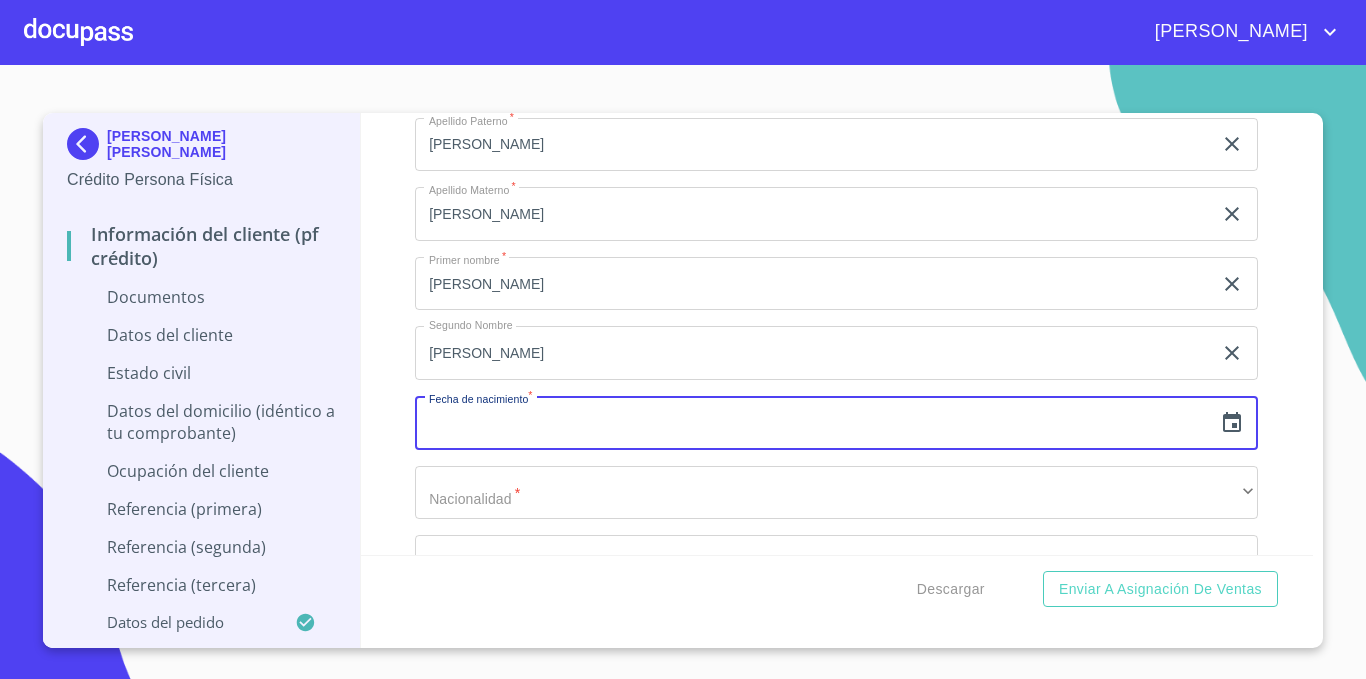 click 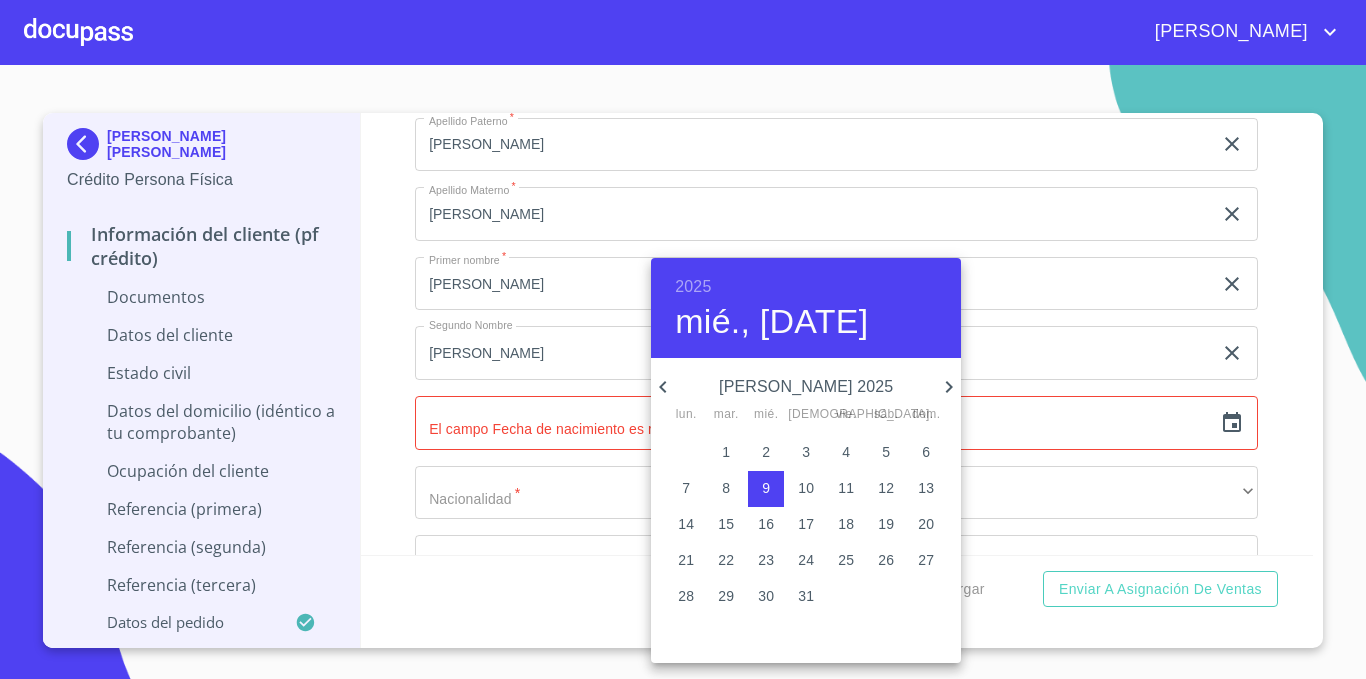 click on "2025" at bounding box center [693, 287] 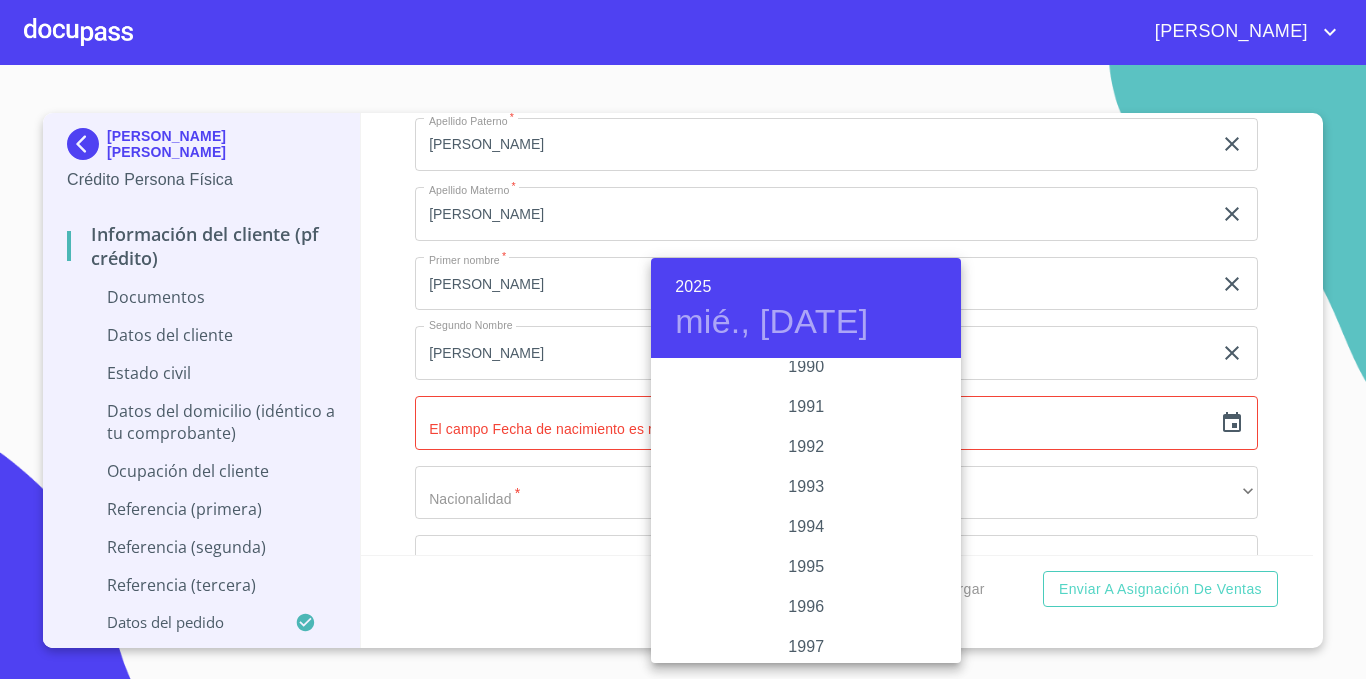 scroll, scrollTop: 2580, scrollLeft: 0, axis: vertical 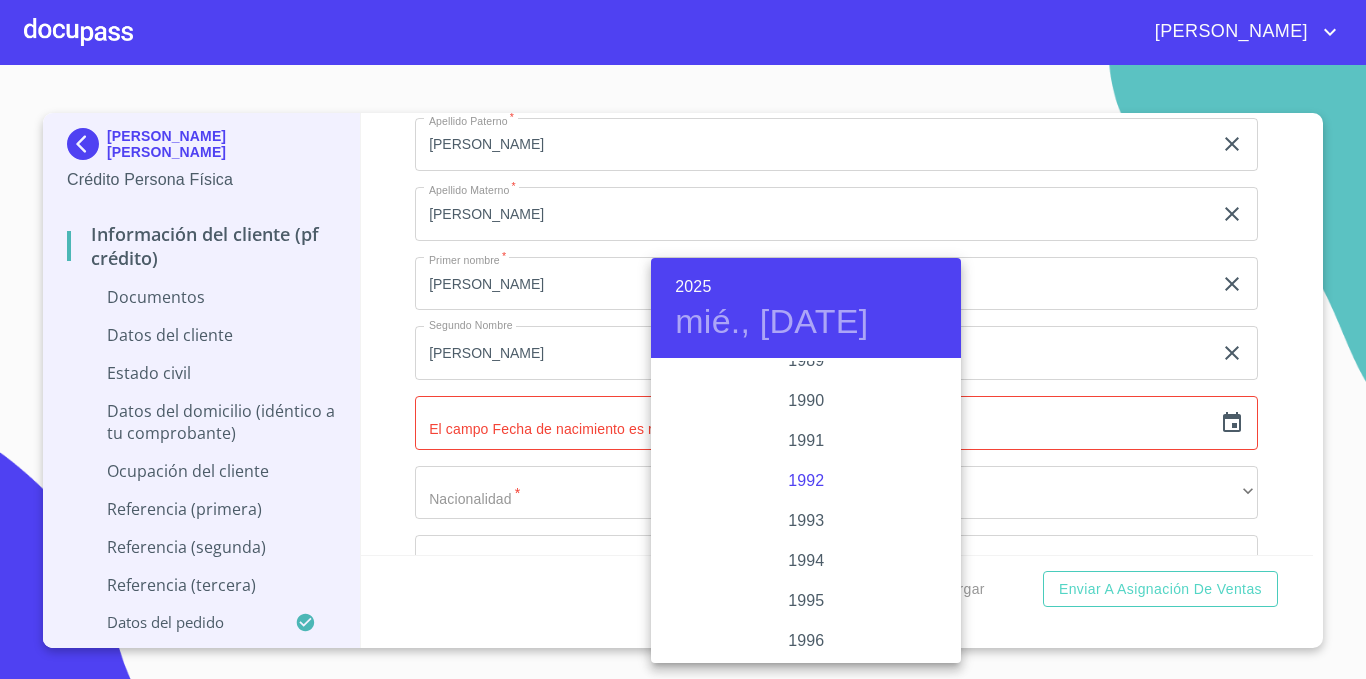 click on "1992" at bounding box center [806, 481] 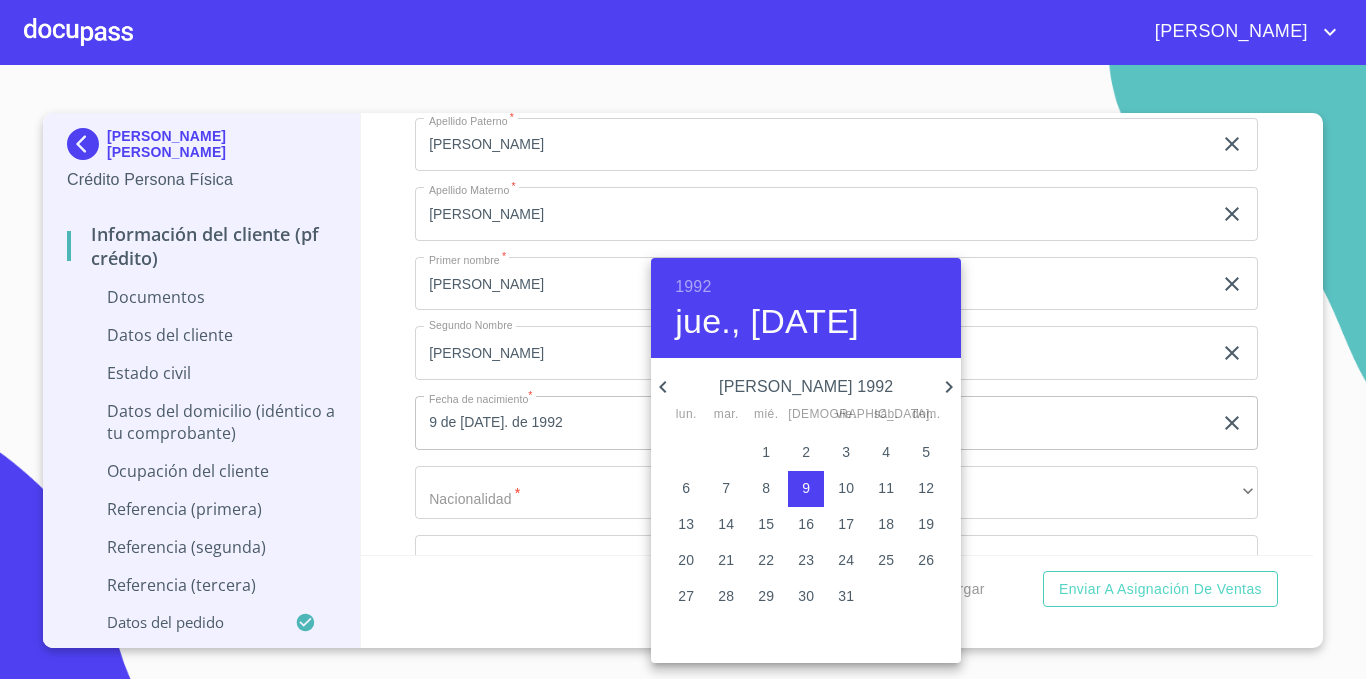 click 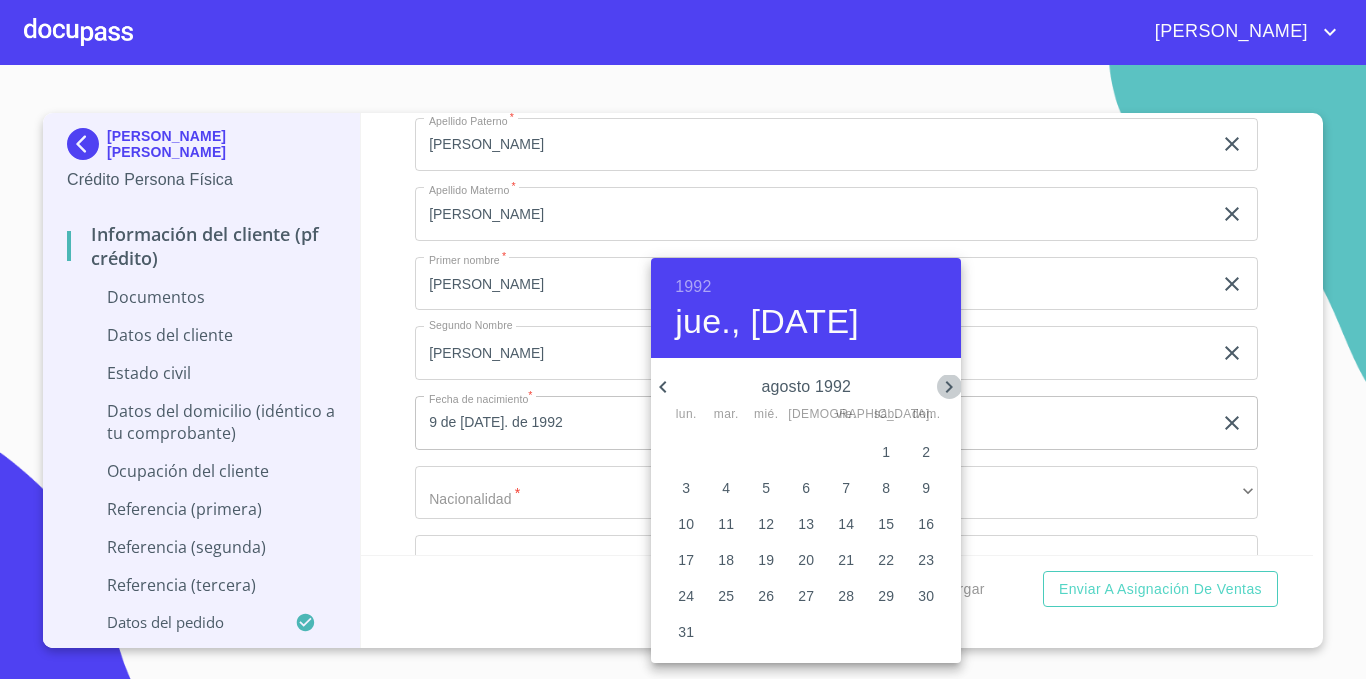 click 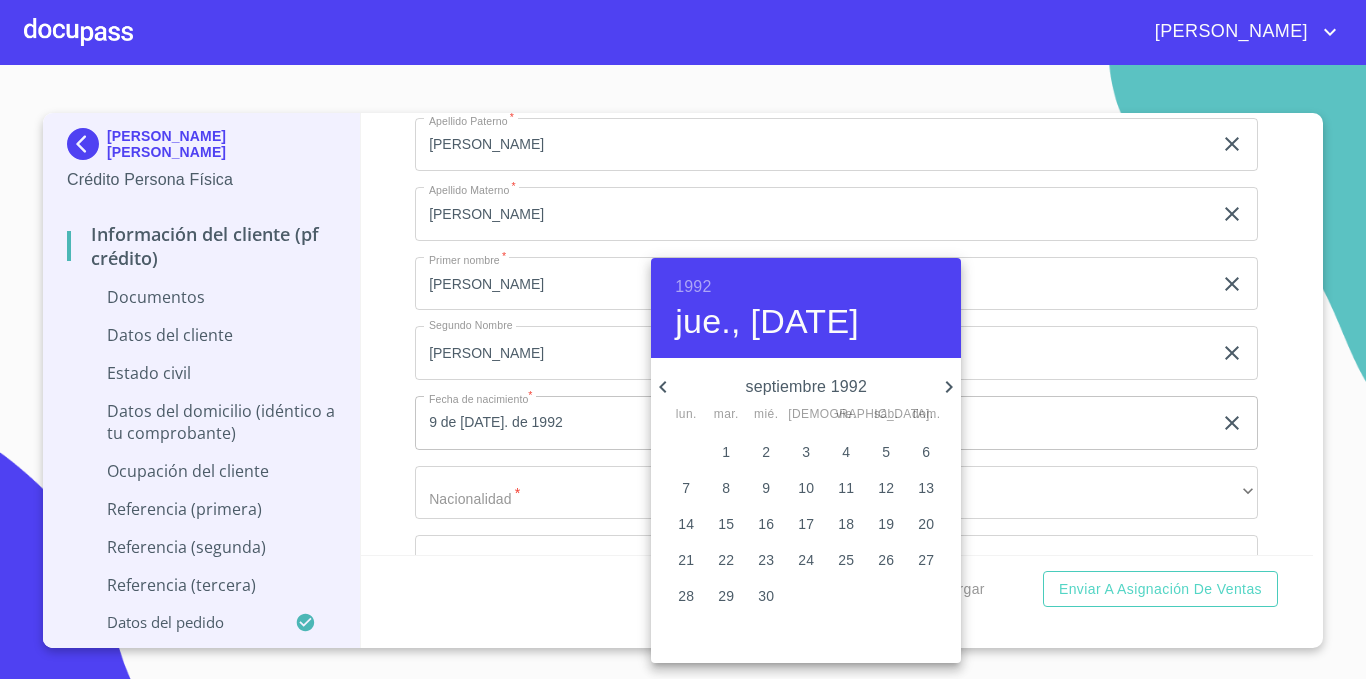 click on "21" at bounding box center (686, 560) 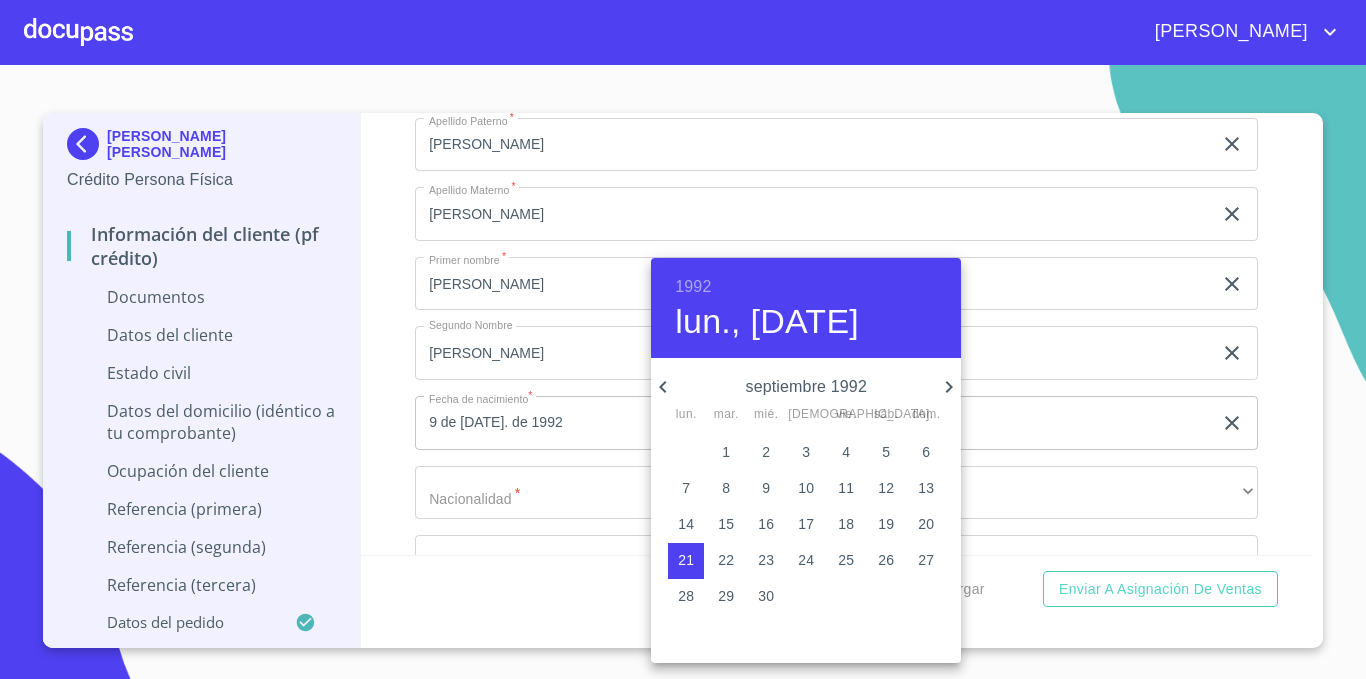 type on "21 de sep. de 1992" 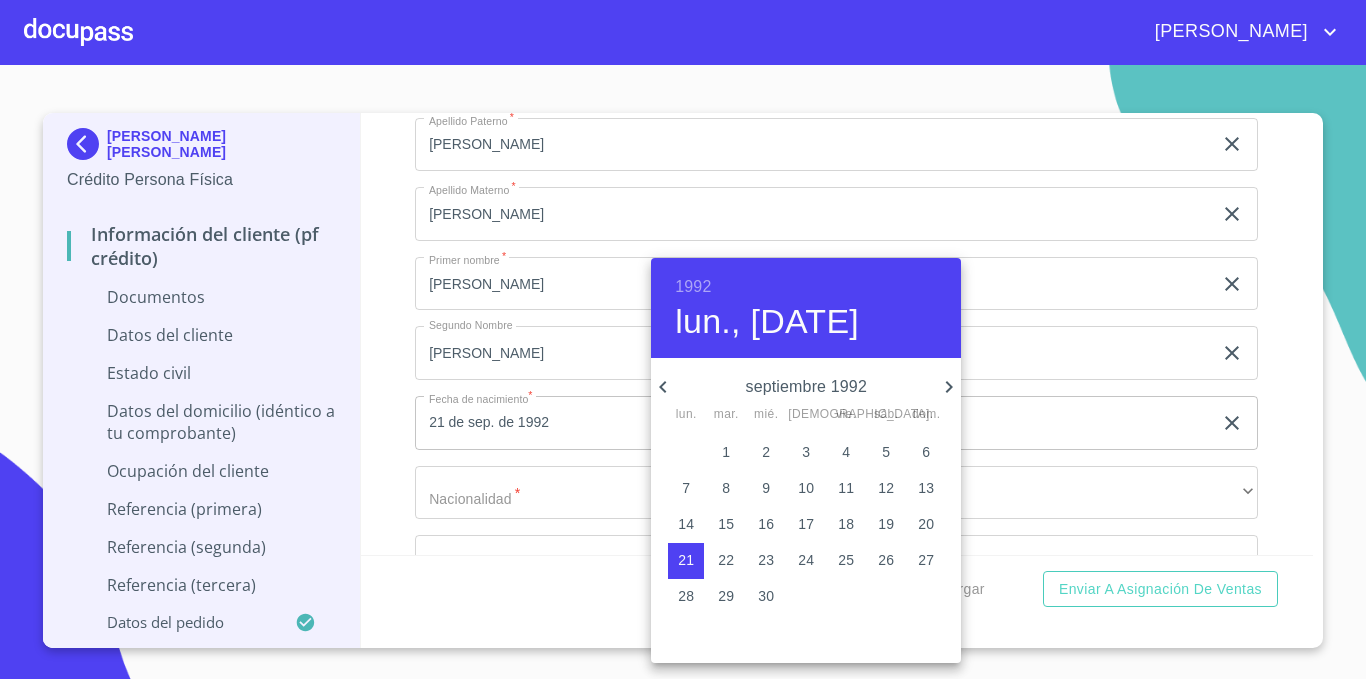 click at bounding box center [683, 339] 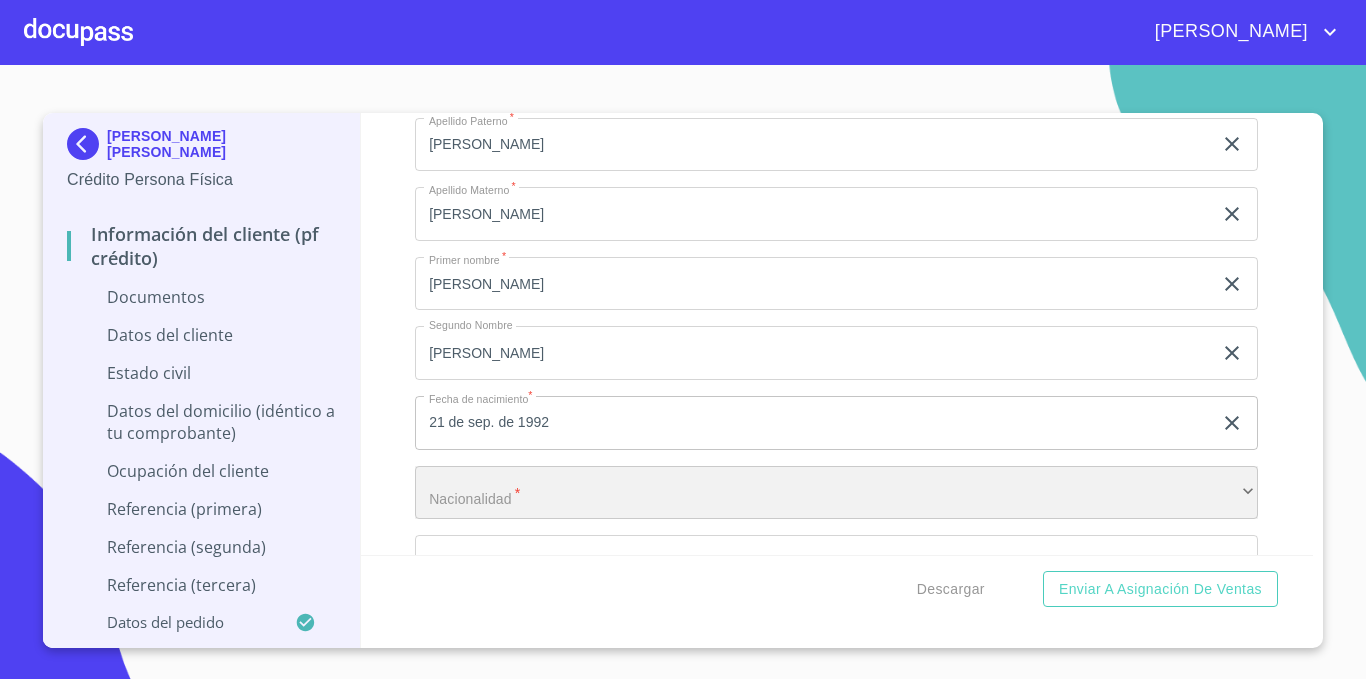 click on "​" at bounding box center (836, 493) 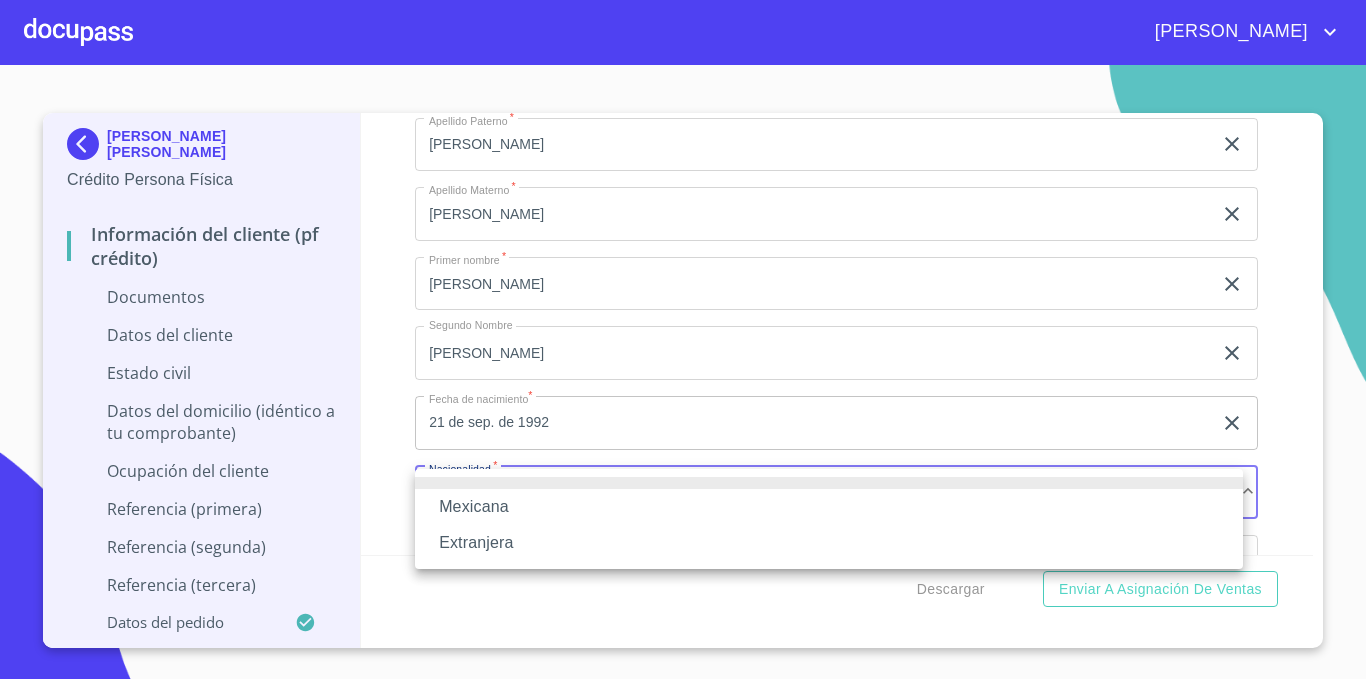 click on "Mexicana" at bounding box center [829, 507] 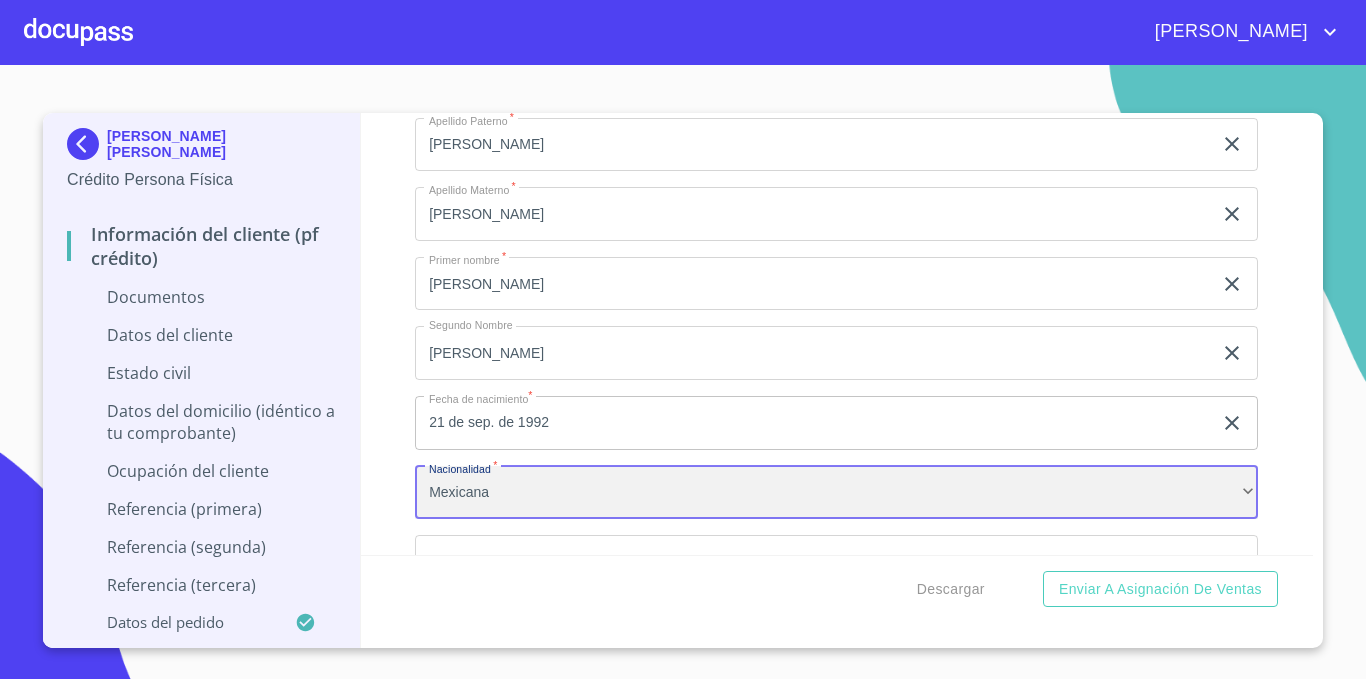 scroll, scrollTop: 2600, scrollLeft: 0, axis: vertical 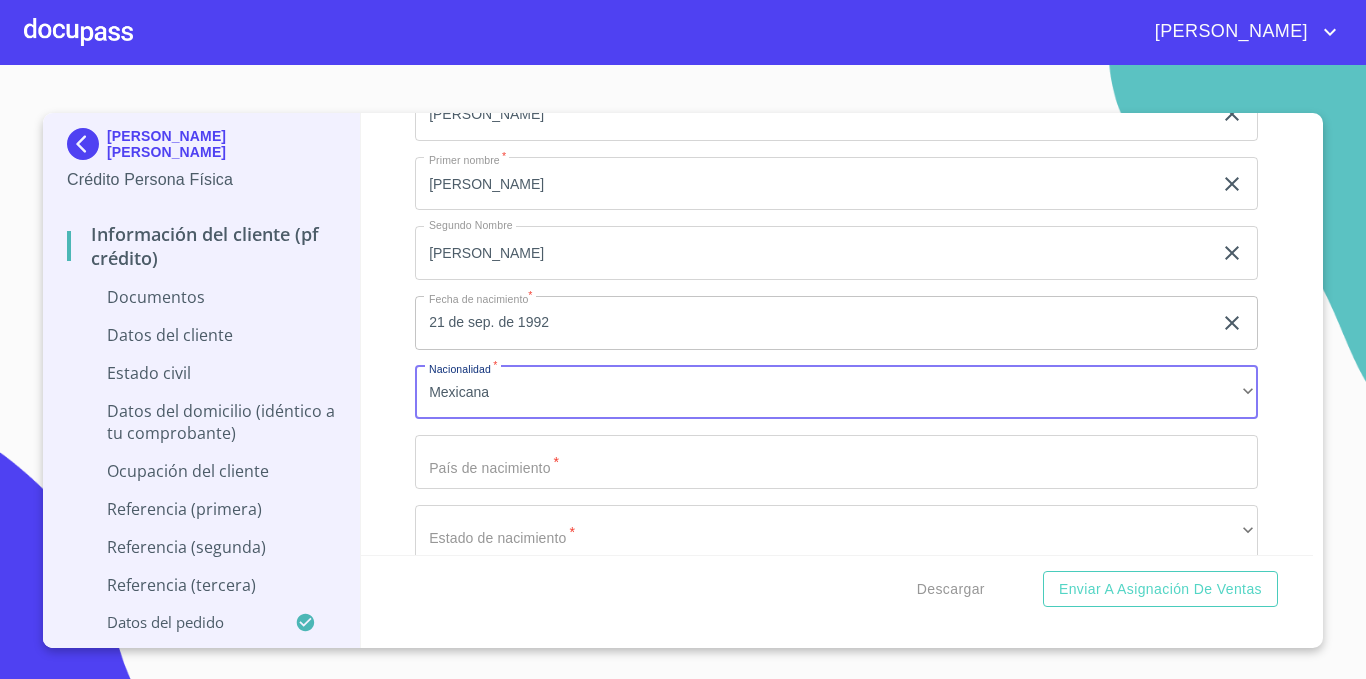 click on "Documento de identificación   *" at bounding box center [813, 45] 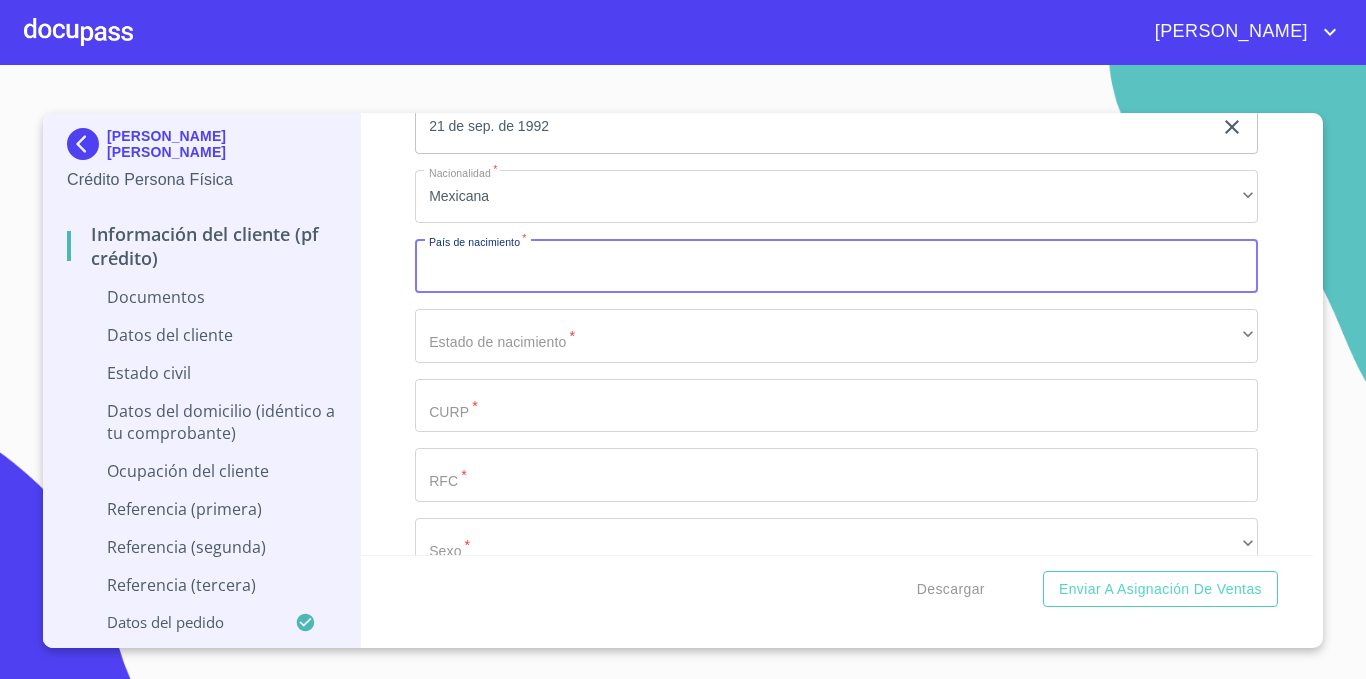 scroll, scrollTop: 2800, scrollLeft: 0, axis: vertical 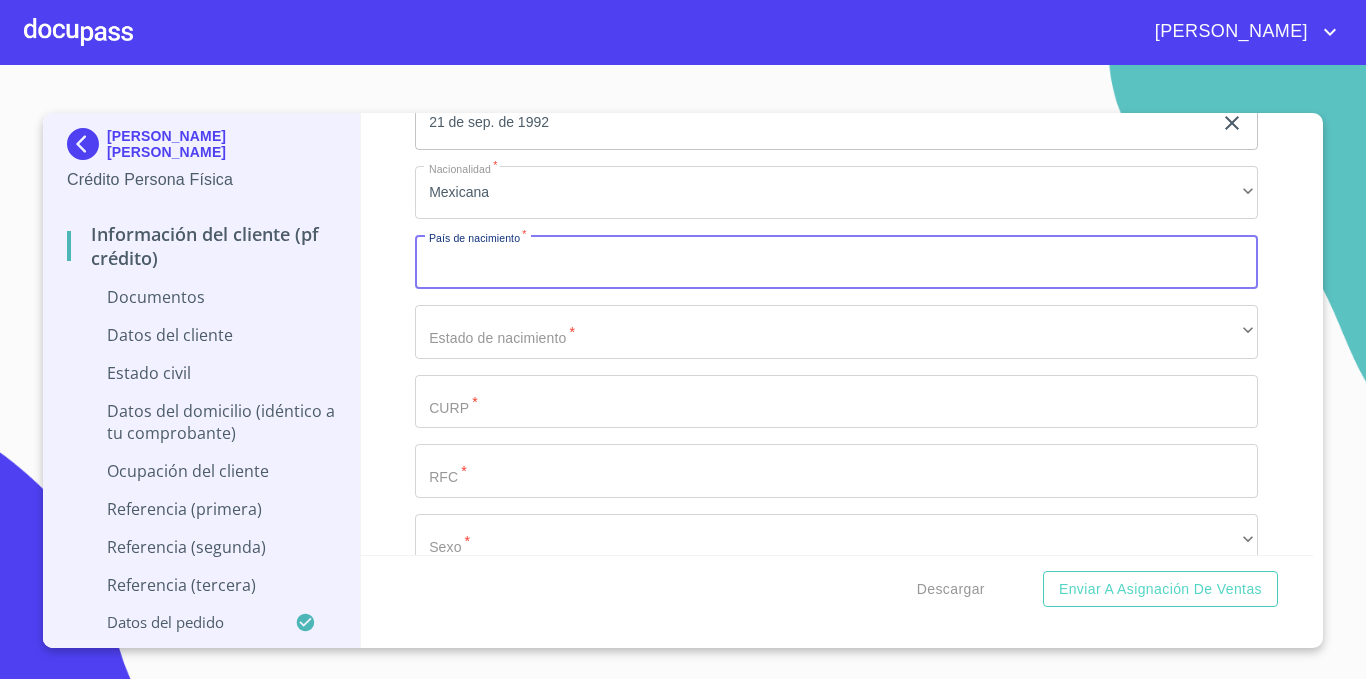 click on "Documento de identificación   *" at bounding box center [836, 262] 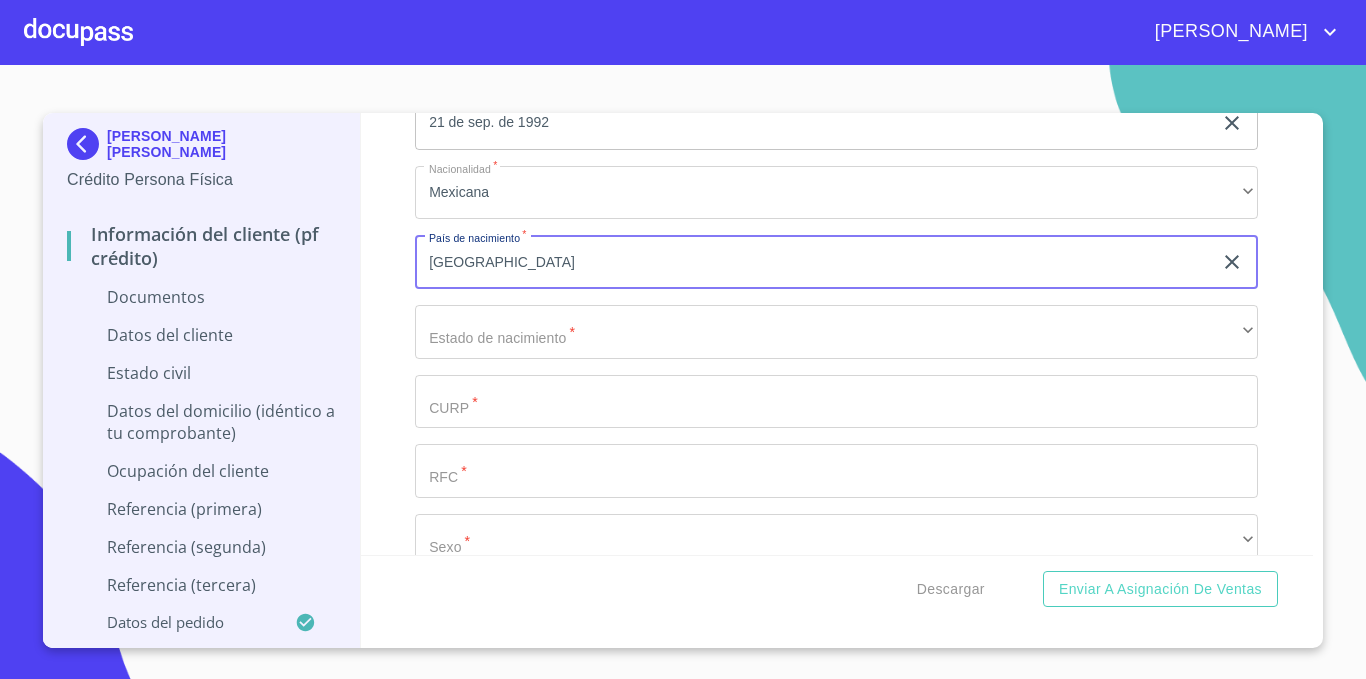 type on "[GEOGRAPHIC_DATA]" 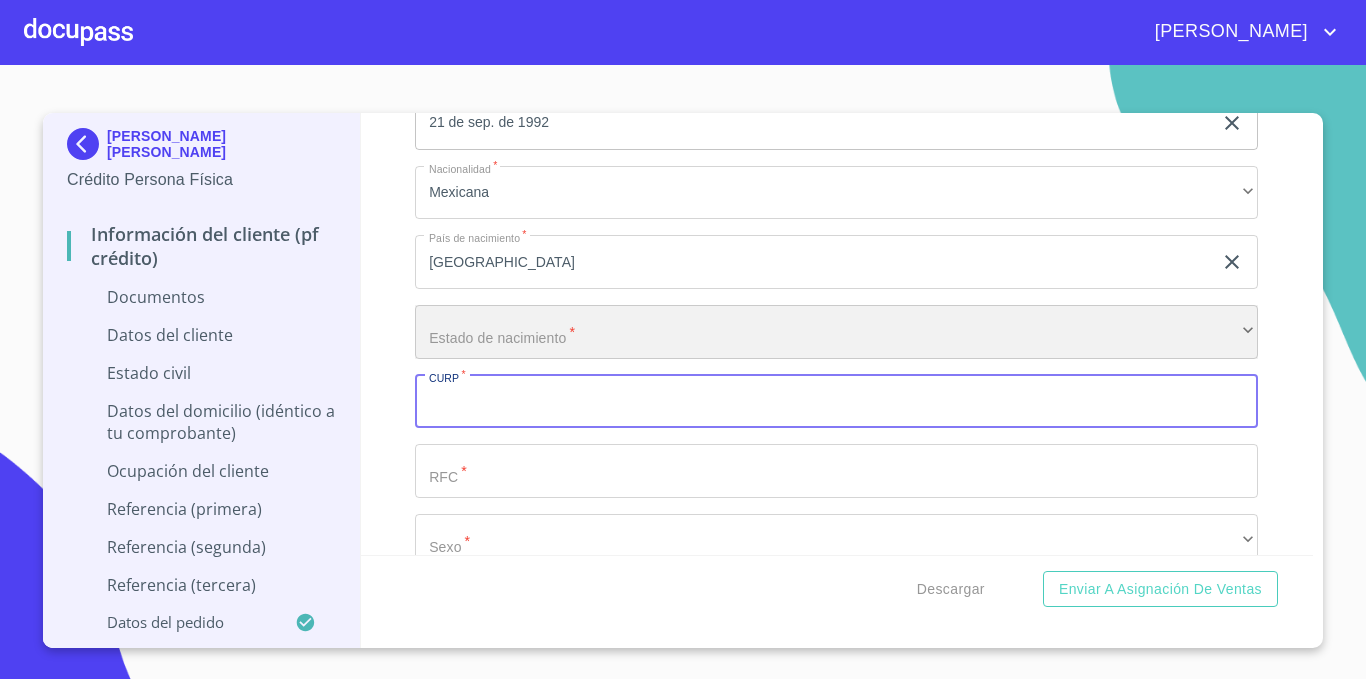 click on "​" at bounding box center [836, 332] 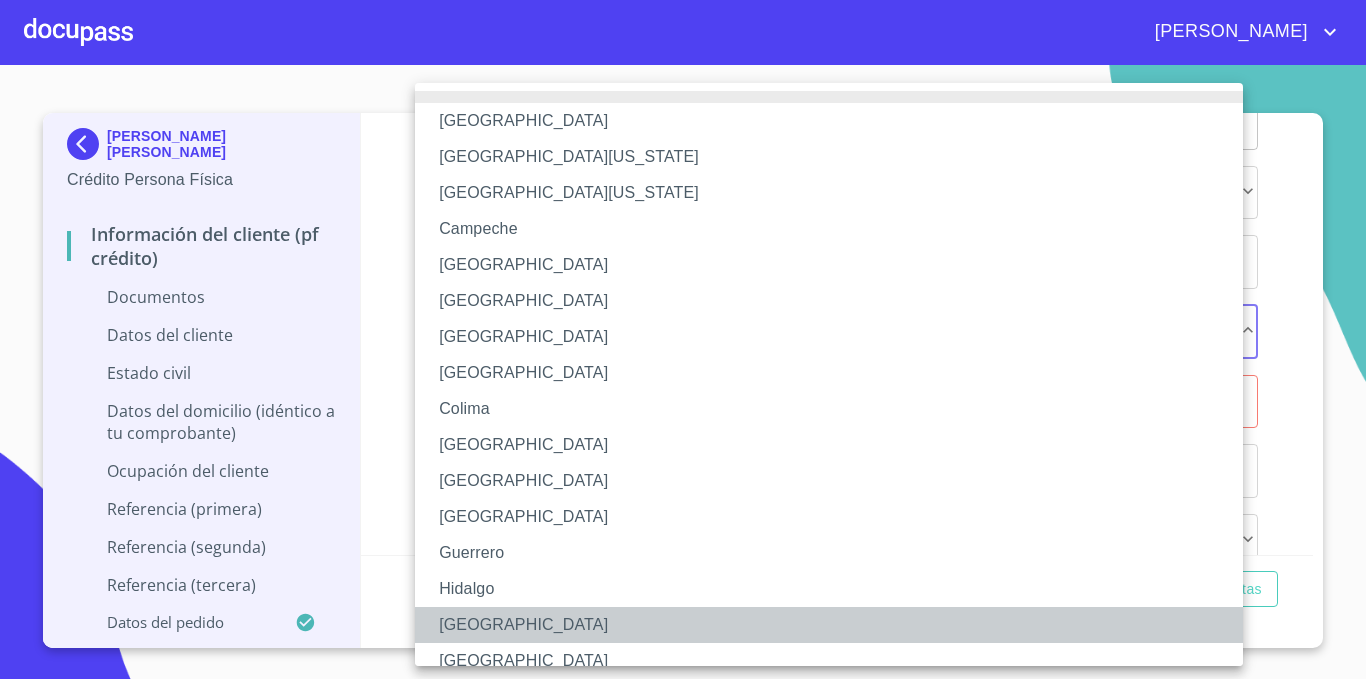 click on "[GEOGRAPHIC_DATA]" at bounding box center [836, 625] 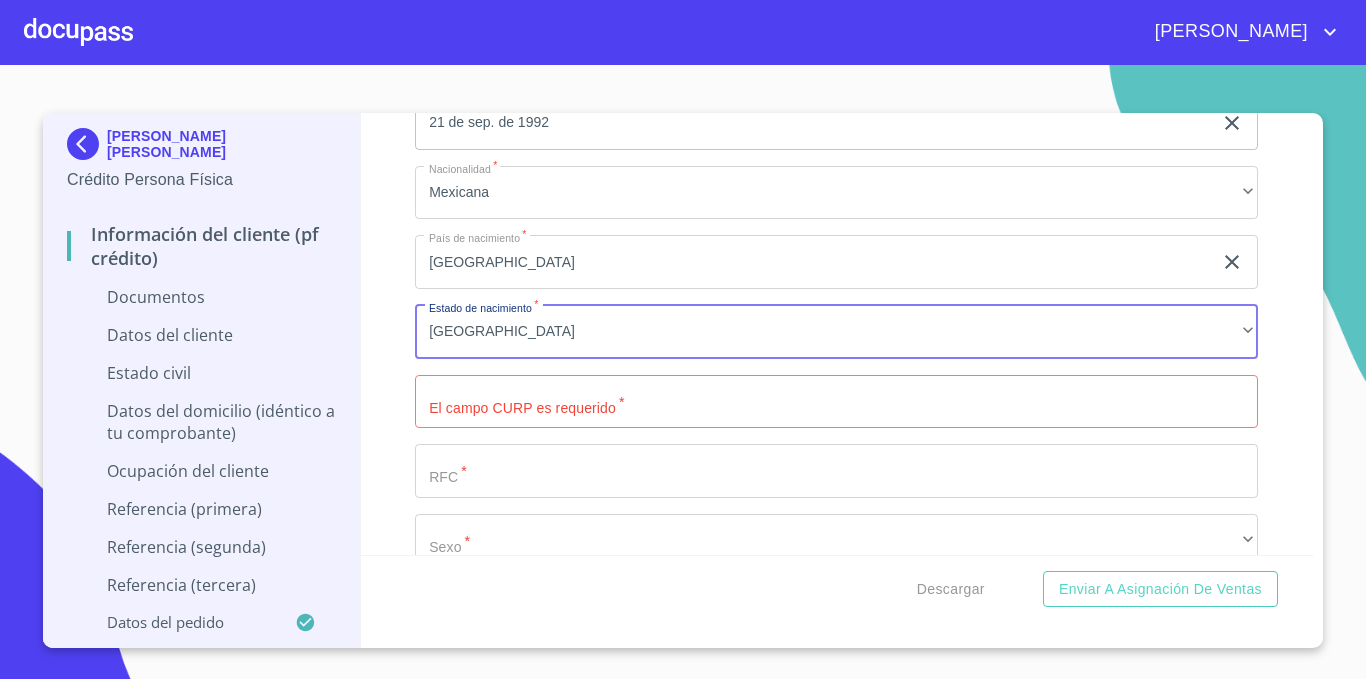 click on "Información del cliente (PF crédito)   Documentos Documento de identificación   * INE ​ Identificación Oficial * Arrastra o selecciona el (los) documento(s) para agregar Comprobante de Domicilio * Arrastra o selecciona el (los) documento(s) para agregar Fuente de ingresos   * Independiente/Dueño de negocio/Persona Moral ​ Comprobante de Ingresos mes 1 * Arrastra o selecciona el (los) documento(s) para agregar Comprobante de Ingresos mes 2 * Arrastra o selecciona el (los) documento(s) para agregar Comprobante de Ingresos mes 3 * Arrastra o selecciona el (los) documento(s) para agregar CURP * [GEOGRAPHIC_DATA] o selecciona el (los) documento(s) para agregar [PERSON_NAME] de situación fiscal Arrastra o selecciona el (los) documento(s) para agregar Datos del cliente Apellido [PERSON_NAME]   * [PERSON_NAME] ​ Apellido Materno   * [PERSON_NAME] ​ Primer nombre   * [PERSON_NAME] ​ [PERSON_NAME] Nombre [PERSON_NAME] ​ Fecha de nacimiento * 21 de sep. de [DEMOGRAPHIC_DATA] ​ Nacionalidad   * Mexicana ​ País de nacimiento   * MEXICO ​   * *" at bounding box center (837, 334) 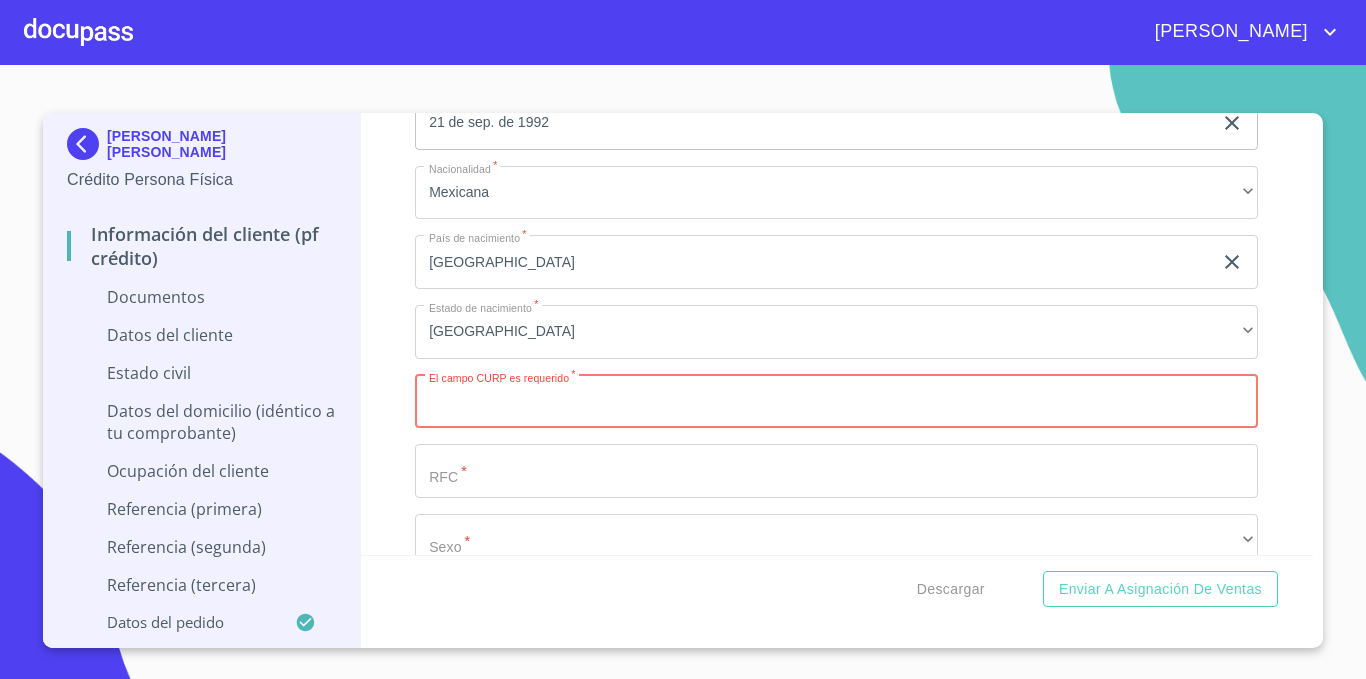 click on "Documento de identificación   *" at bounding box center (836, 402) 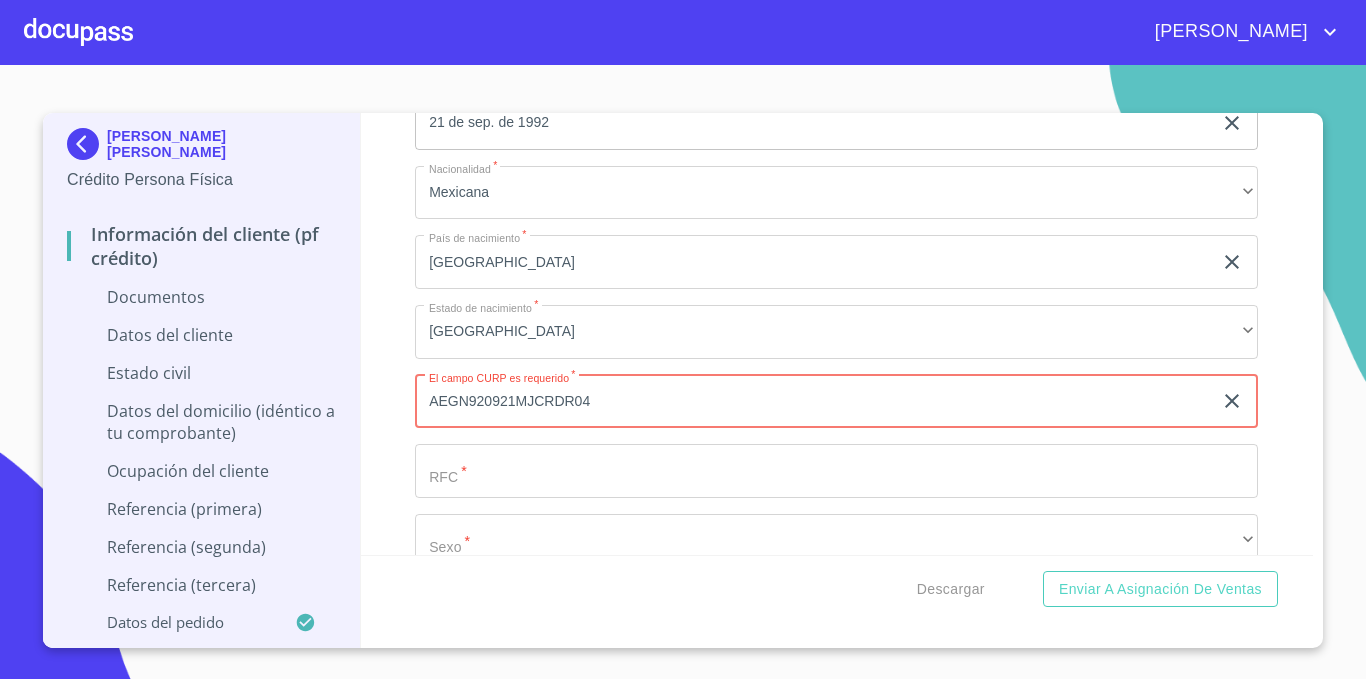 type on "AEGN920921MJCRDR04" 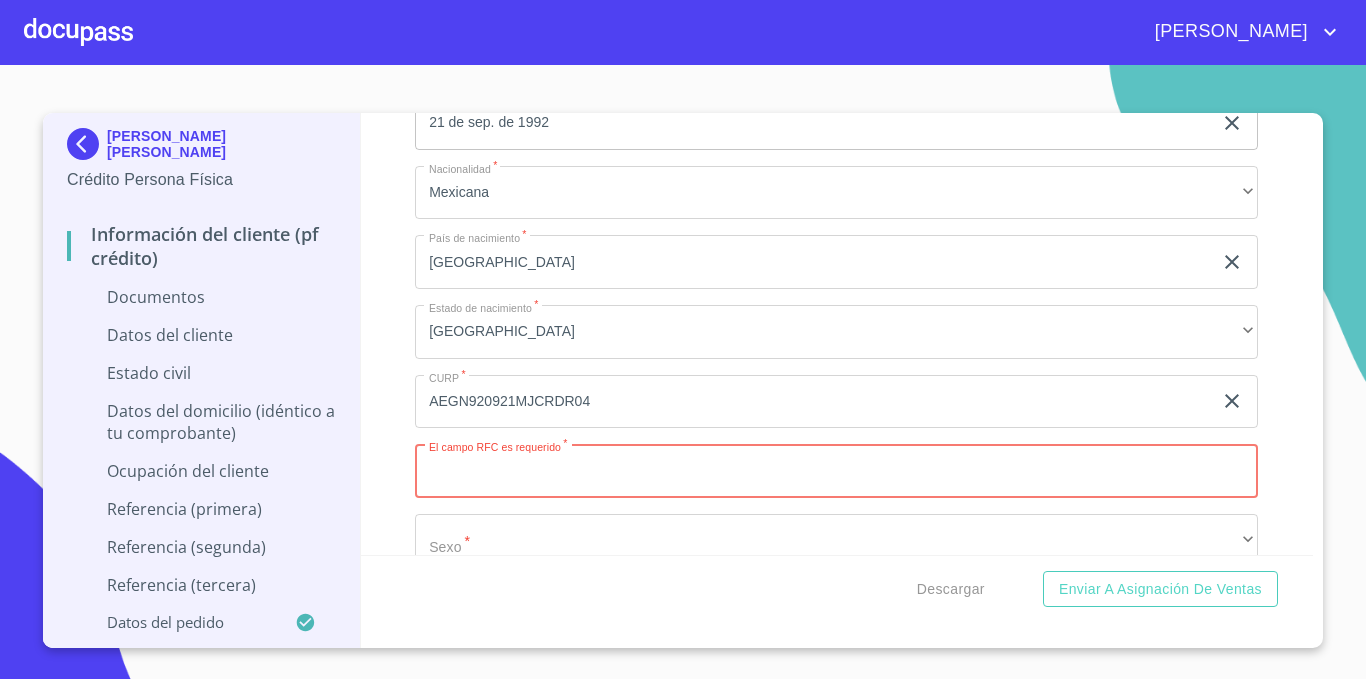 paste on "AEGN920921L70" 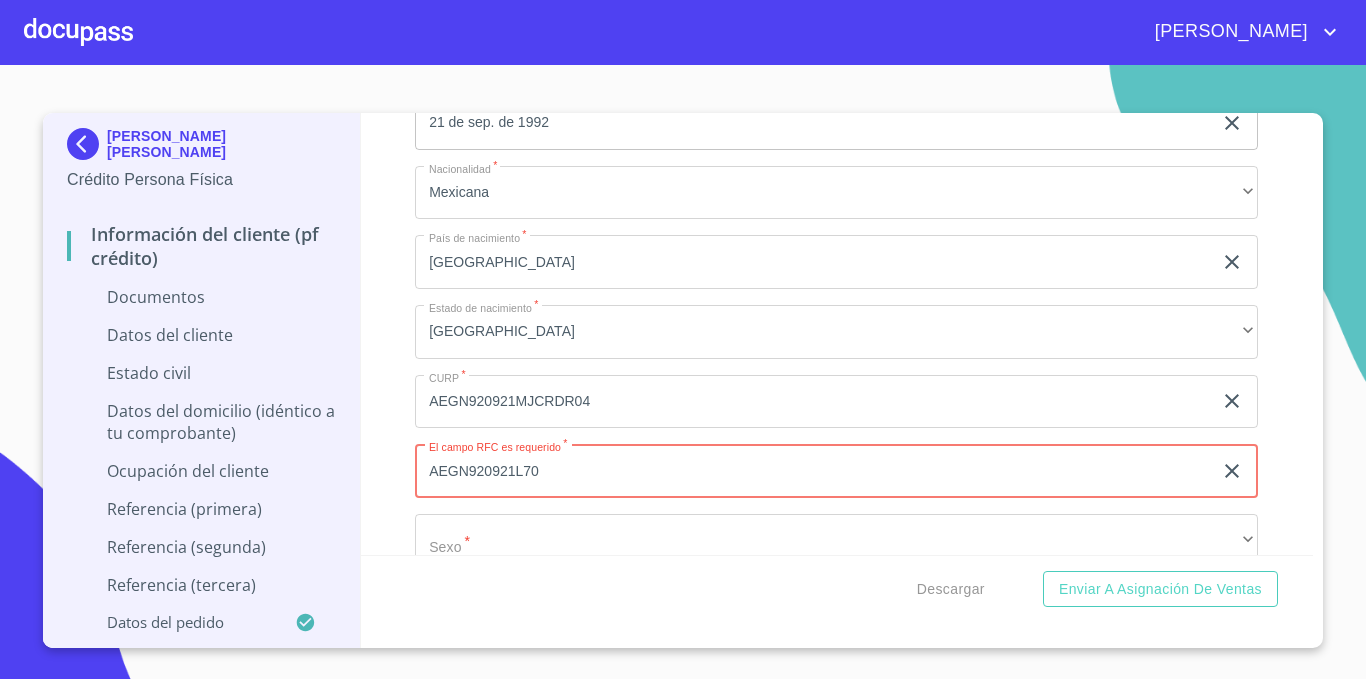 scroll, scrollTop: 3000, scrollLeft: 0, axis: vertical 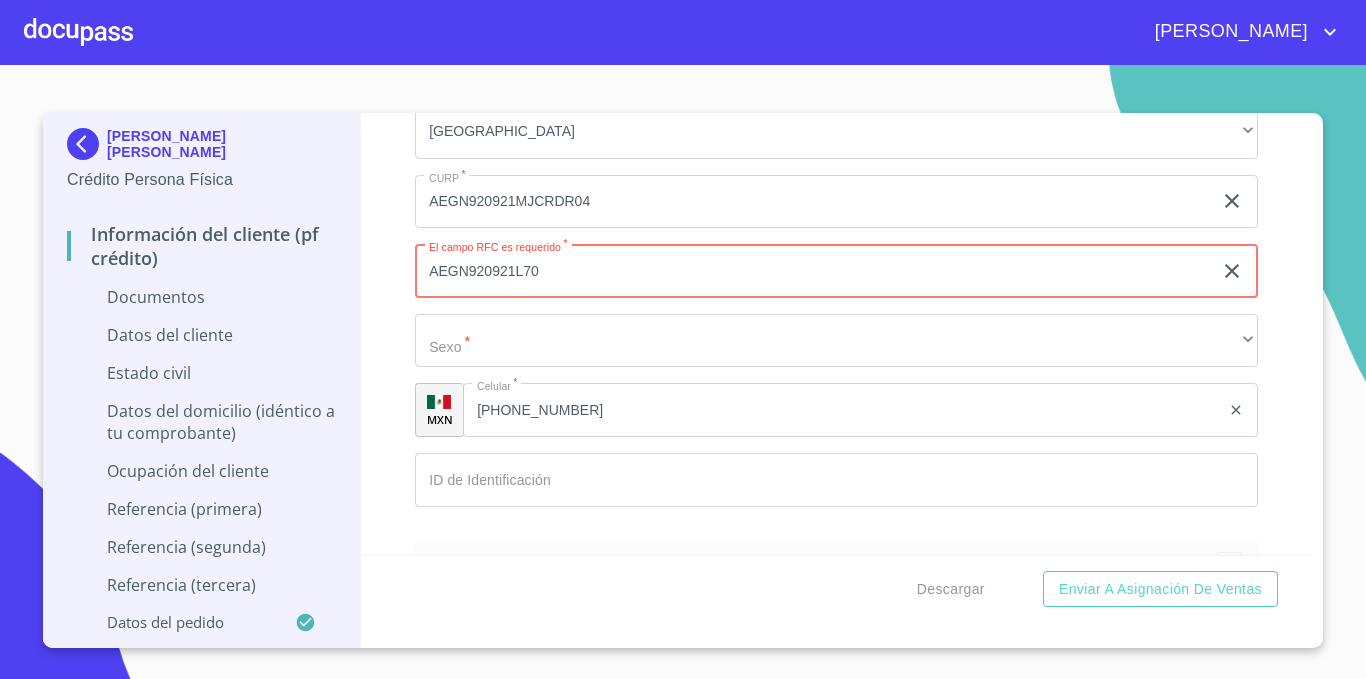 type on "AEGN920921L70" 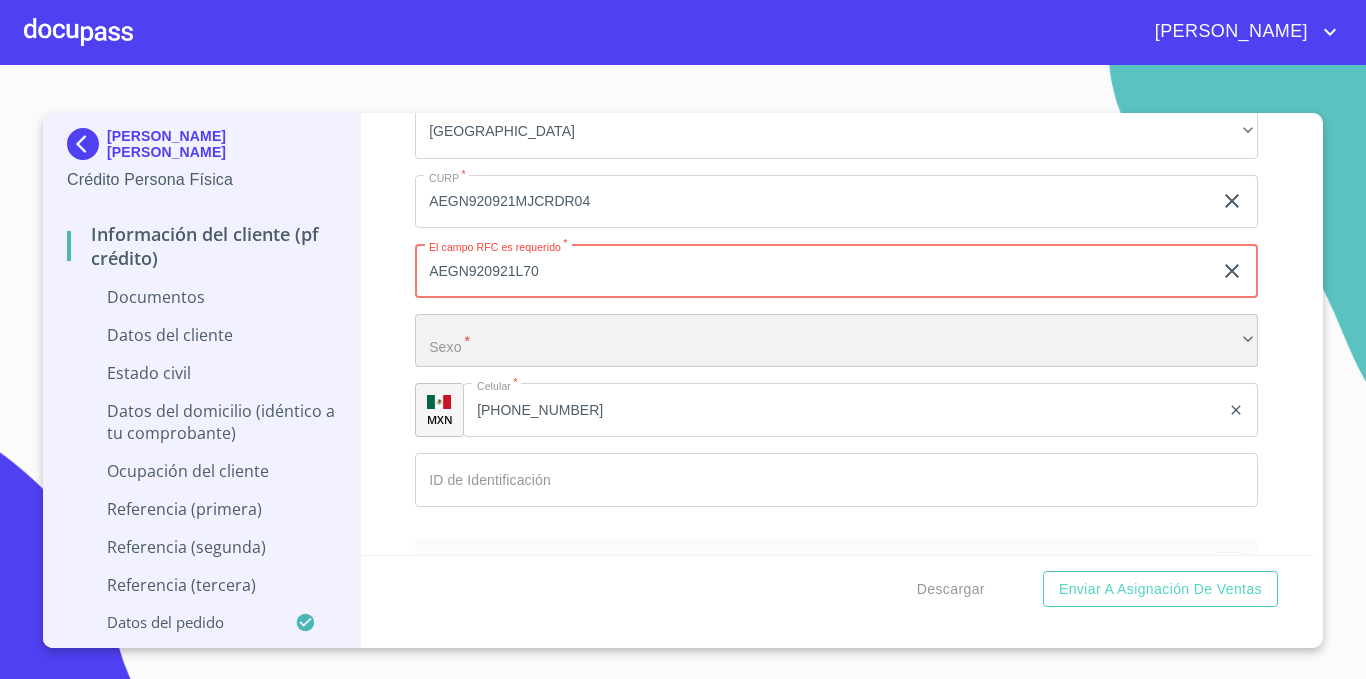 click on "​" at bounding box center (836, 341) 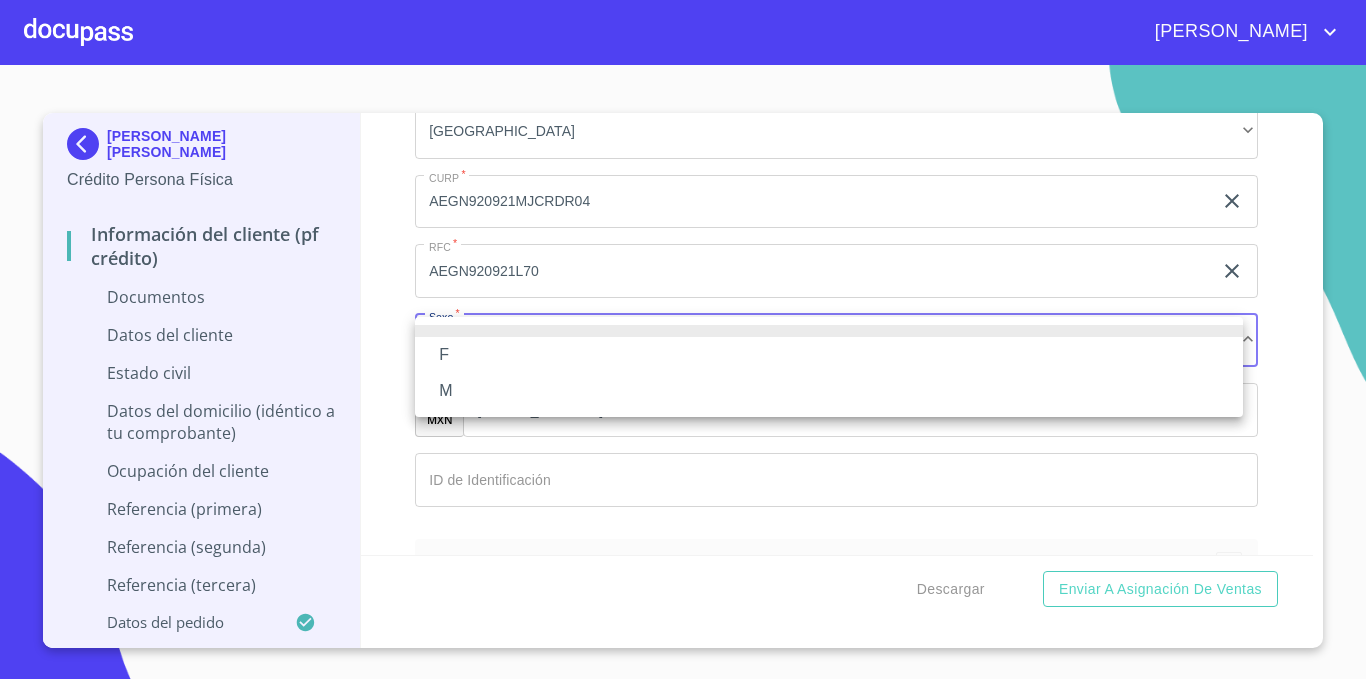 click on "F" at bounding box center [829, 355] 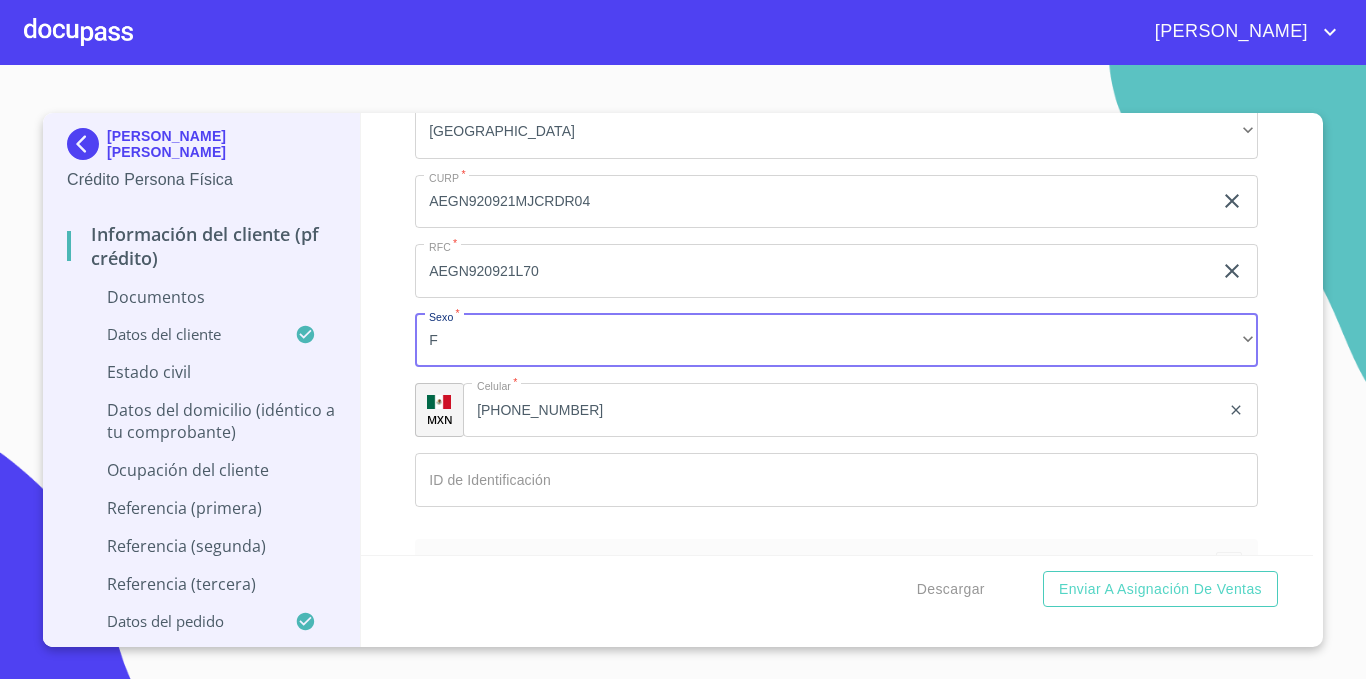 click on "Documento de identificación   *" at bounding box center (813, -355) 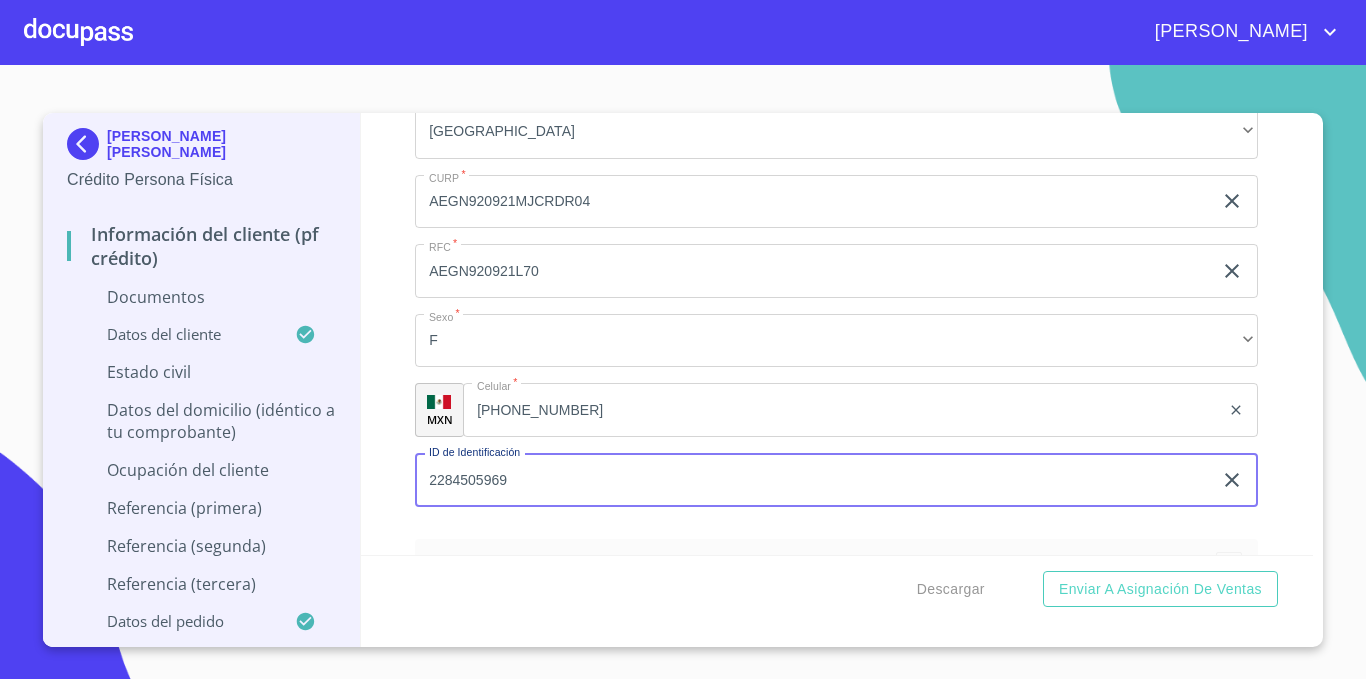 type on "2284505969" 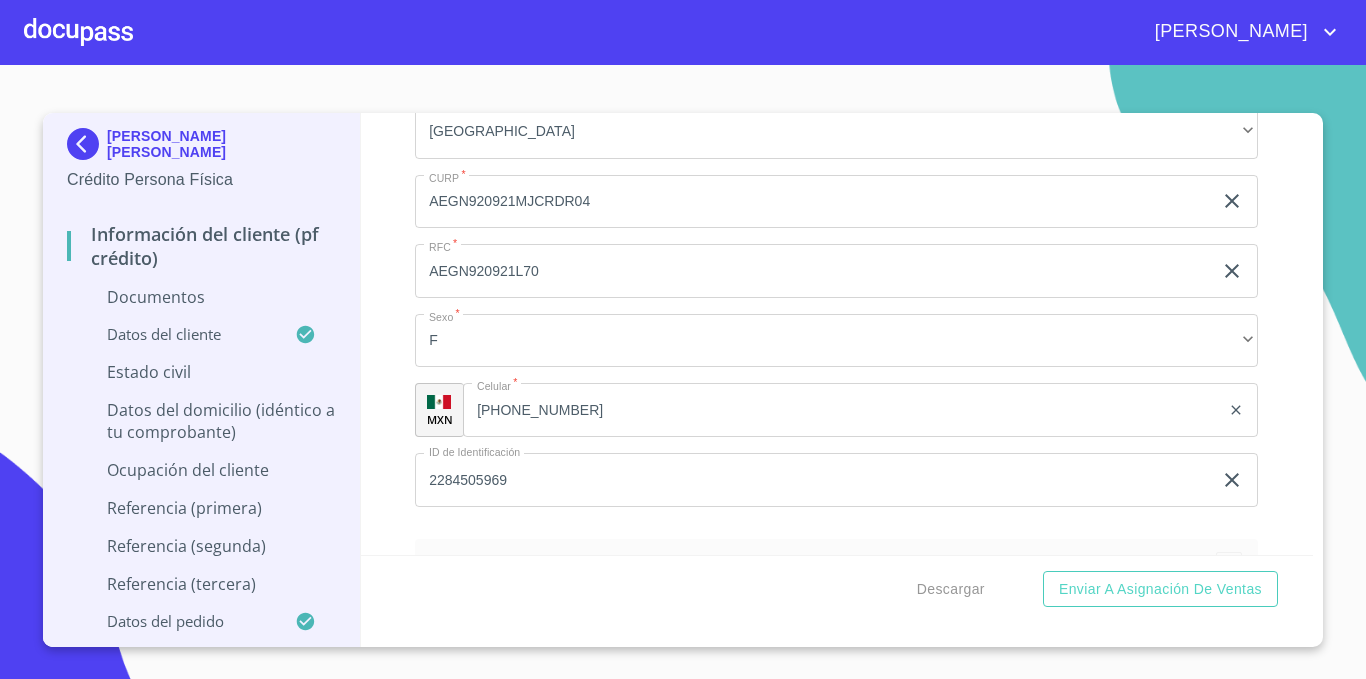 scroll, scrollTop: 3300, scrollLeft: 0, axis: vertical 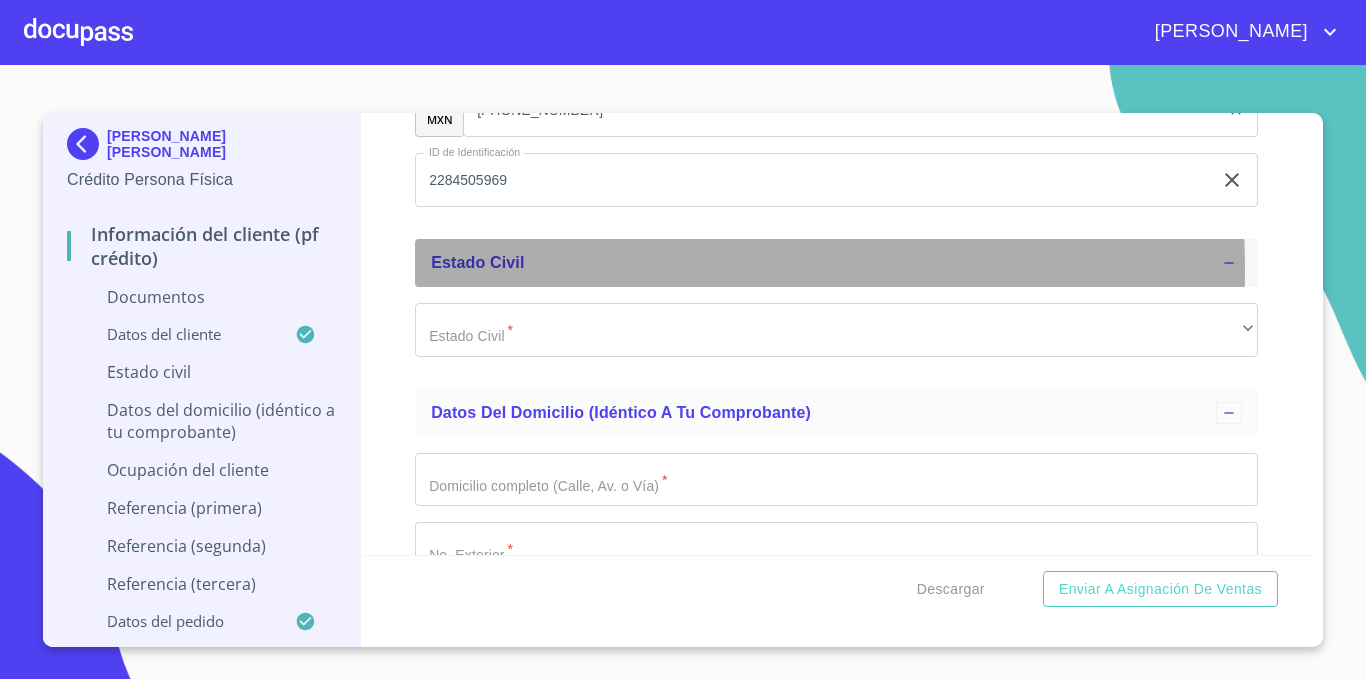 click on "Estado Civil" at bounding box center [823, 263] 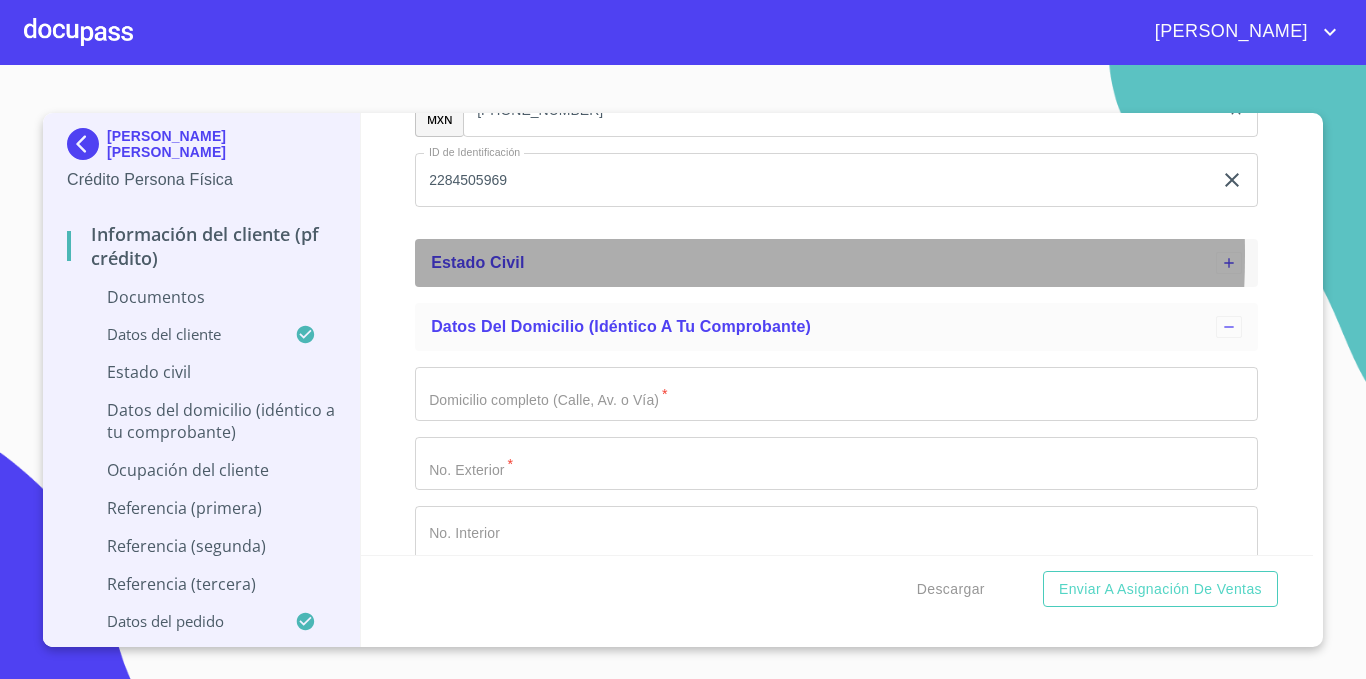 click on "Estado Civil" at bounding box center [823, 263] 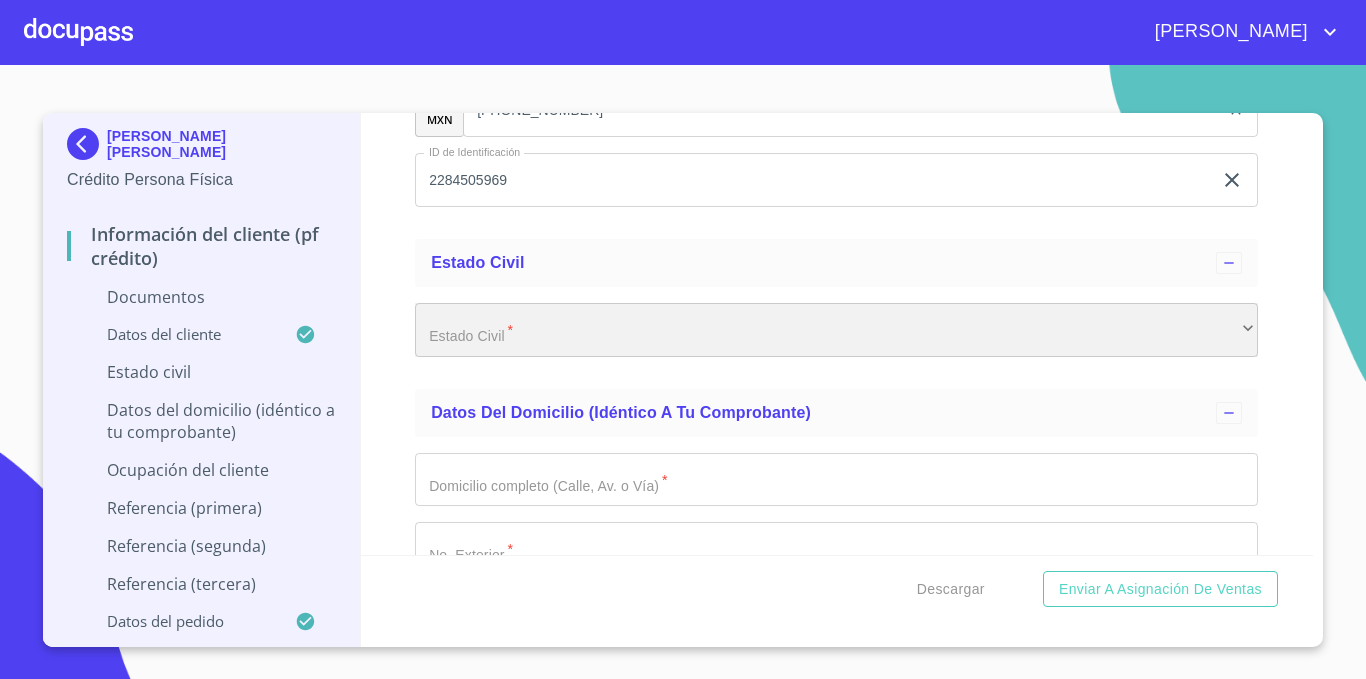 click on "​" at bounding box center [836, 330] 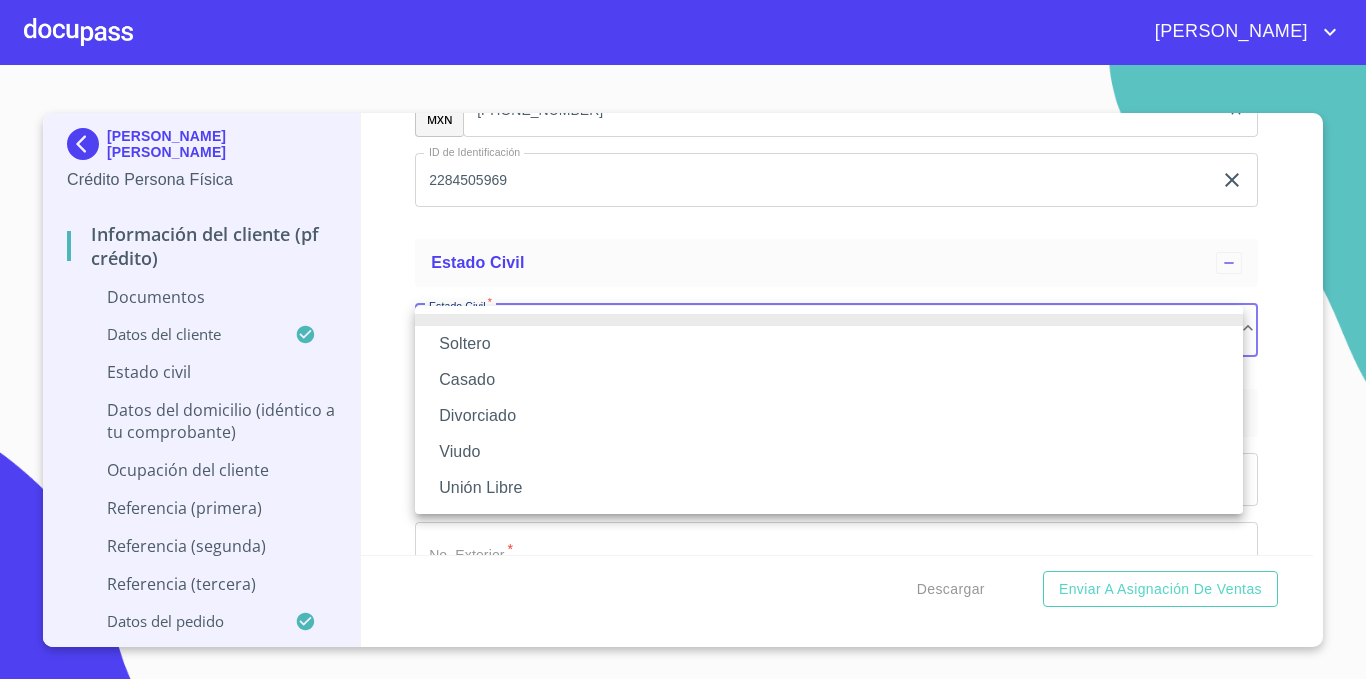 click on "Soltero" at bounding box center (829, 344) 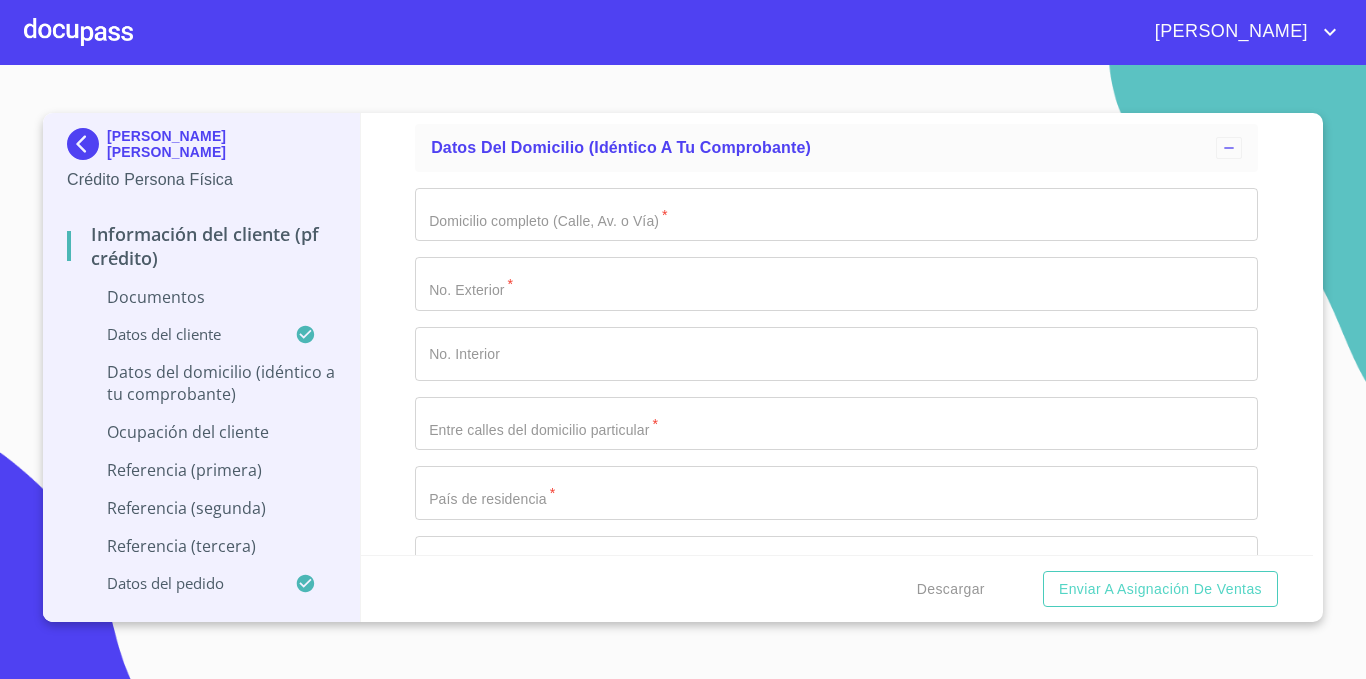 scroll, scrollTop: 3600, scrollLeft: 0, axis: vertical 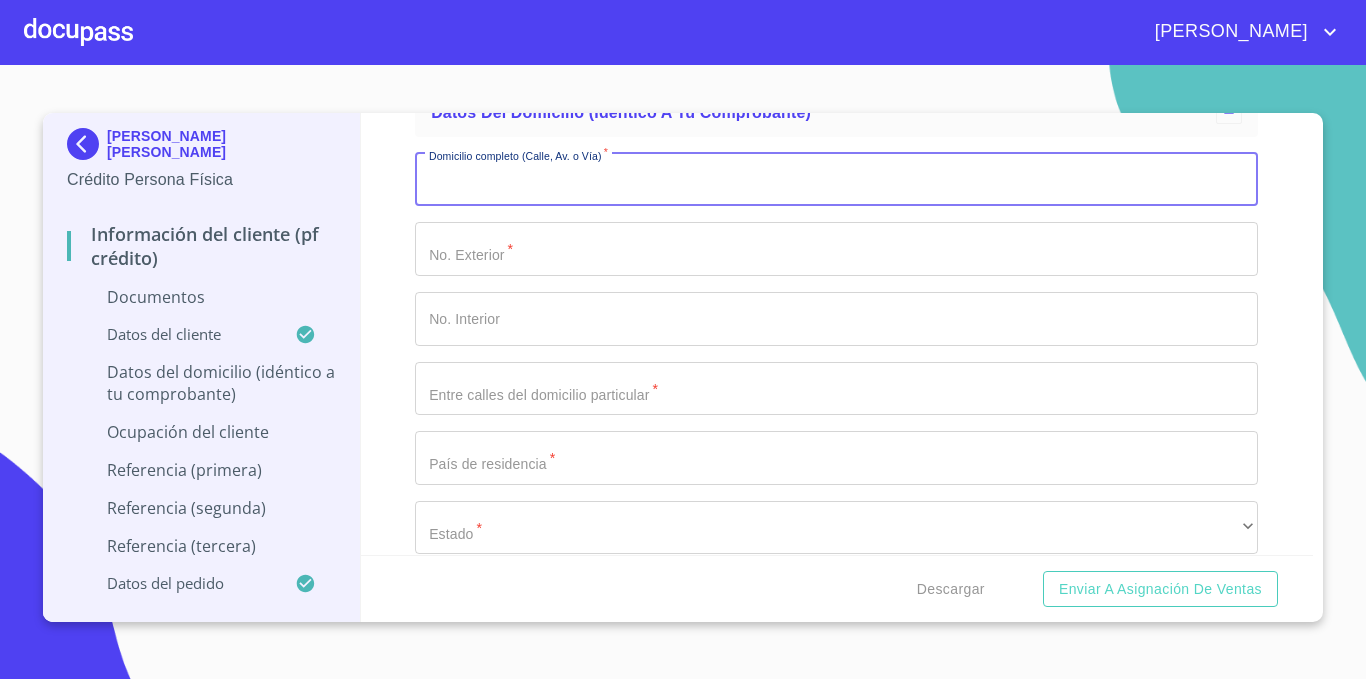 click on "Documento de identificación   *" at bounding box center (836, 180) 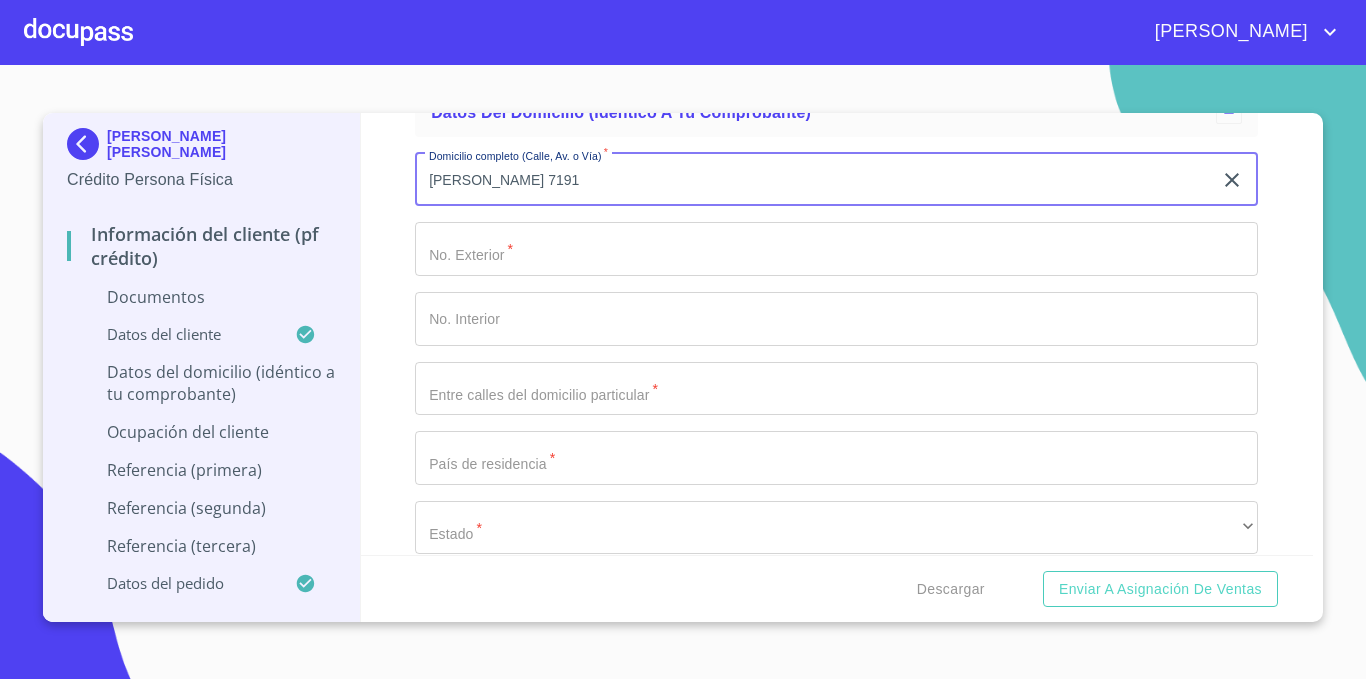 click on "[PERSON_NAME] 7191" at bounding box center (813, 180) 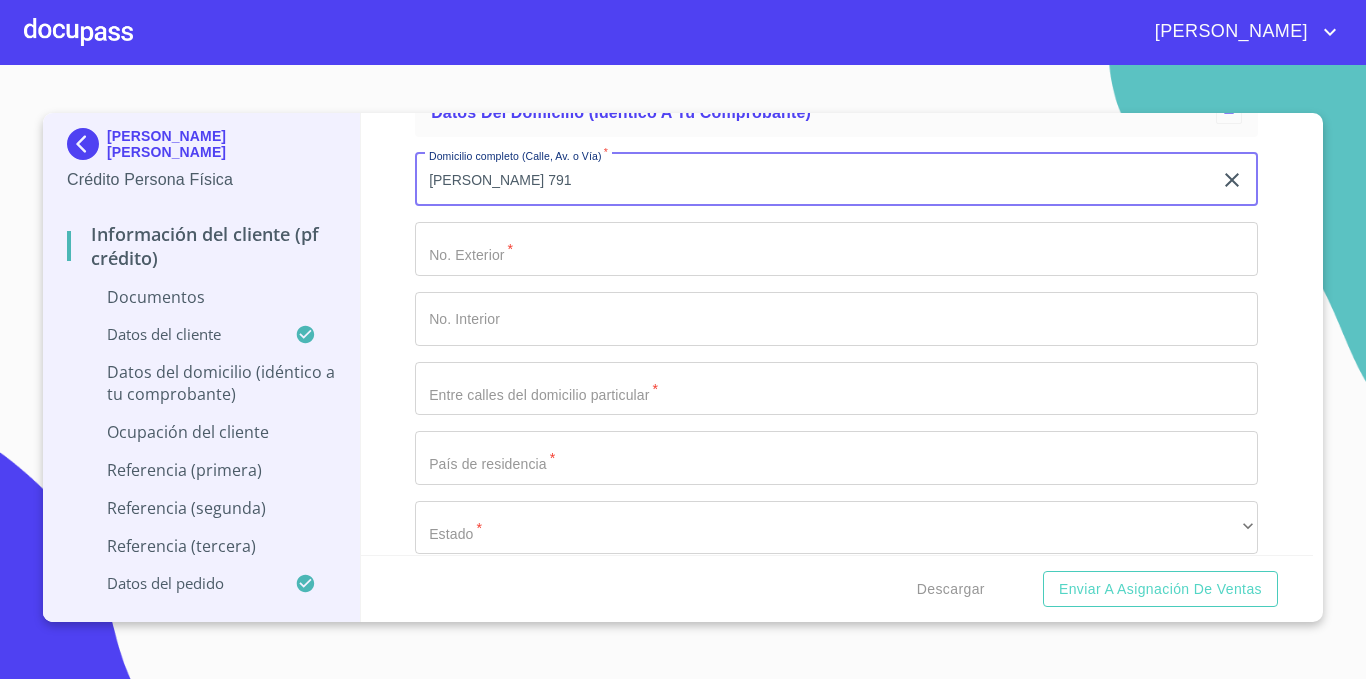 click on "Documento de identificación   *" at bounding box center [813, -955] 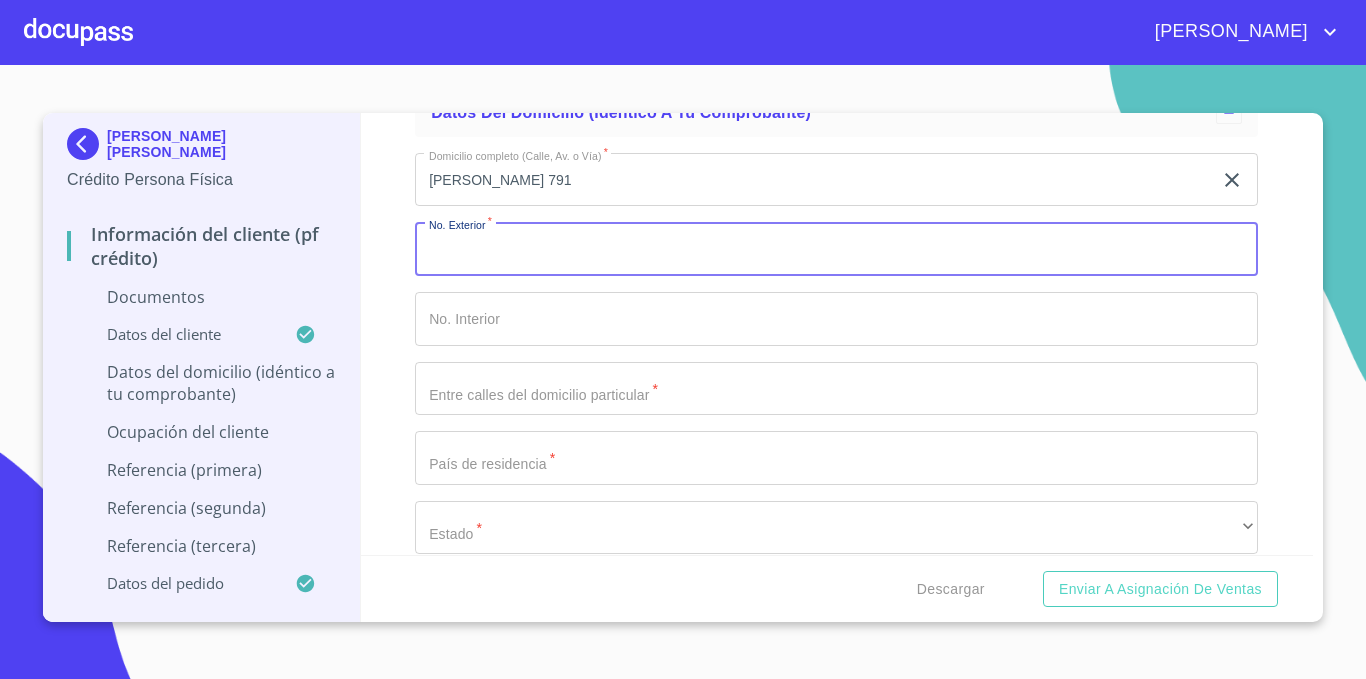 click on "[PERSON_NAME] 791" at bounding box center (813, -955) 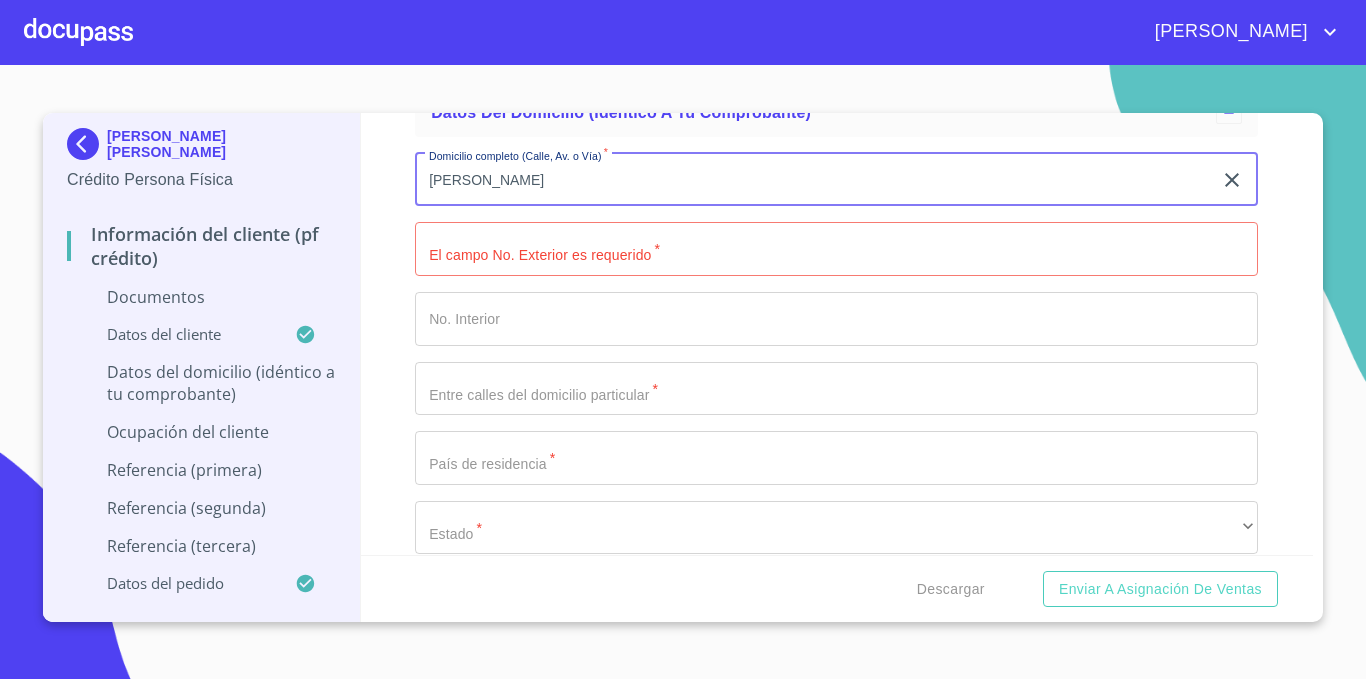 type on "[PERSON_NAME]" 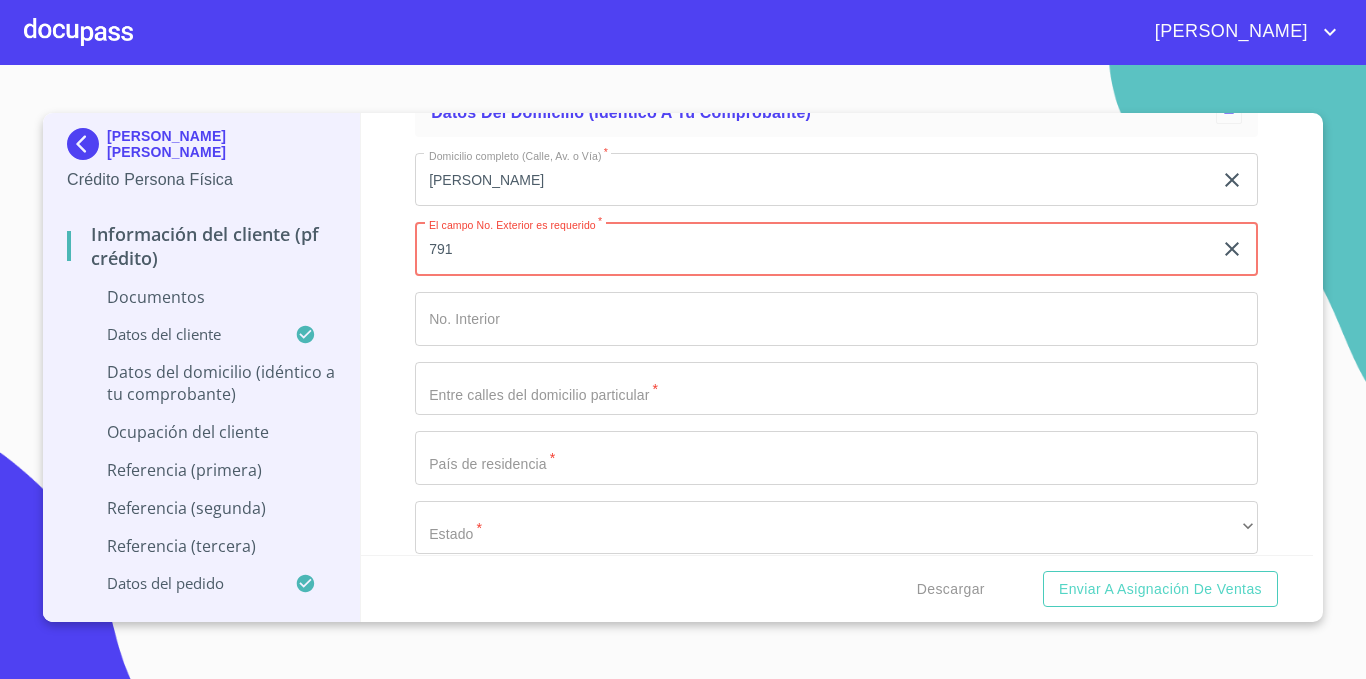 type on "791" 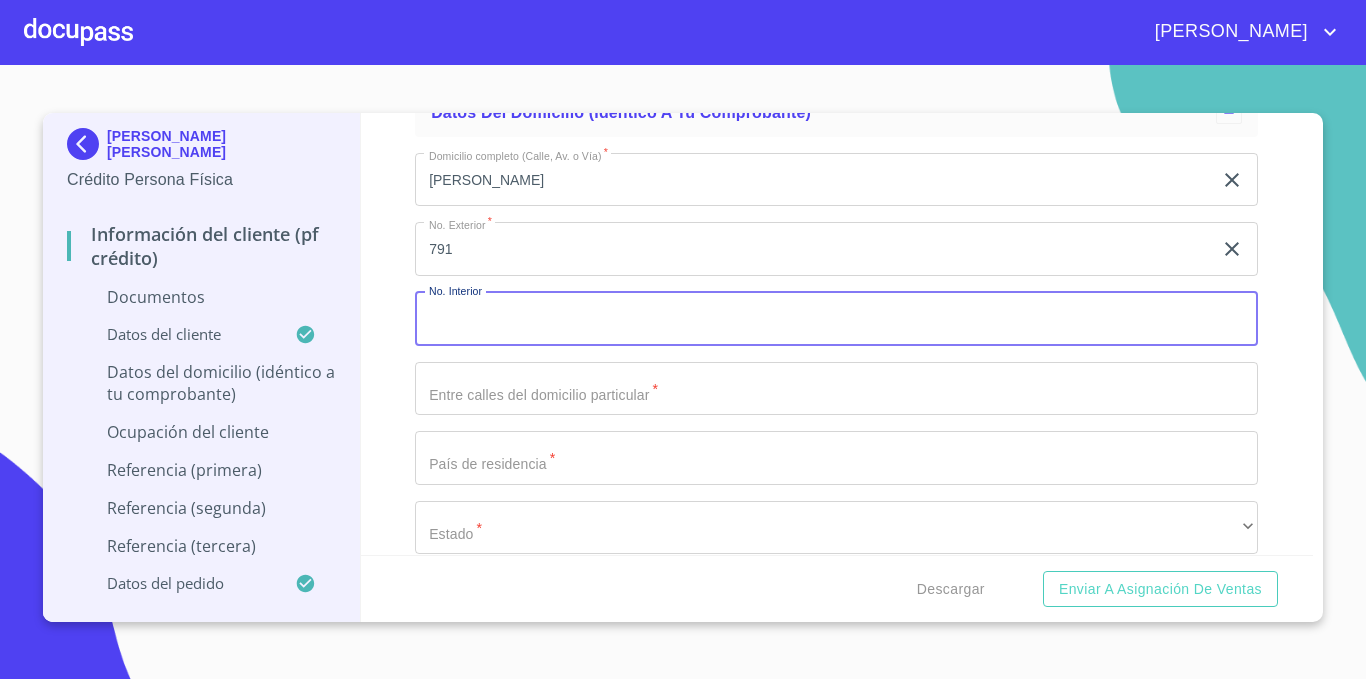 click on "Documento de identificación   *" at bounding box center (813, -955) 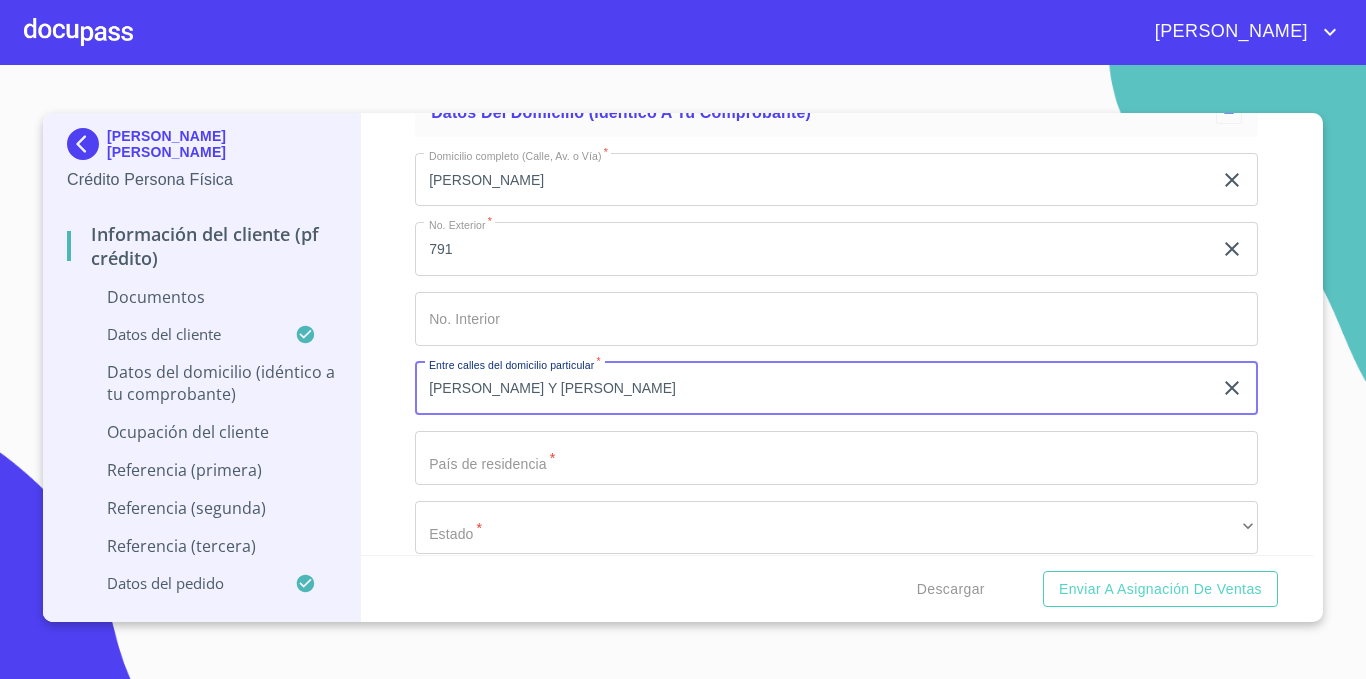 type on "[PERSON_NAME] Y [PERSON_NAME]" 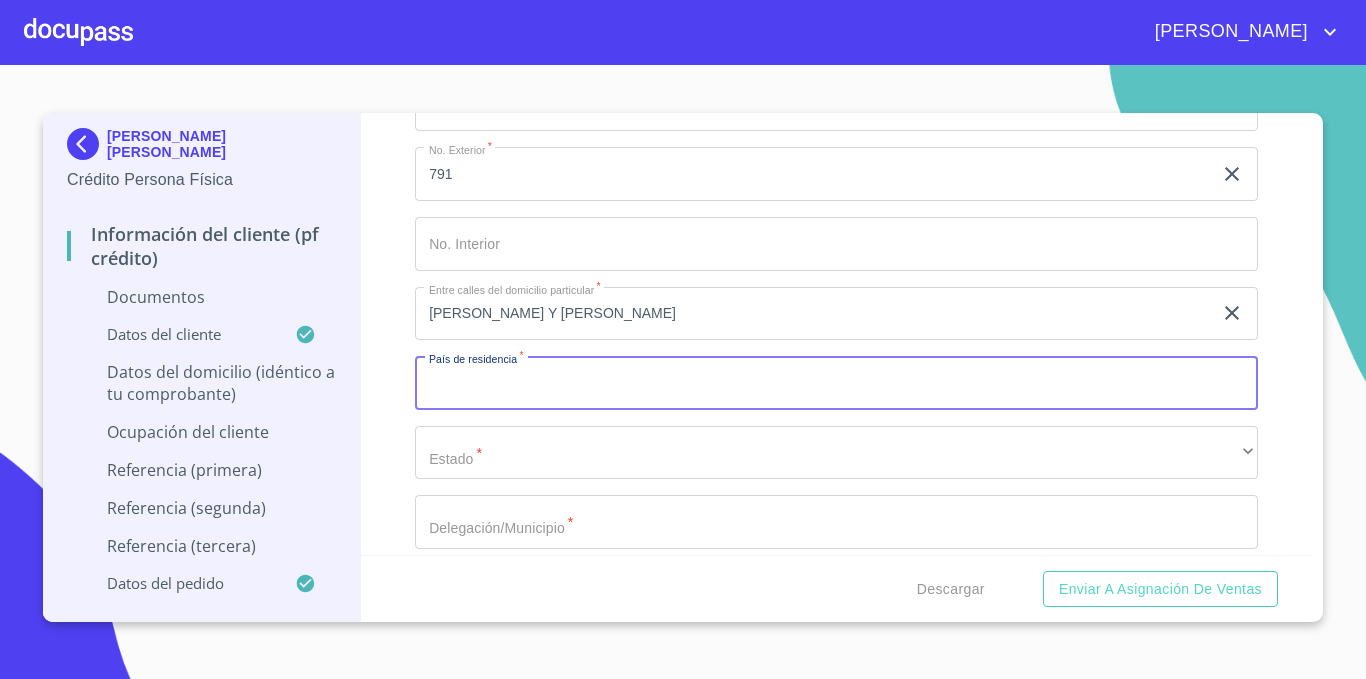 scroll, scrollTop: 3800, scrollLeft: 0, axis: vertical 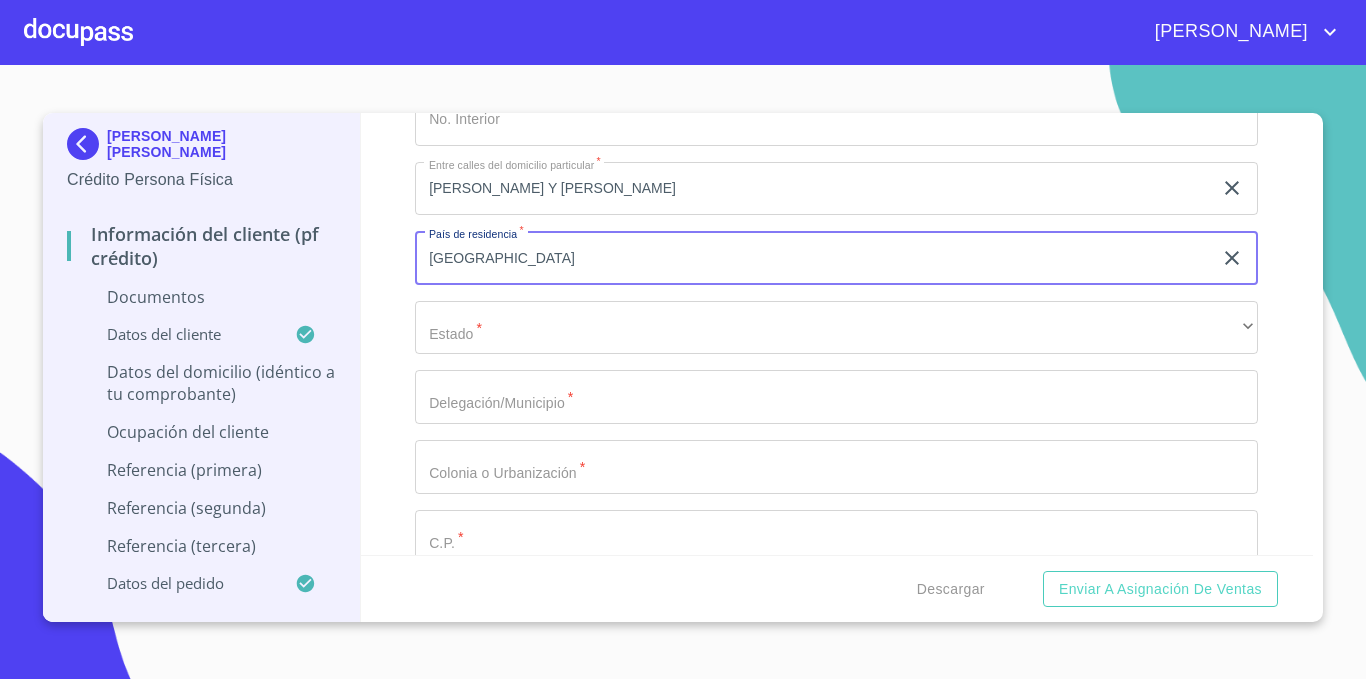 type on "[GEOGRAPHIC_DATA]" 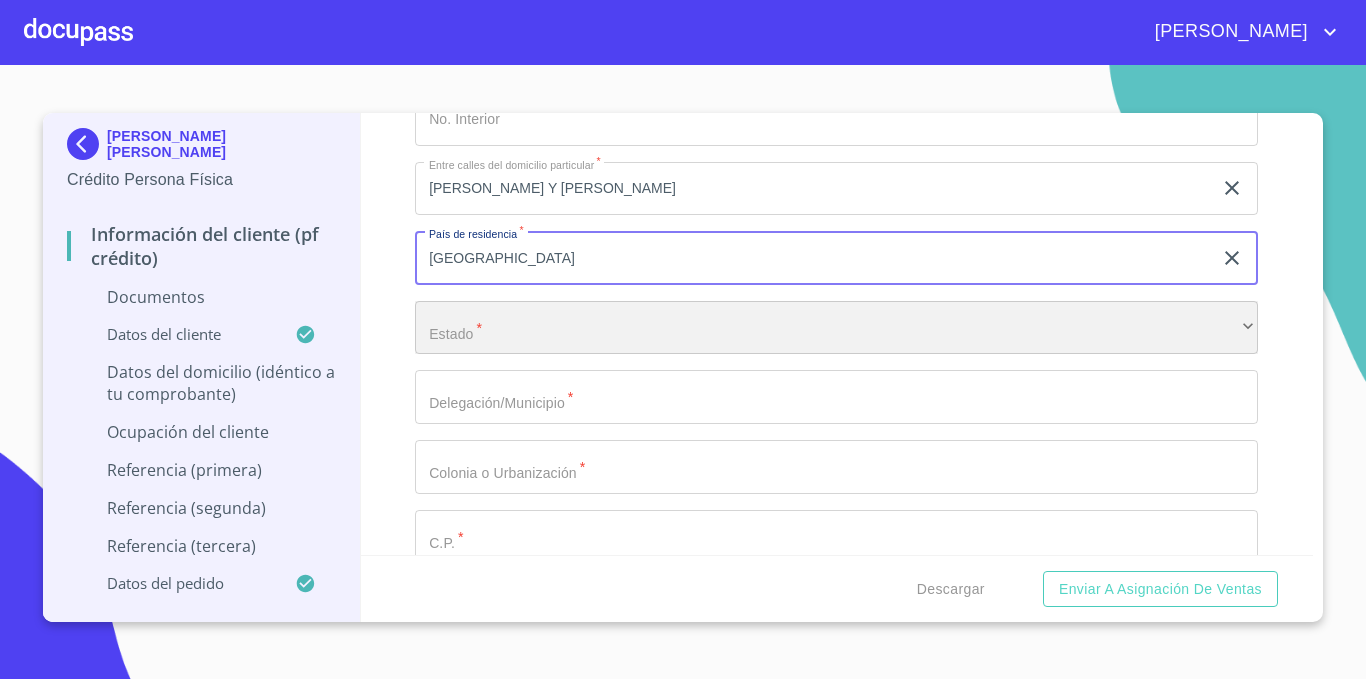 click on "​" at bounding box center [836, 328] 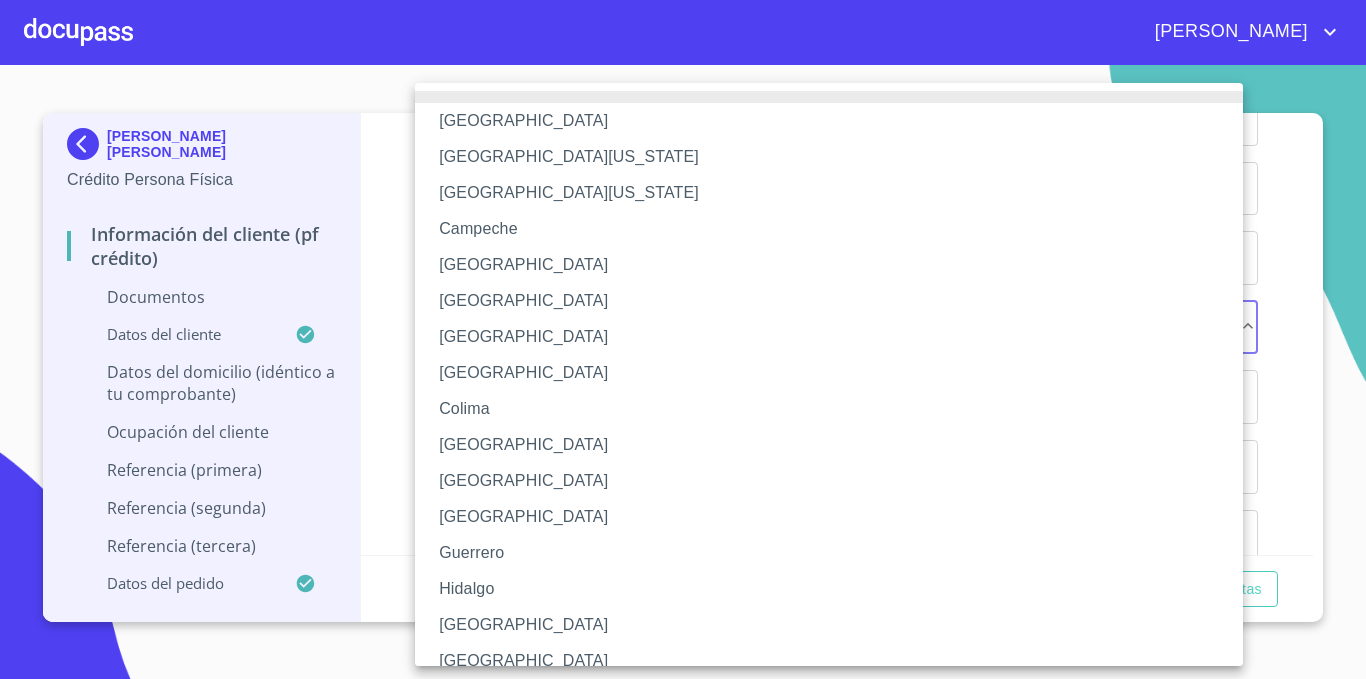 type 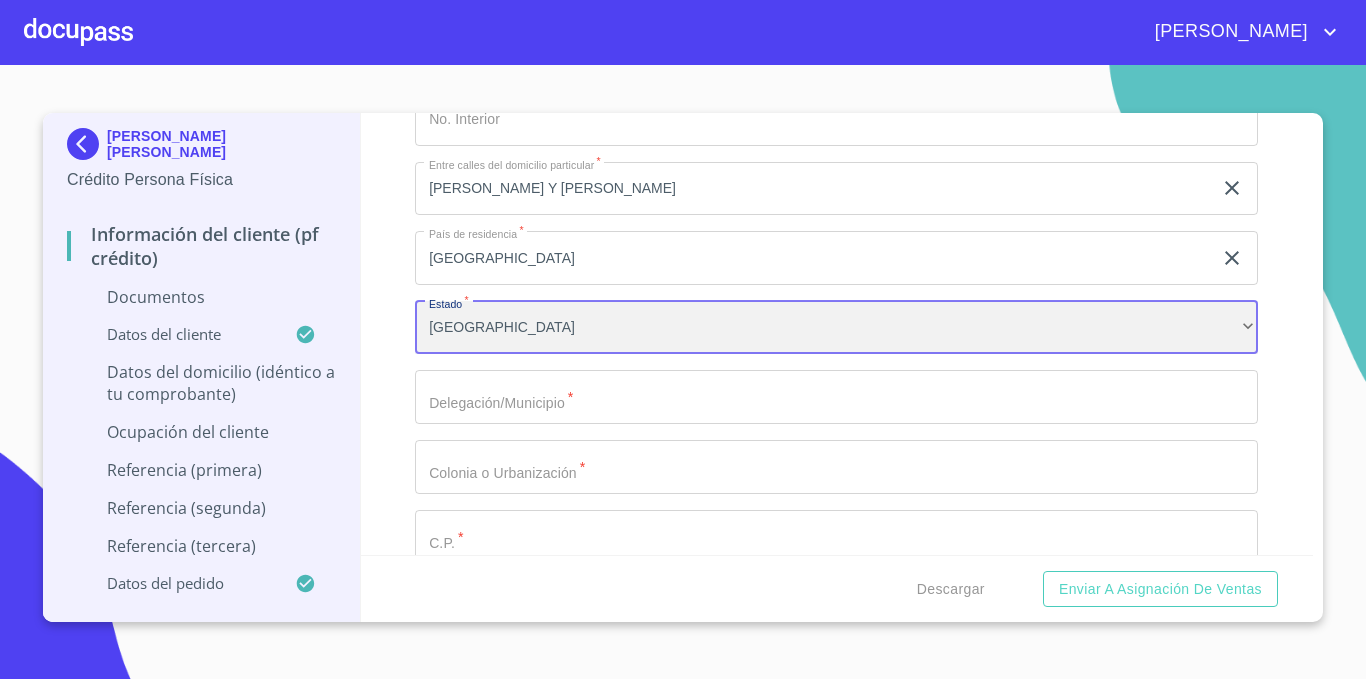 scroll, scrollTop: 3900, scrollLeft: 0, axis: vertical 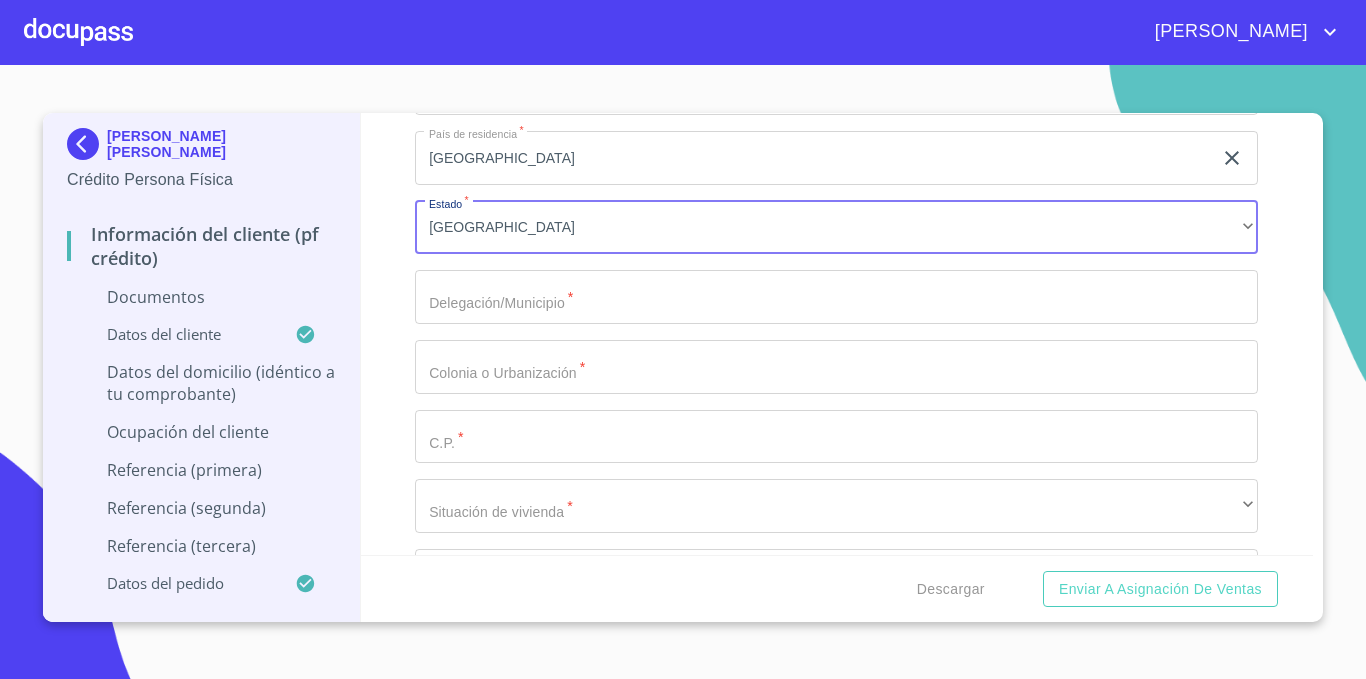 click on "Documento de identificación   *" at bounding box center (813, -1255) 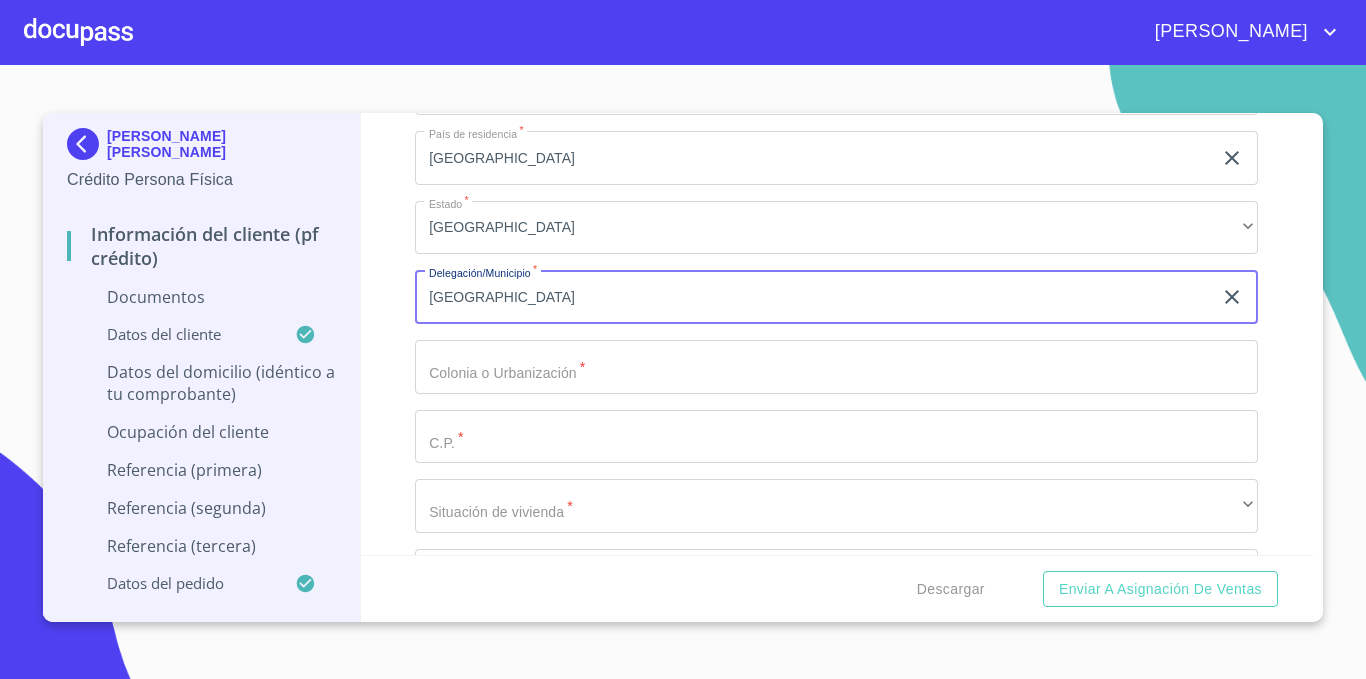 type on "[GEOGRAPHIC_DATA]" 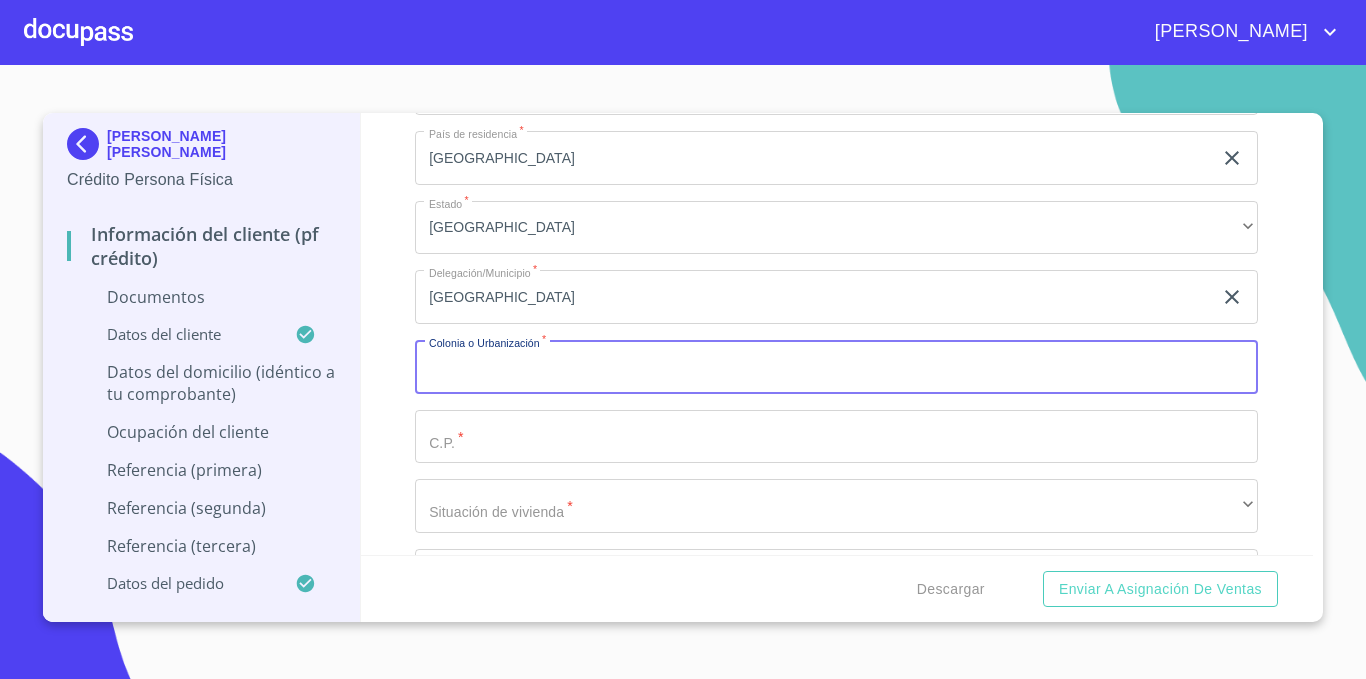 click on "[GEOGRAPHIC_DATA]" at bounding box center (813, -1255) 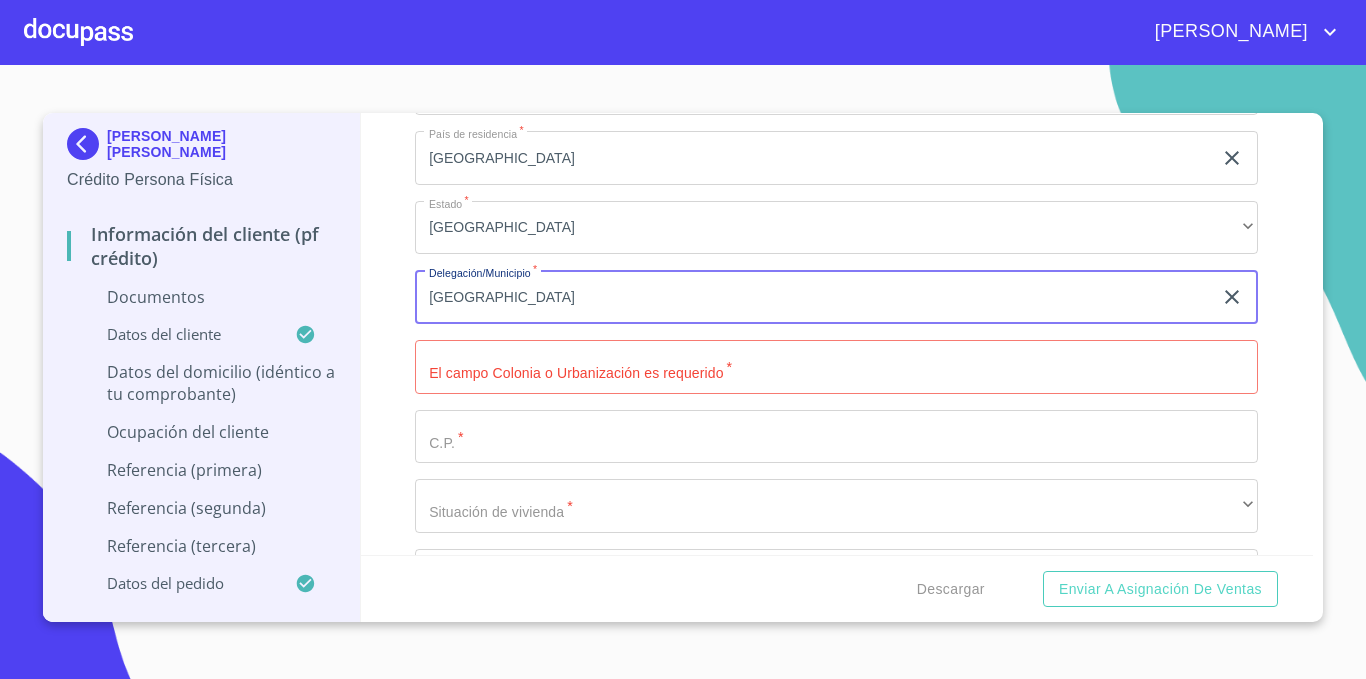 type on "[GEOGRAPHIC_DATA]" 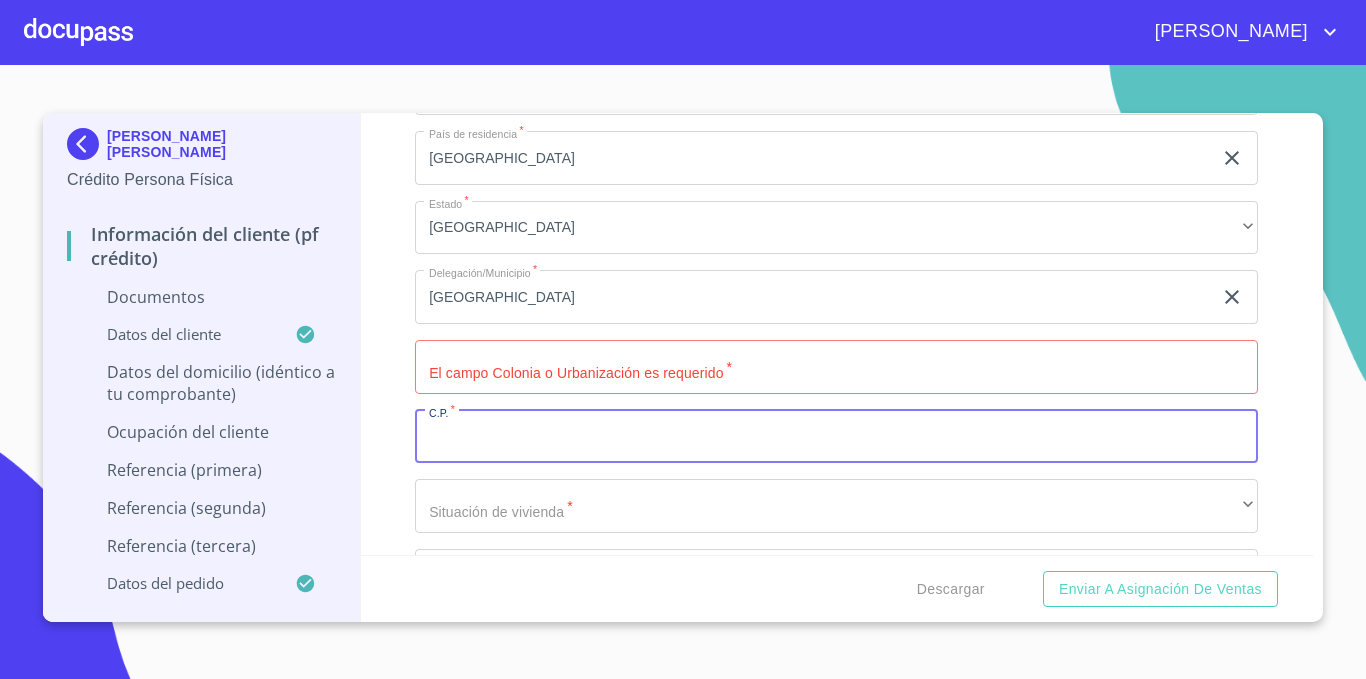 click on "Documento de identificación   *" at bounding box center [836, 367] 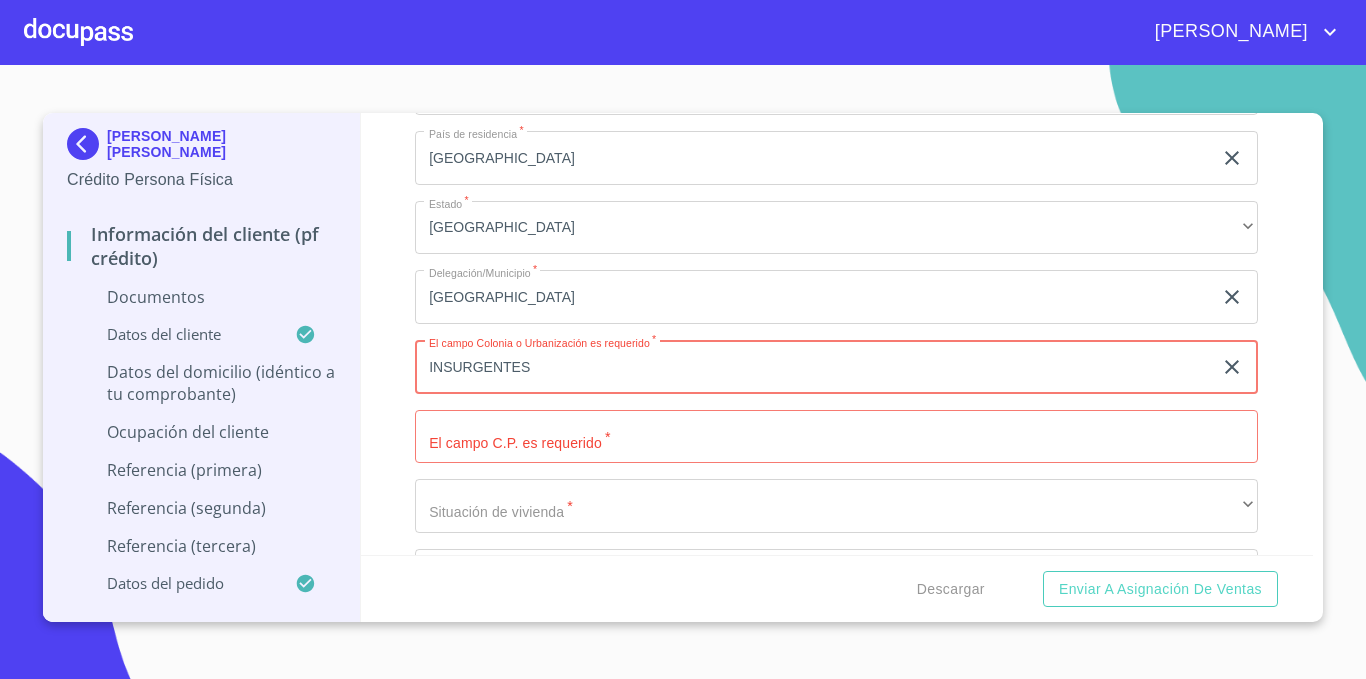 type on "INSURGENTES" 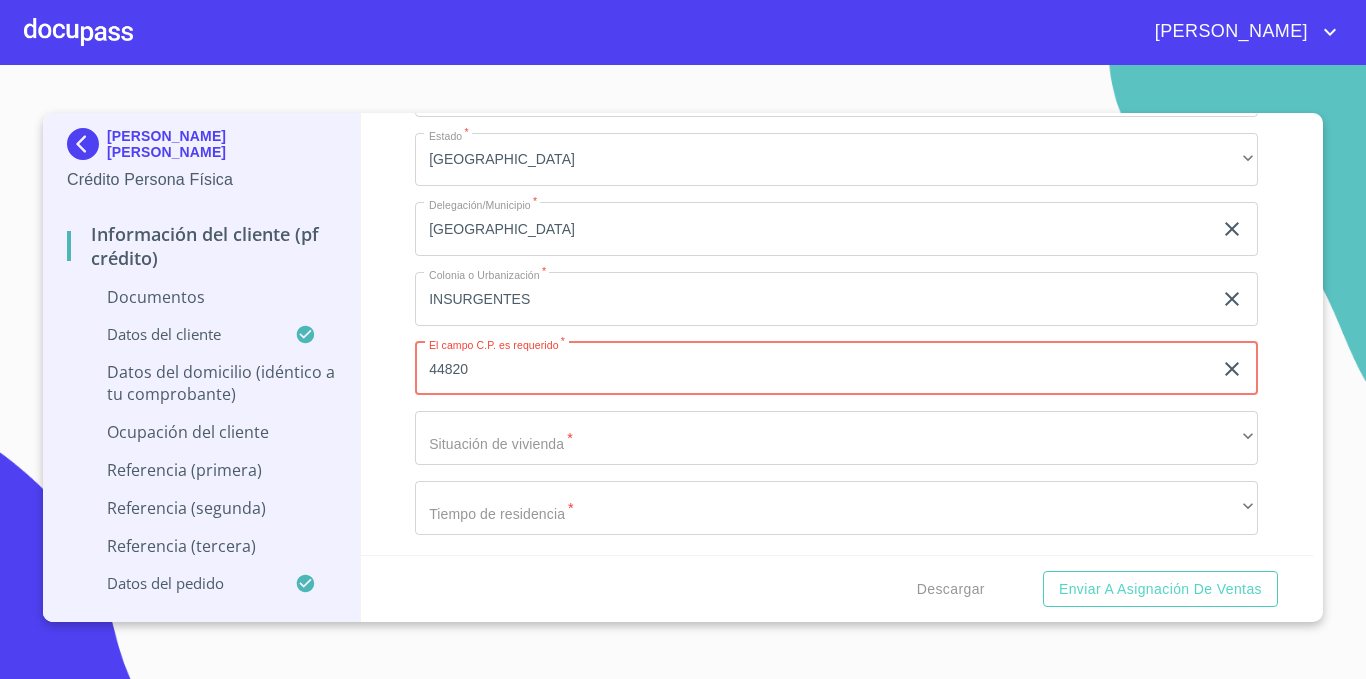 scroll, scrollTop: 4000, scrollLeft: 0, axis: vertical 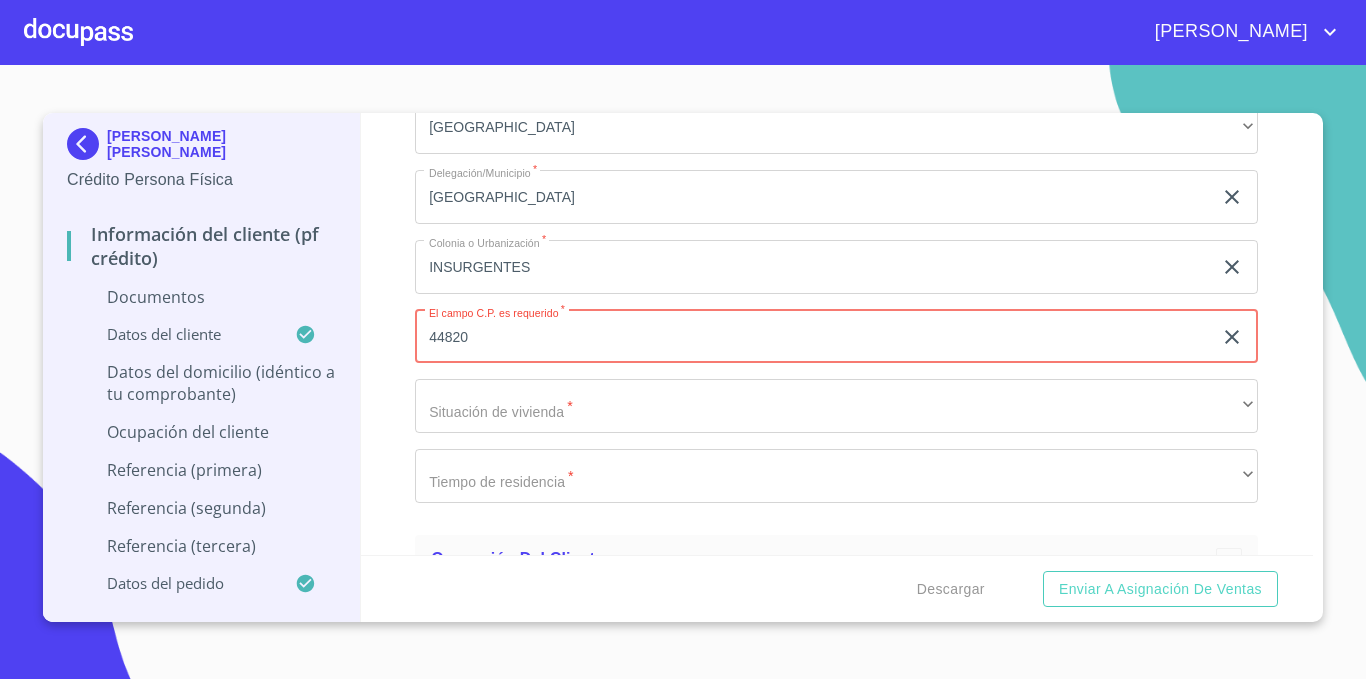 type on "44820" 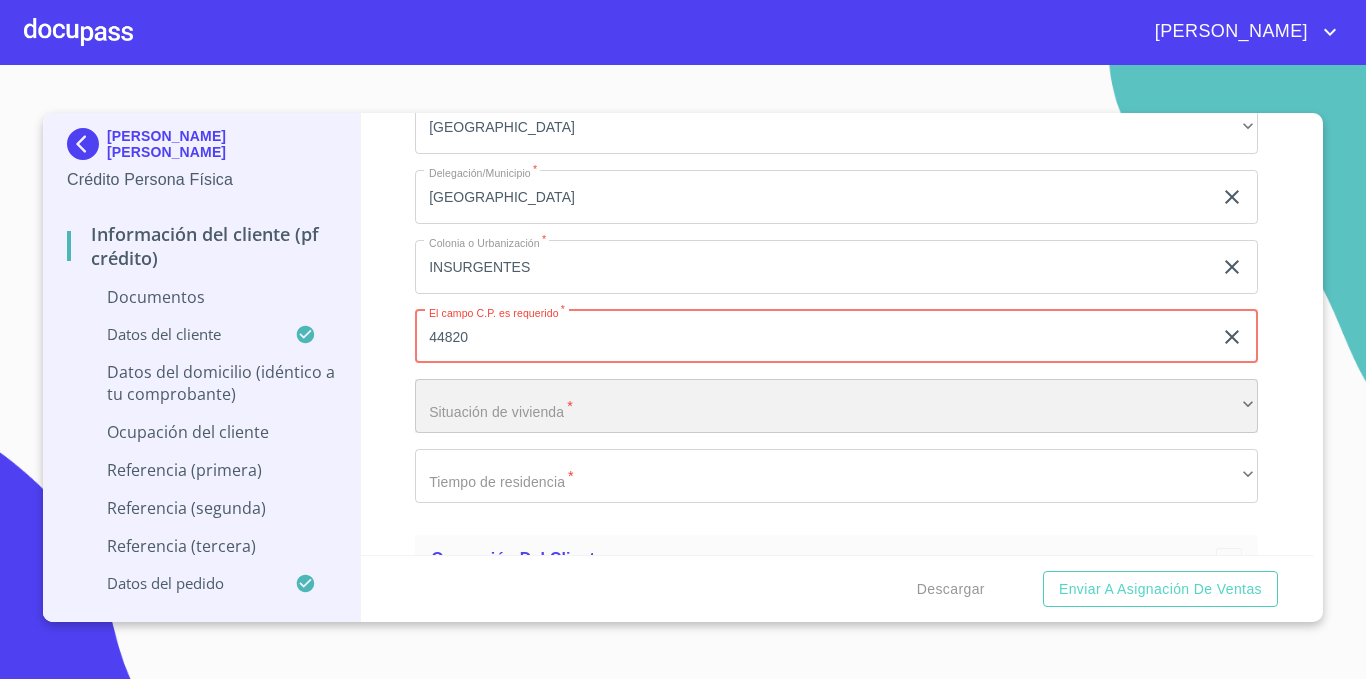 click on "​" at bounding box center (836, 406) 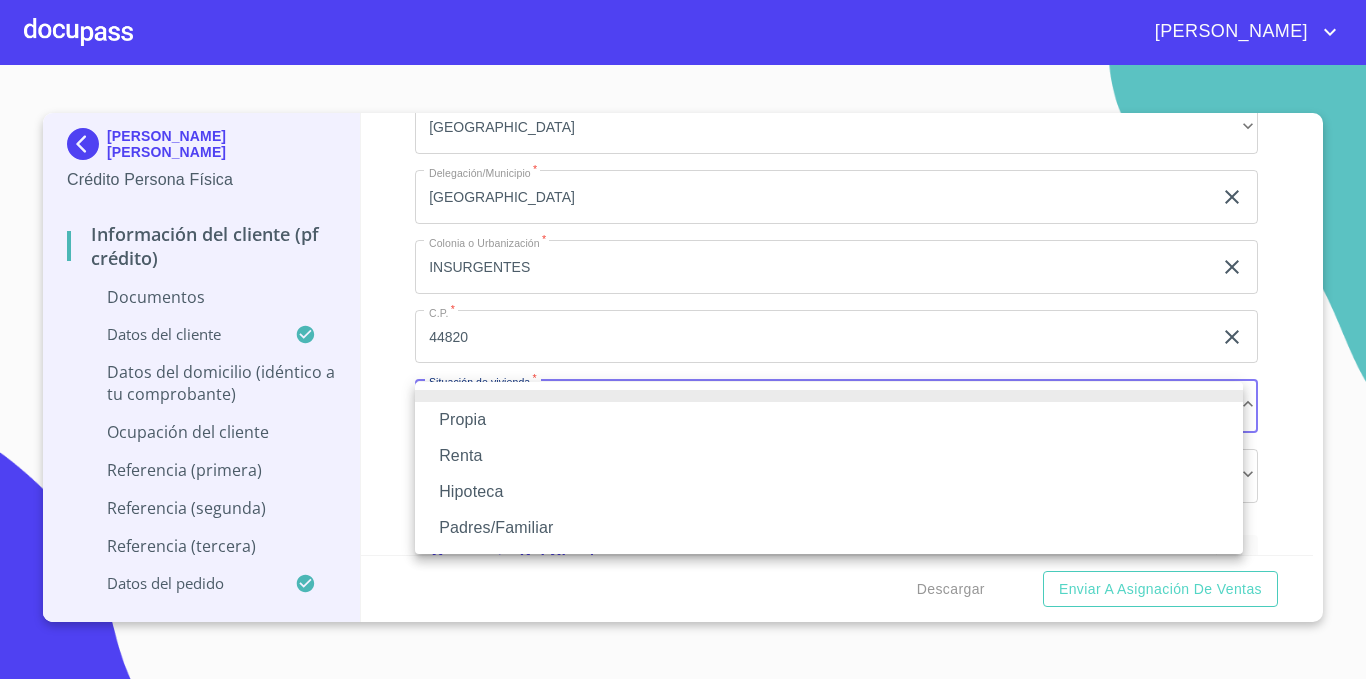 click on "Propia" at bounding box center (829, 420) 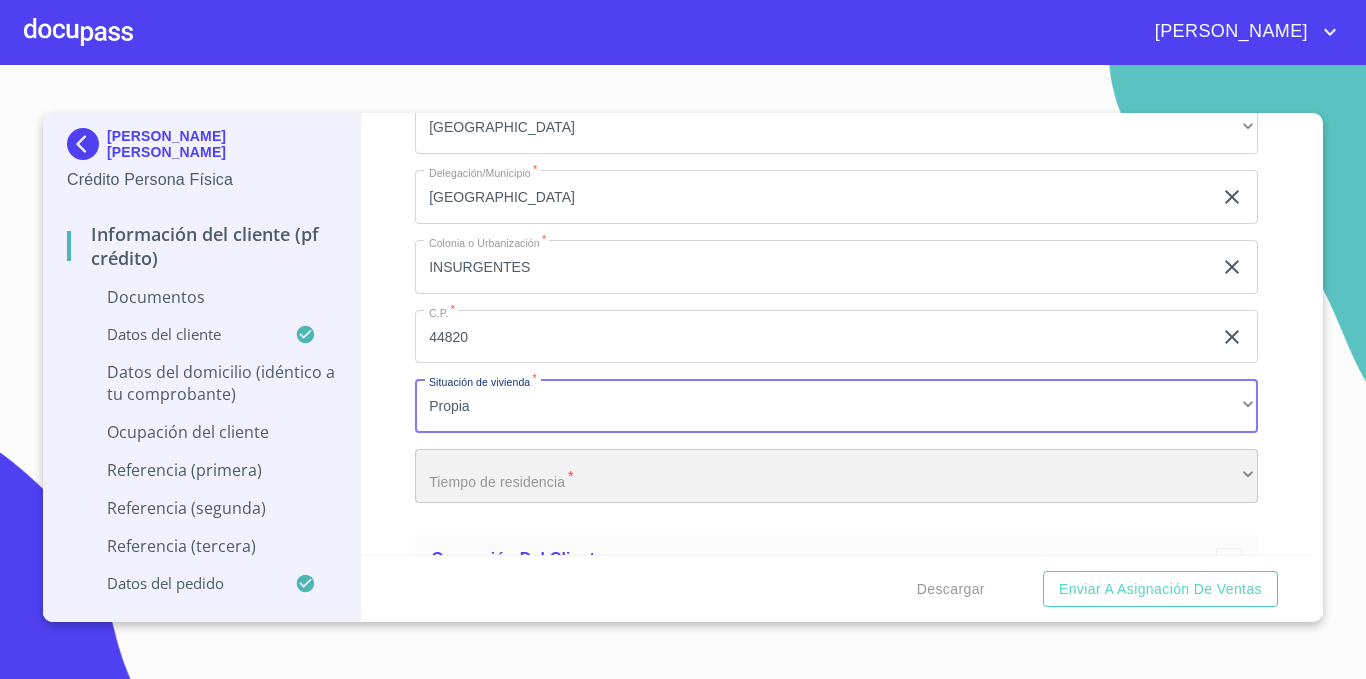 click on "​" at bounding box center [836, 476] 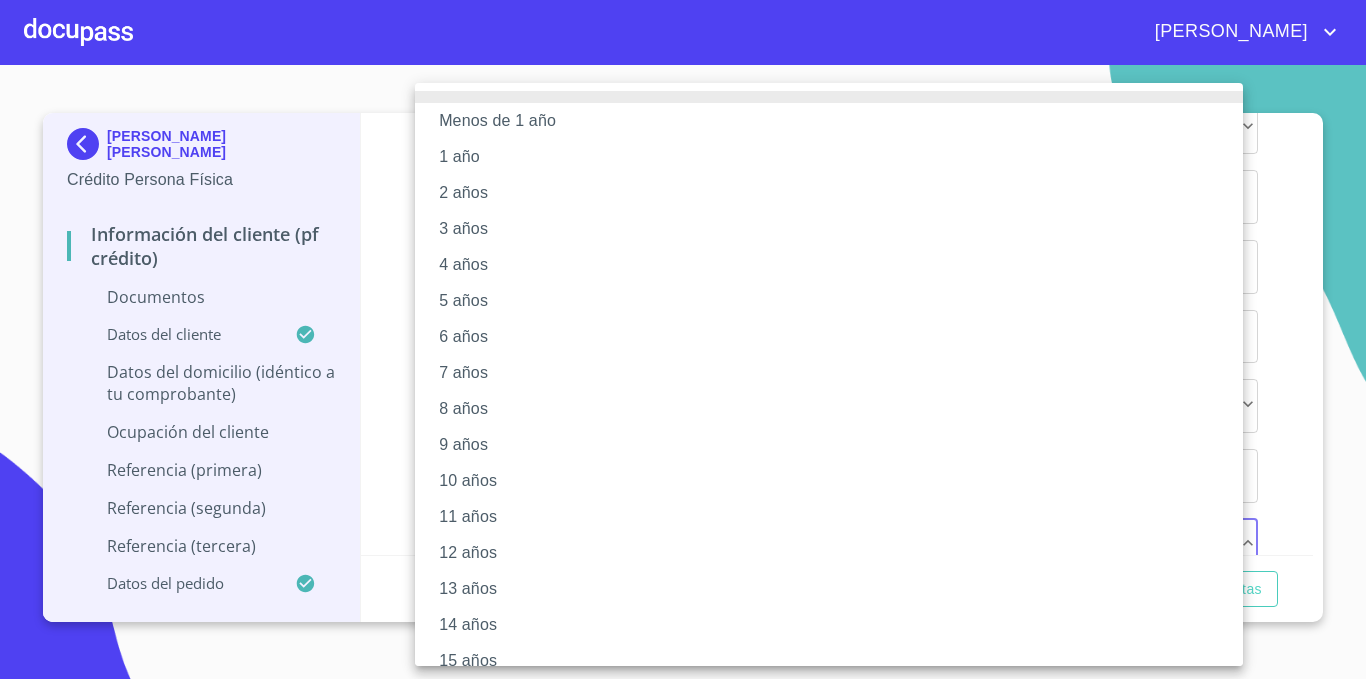 scroll, scrollTop: 201, scrollLeft: 0, axis: vertical 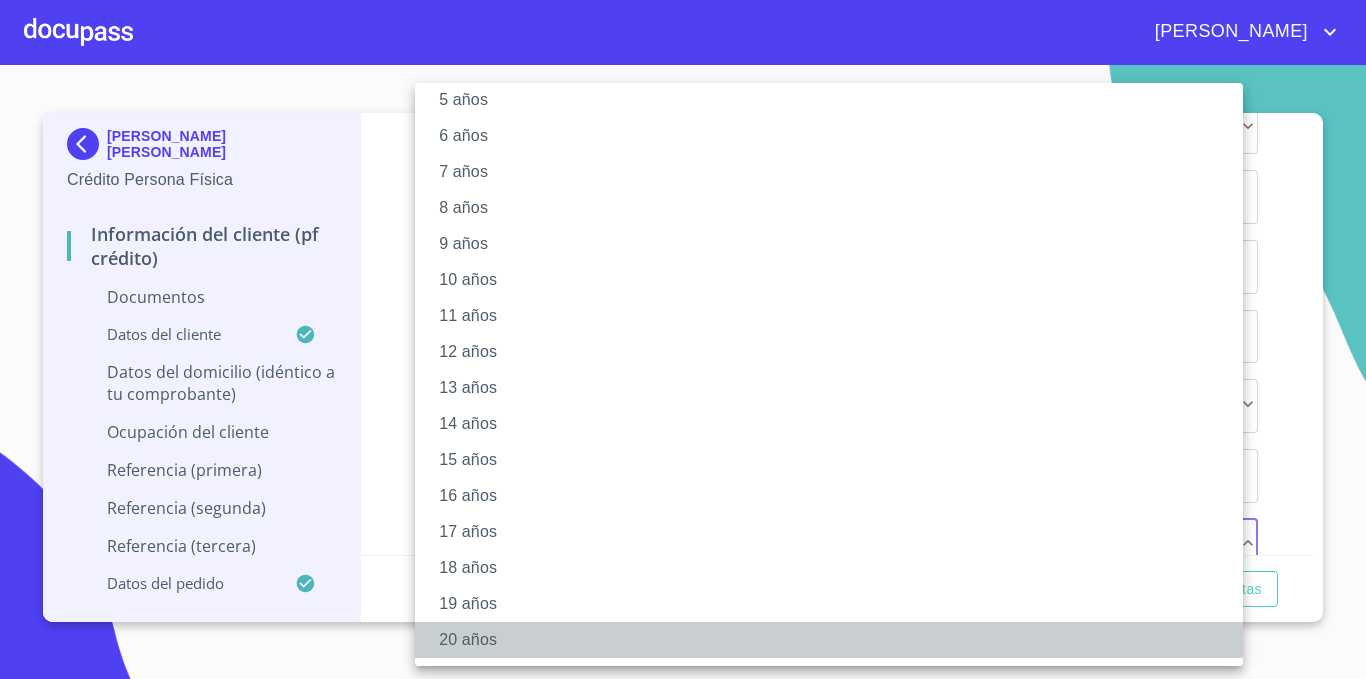 click on "20 años" at bounding box center [836, 640] 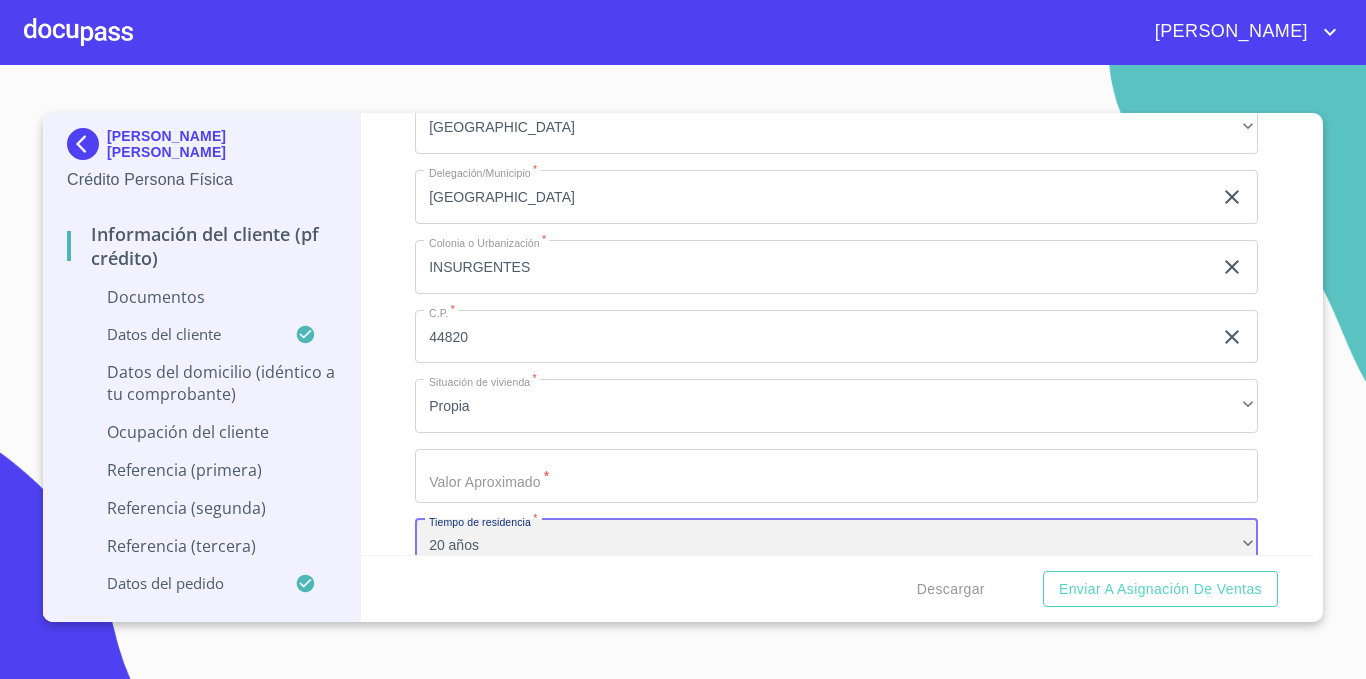 scroll, scrollTop: 4018, scrollLeft: 0, axis: vertical 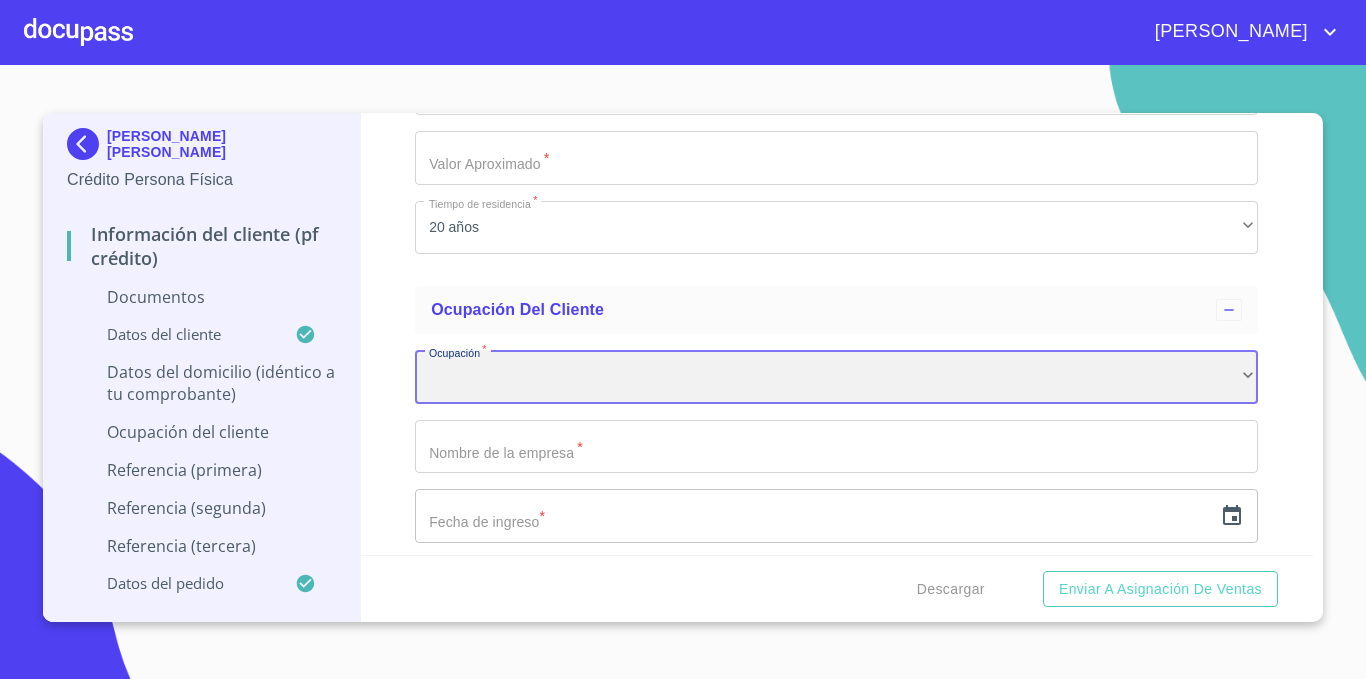click on "​" at bounding box center (836, 377) 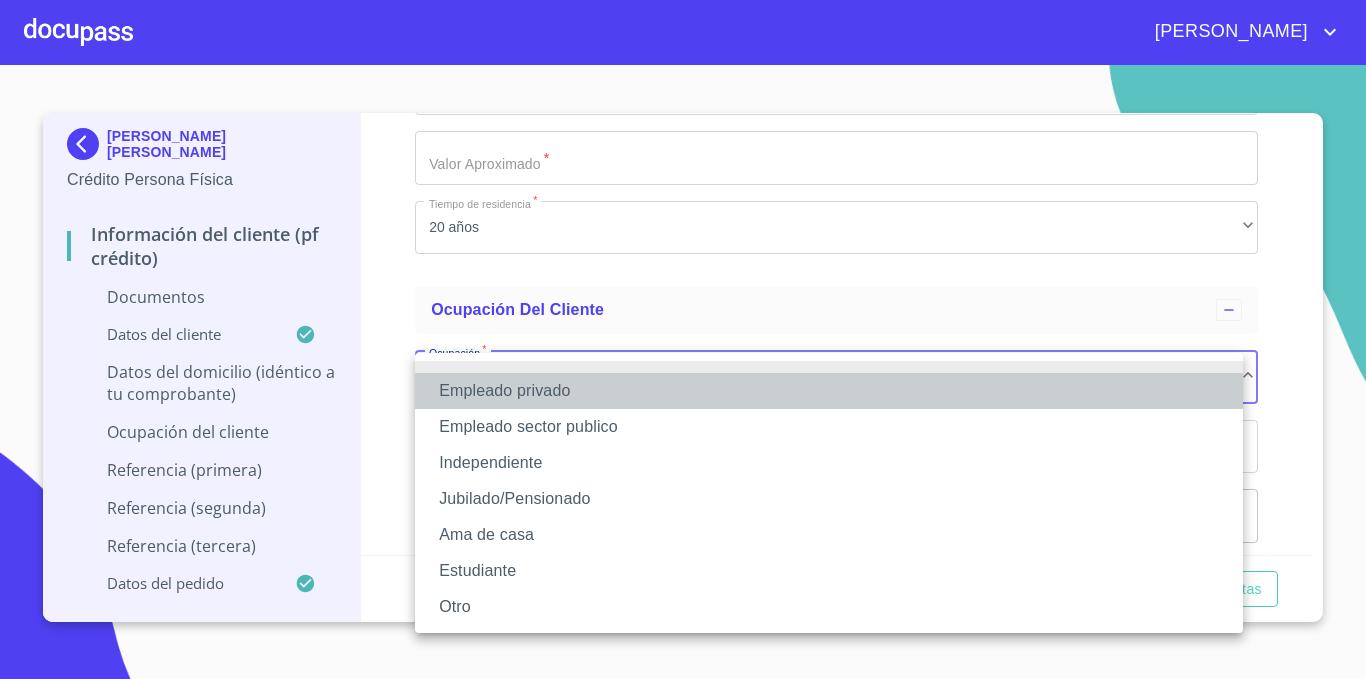 click on "Empleado privado" at bounding box center [829, 391] 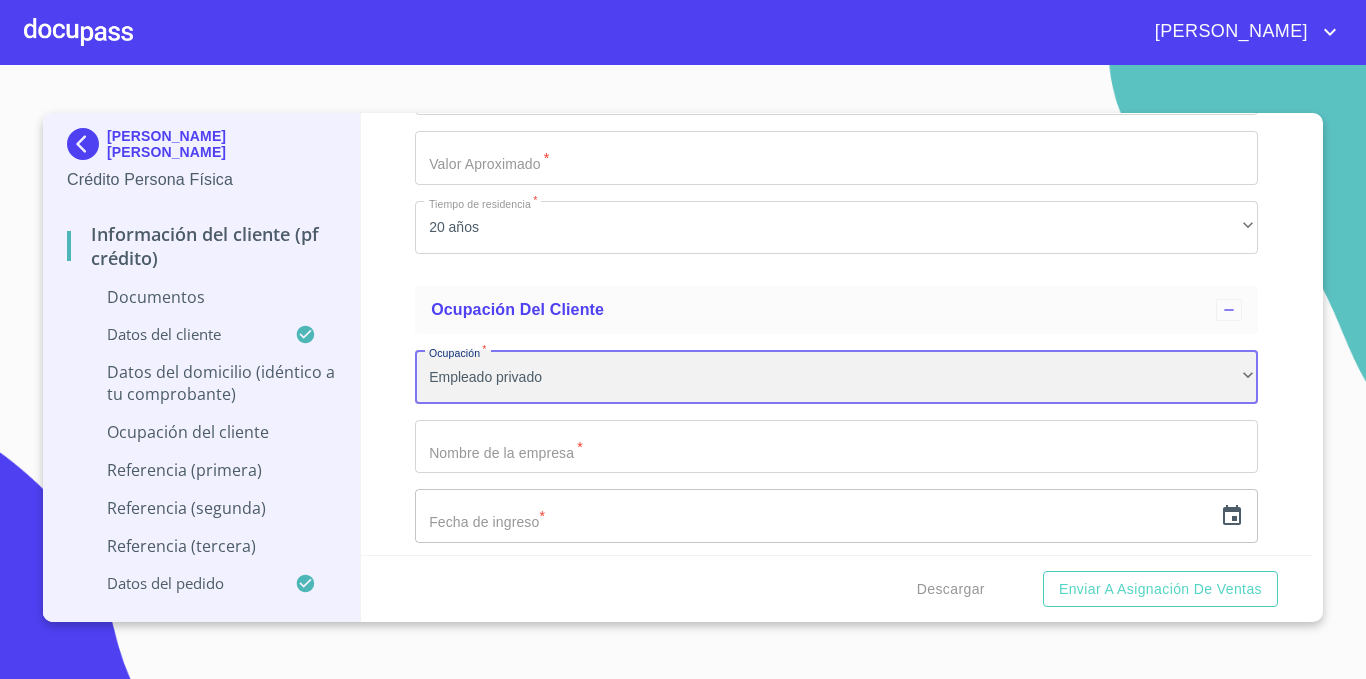 click on "Empleado privado" at bounding box center [836, 377] 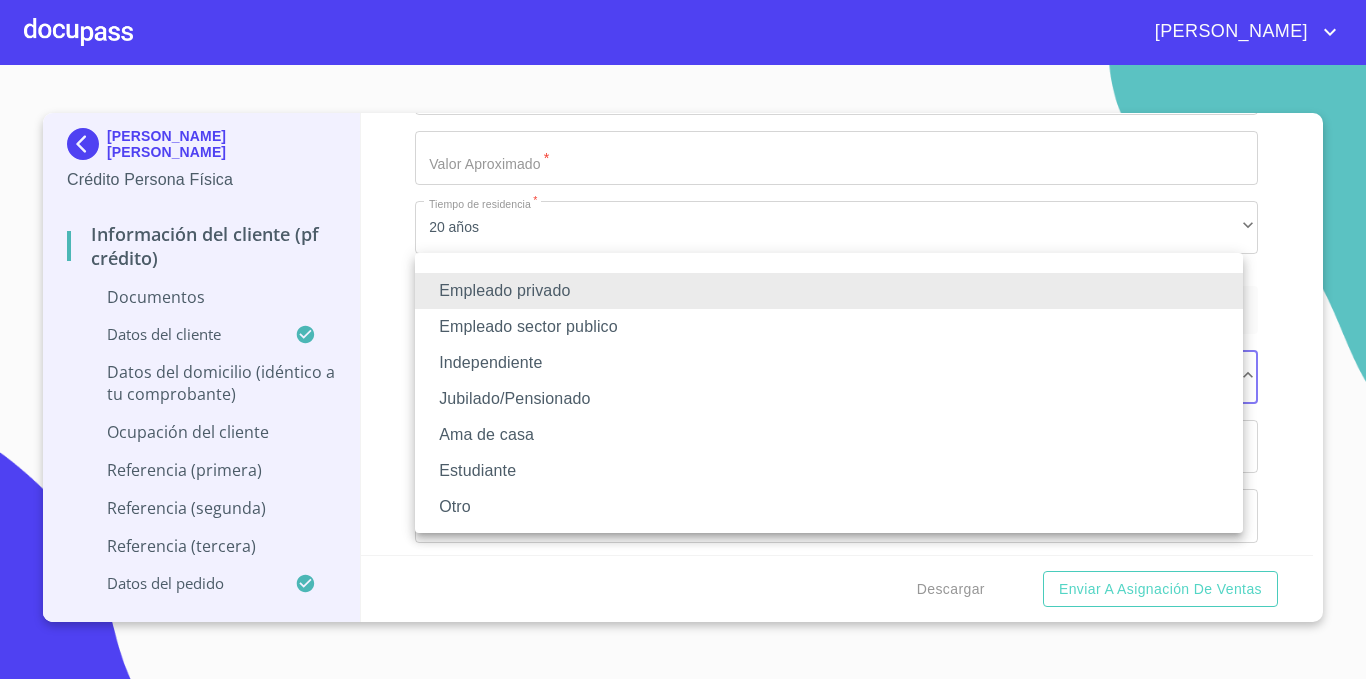scroll, scrollTop: 4418, scrollLeft: 0, axis: vertical 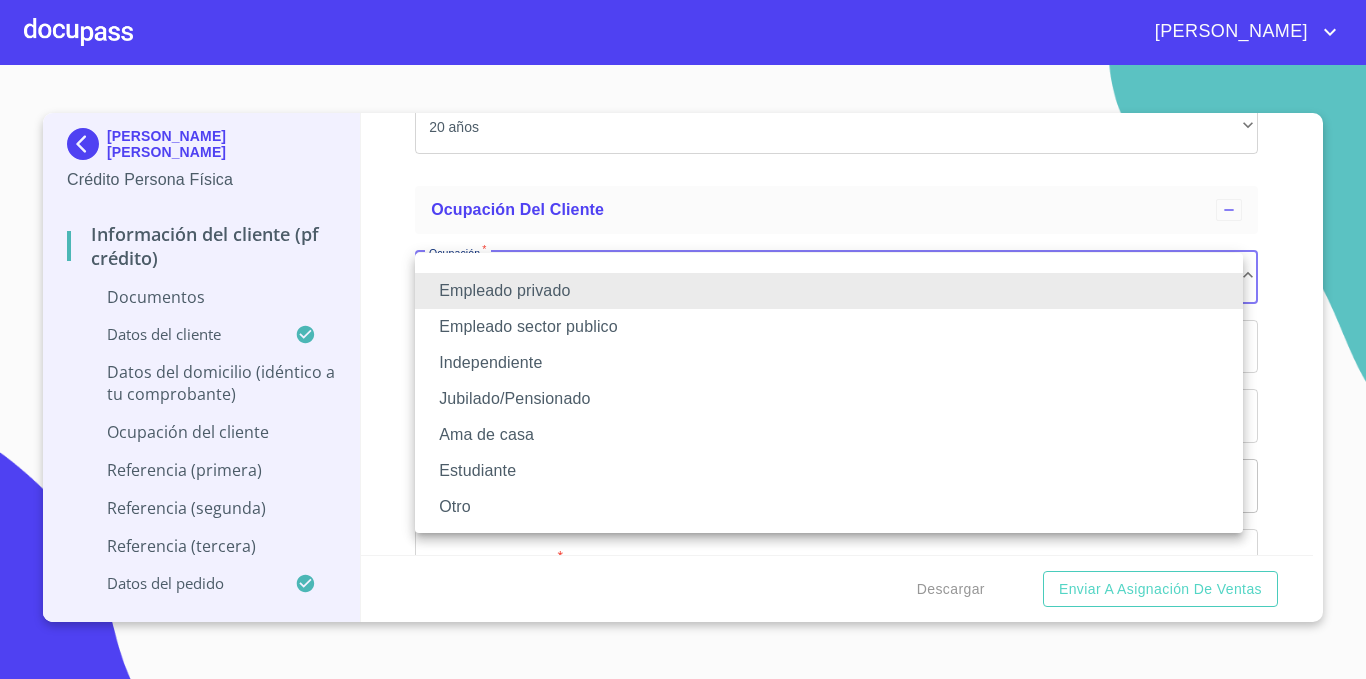 click on "Independiente" at bounding box center [829, 363] 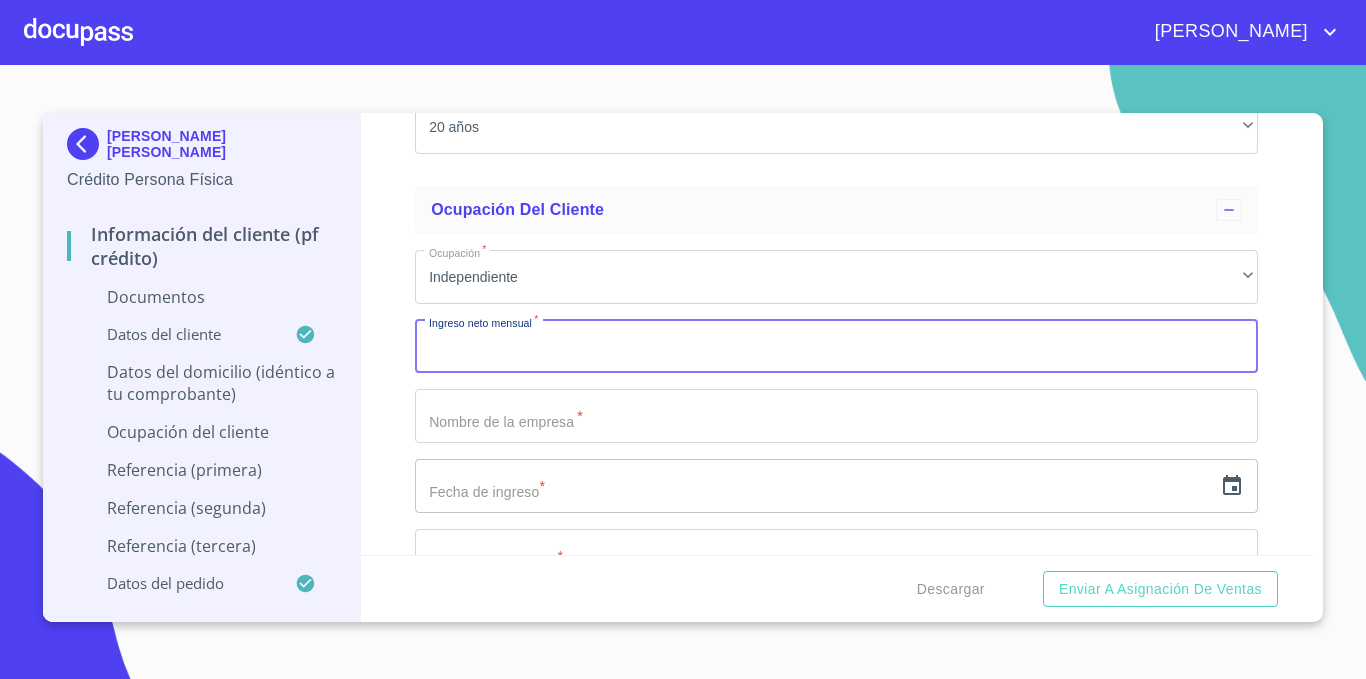 scroll, scrollTop: 4518, scrollLeft: 0, axis: vertical 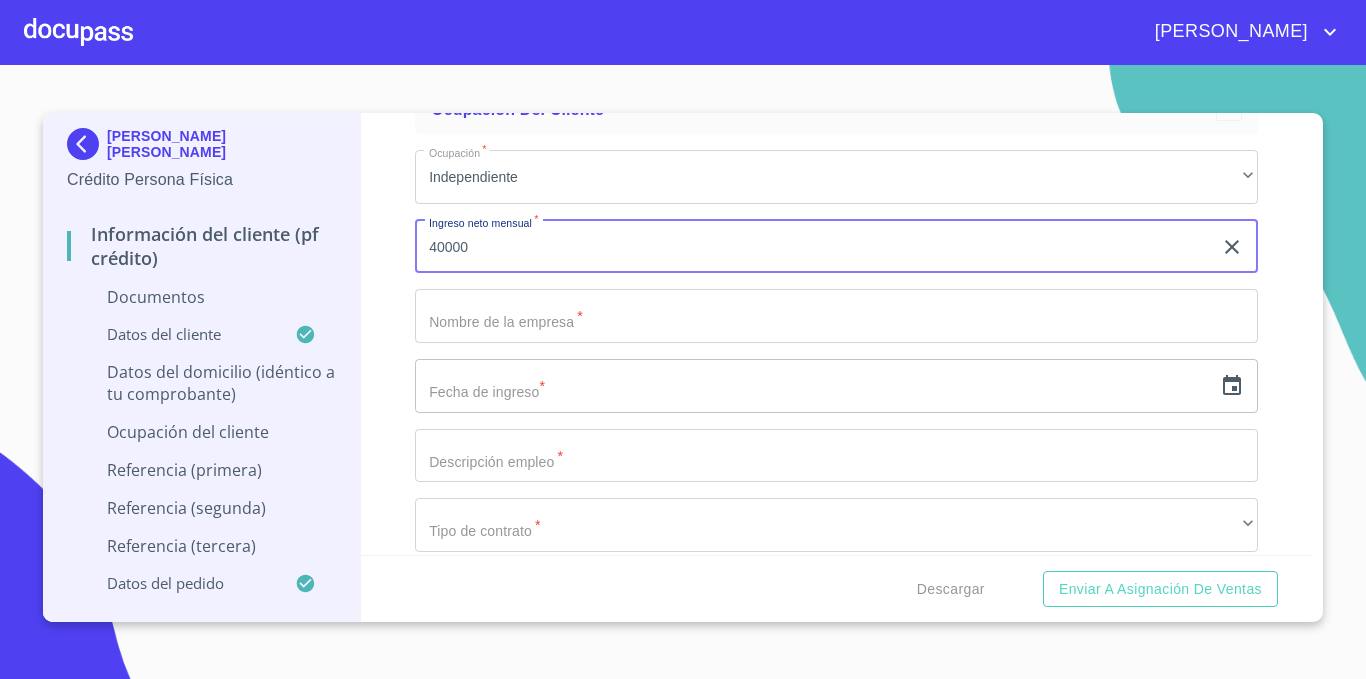 type on "40000" 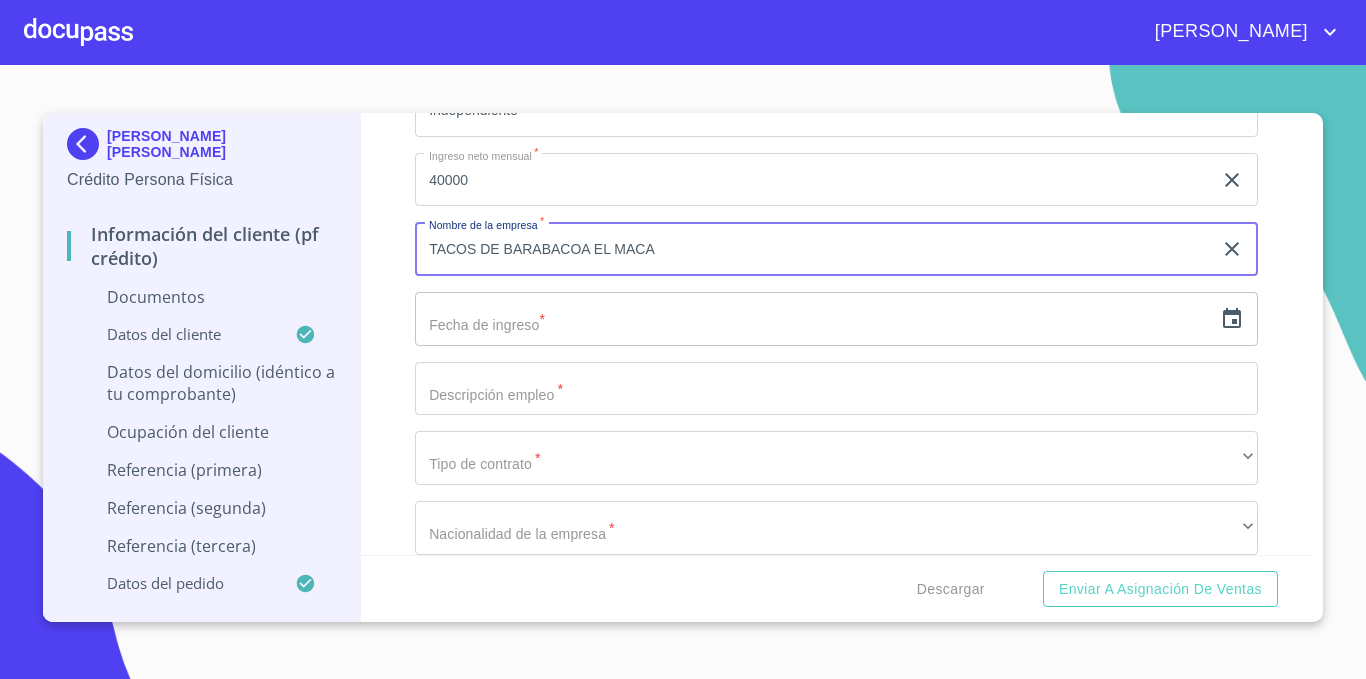 scroll, scrollTop: 4618, scrollLeft: 0, axis: vertical 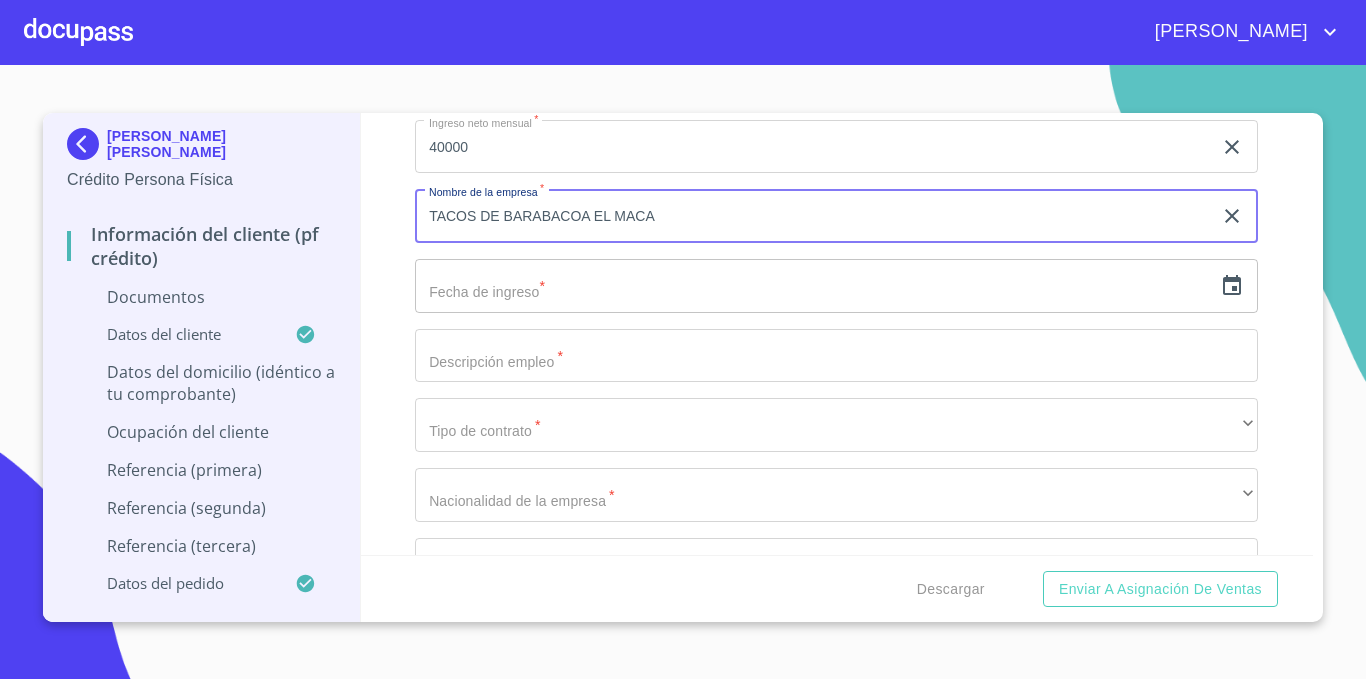type on "TACOS DE BARABACOA EL MACA" 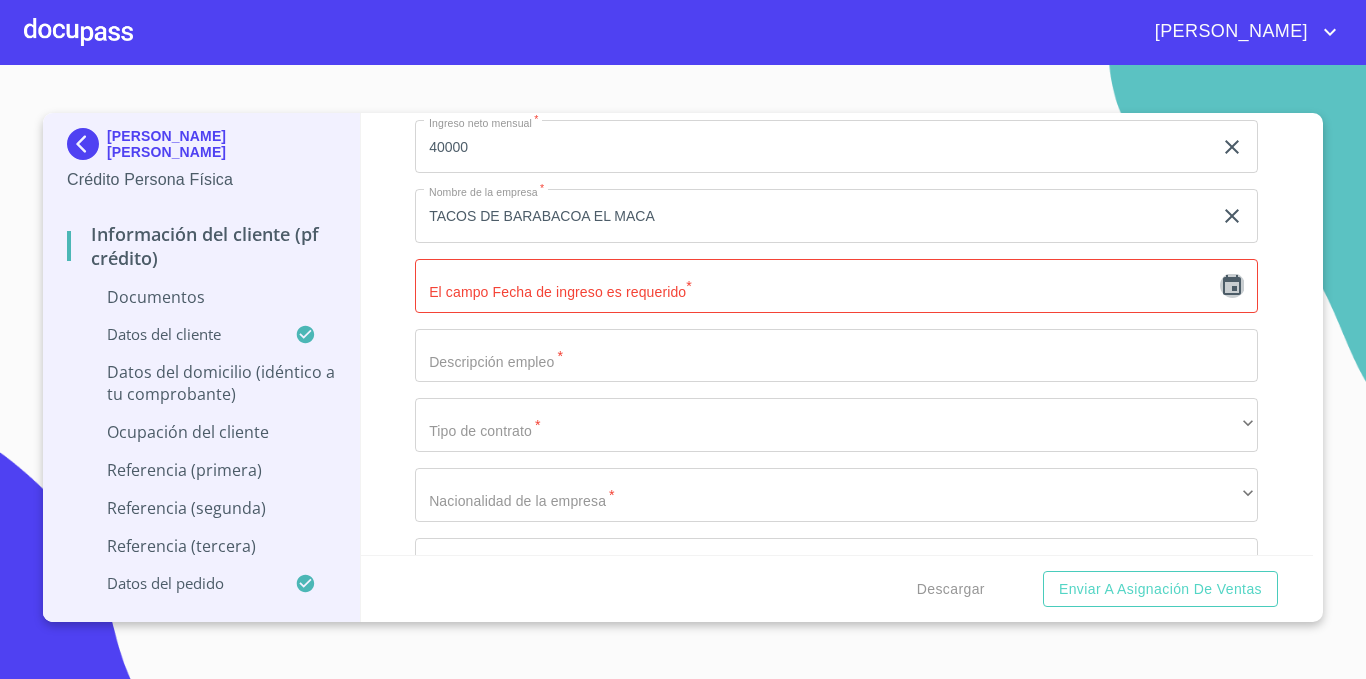 click 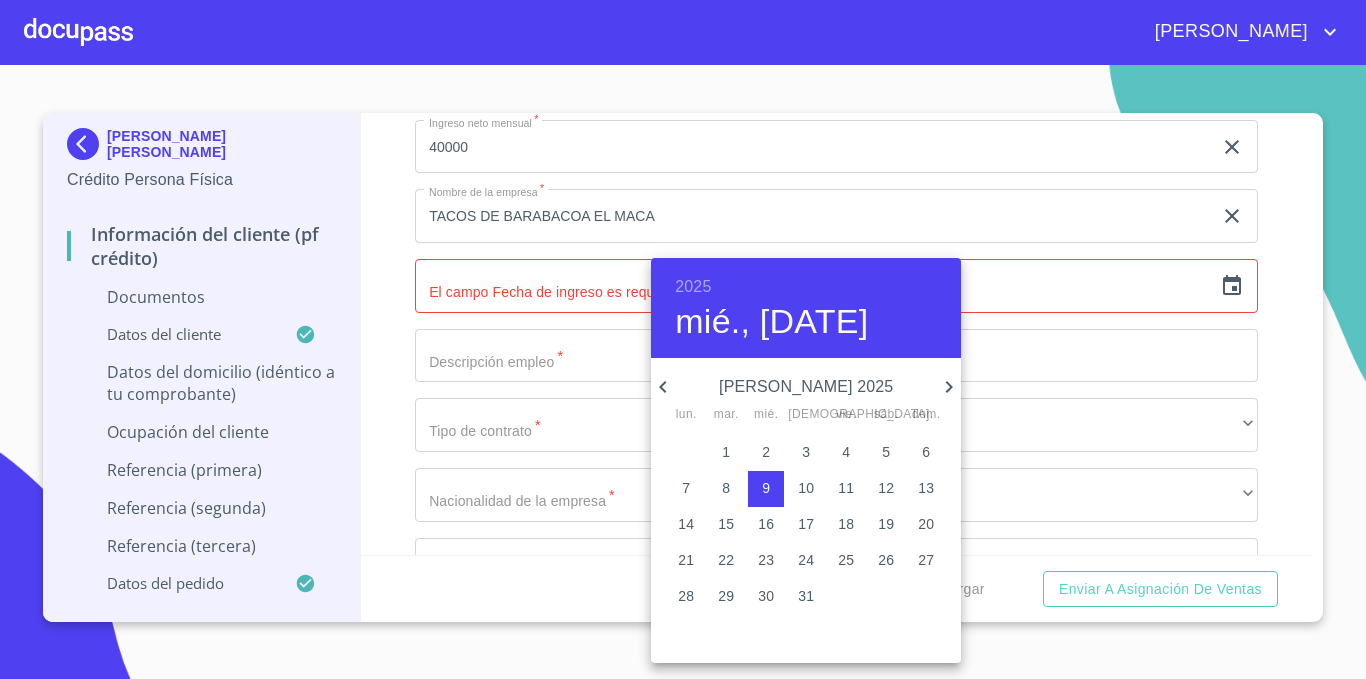 click on "2025" at bounding box center (693, 287) 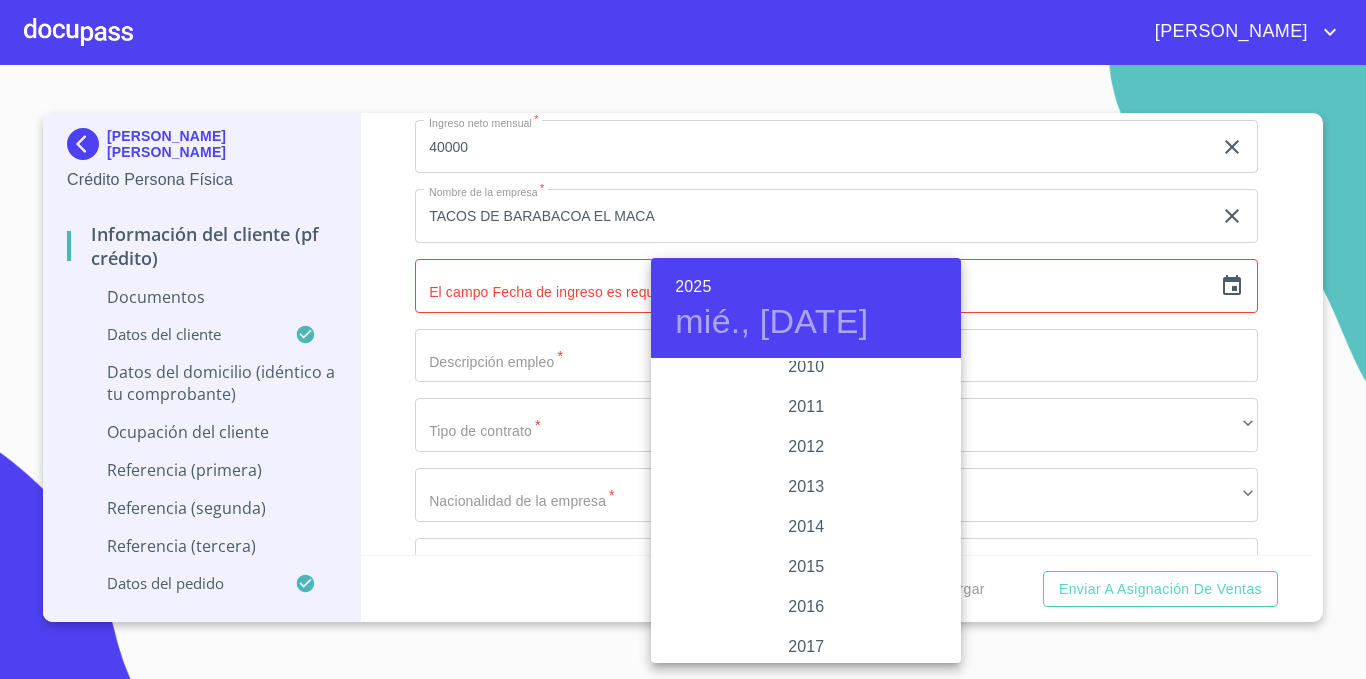 scroll, scrollTop: 3380, scrollLeft: 0, axis: vertical 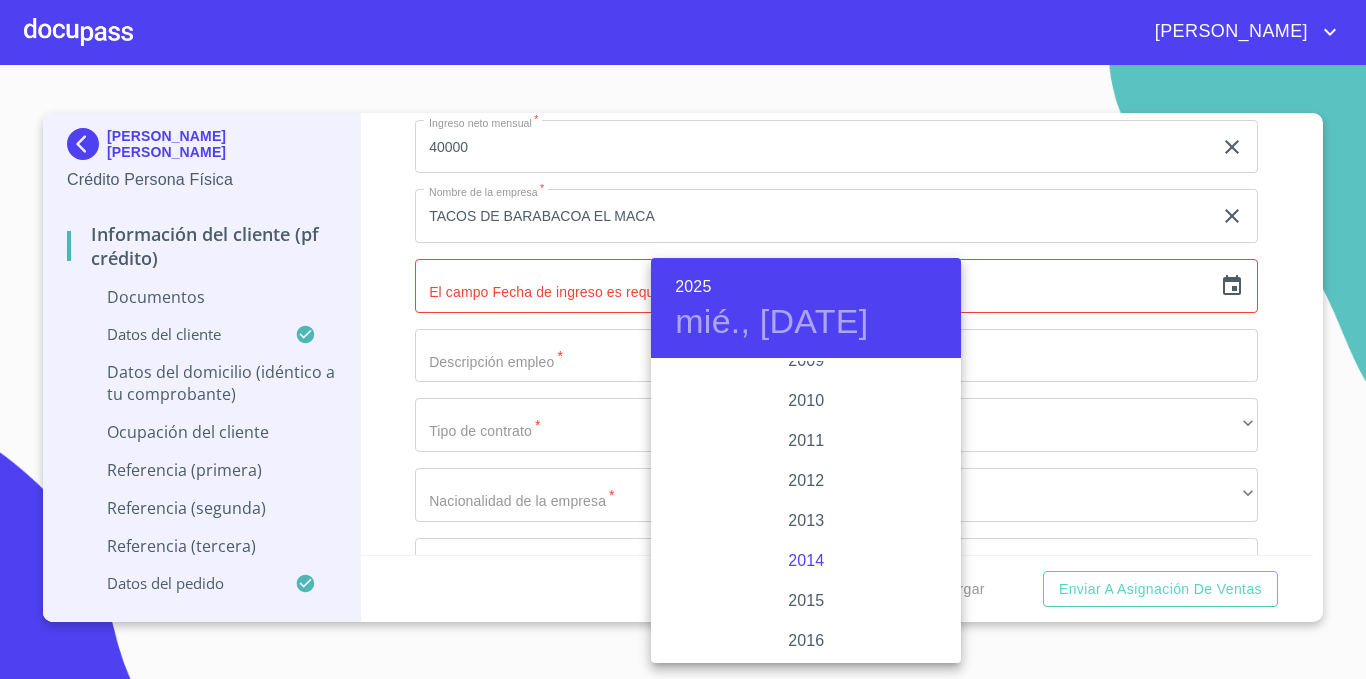 click on "2014" at bounding box center (806, 561) 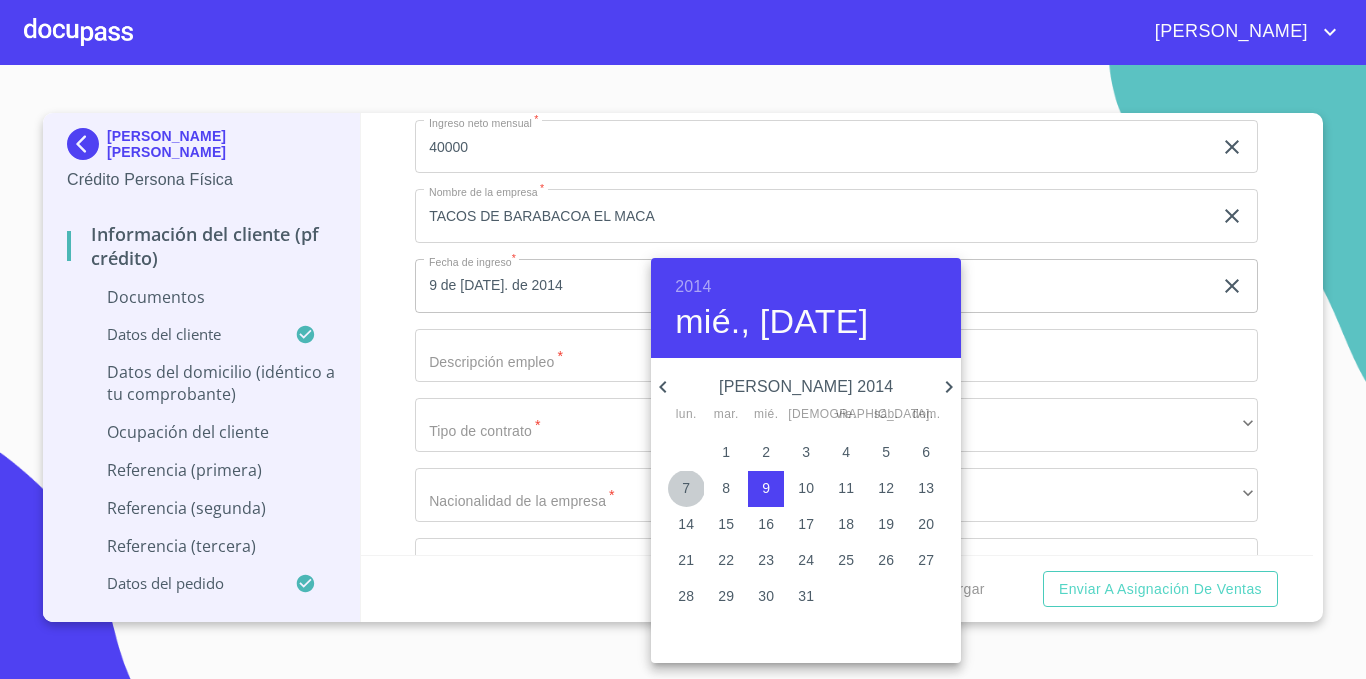 drag, startPoint x: 694, startPoint y: 482, endPoint x: 886, endPoint y: 418, distance: 202.38577 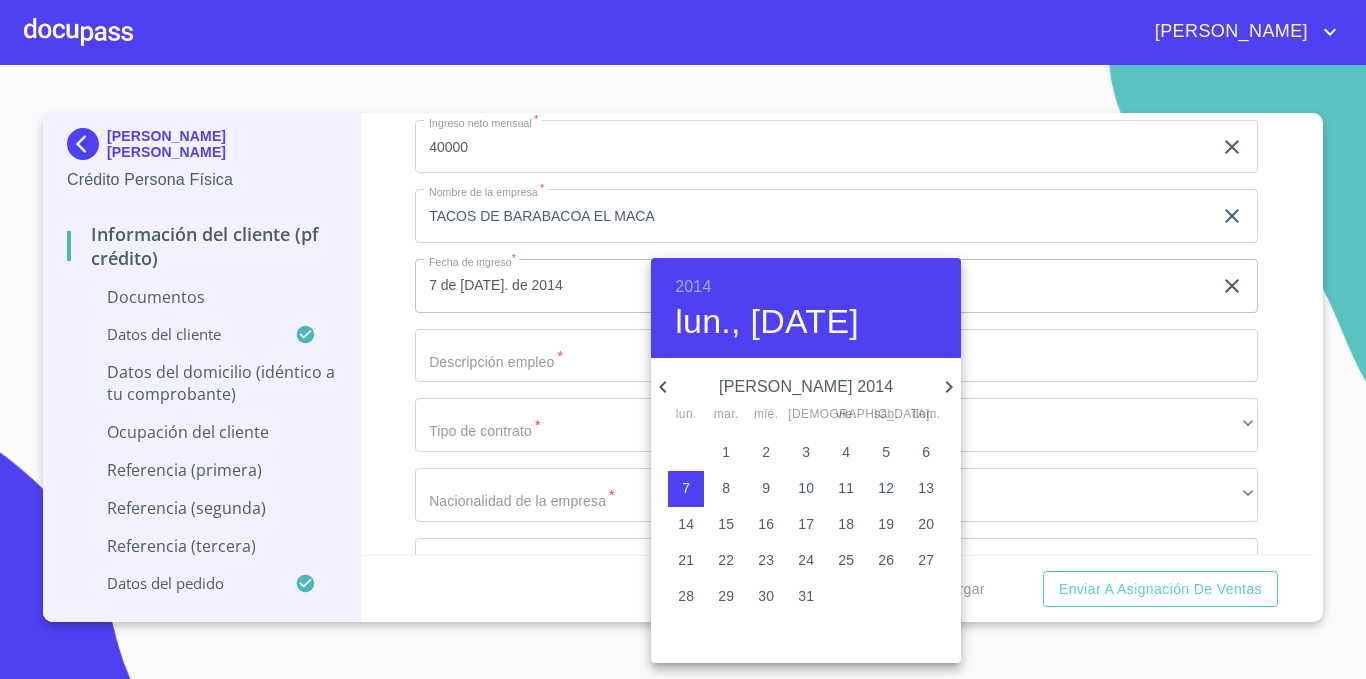 click at bounding box center [683, 339] 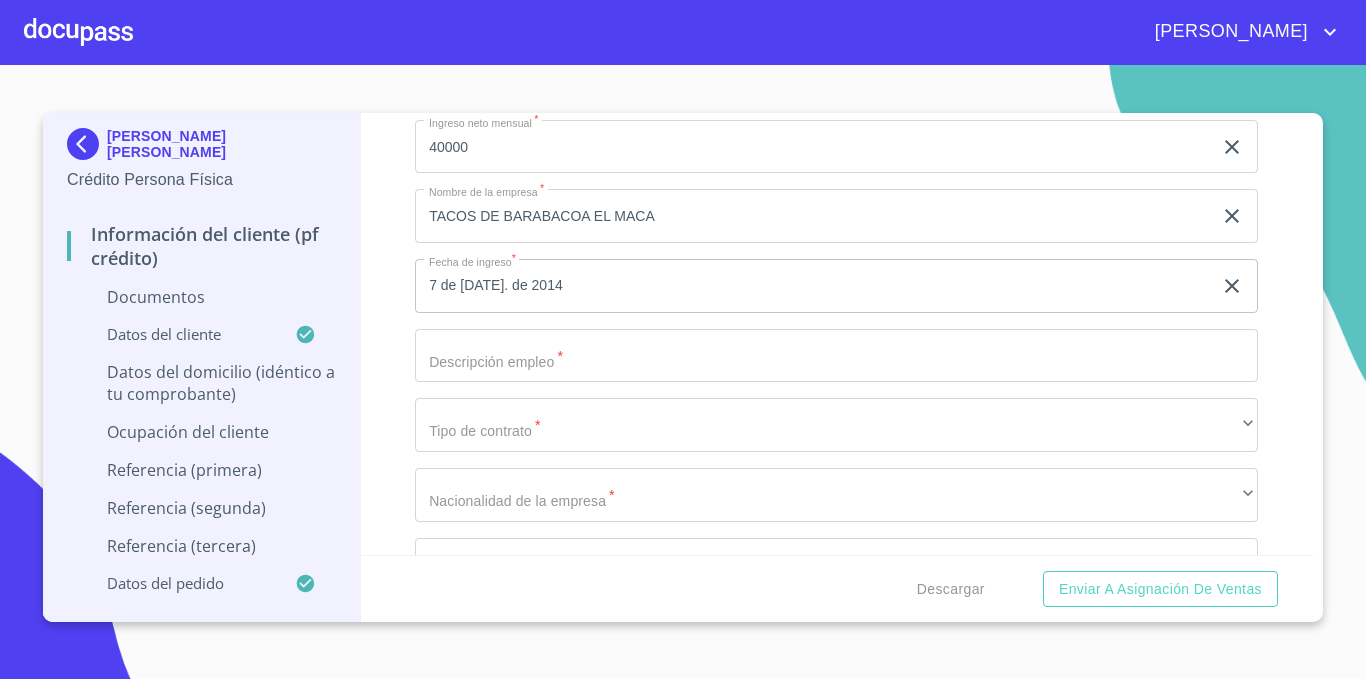 click on "Documento de identificación   *" at bounding box center (813, -1973) 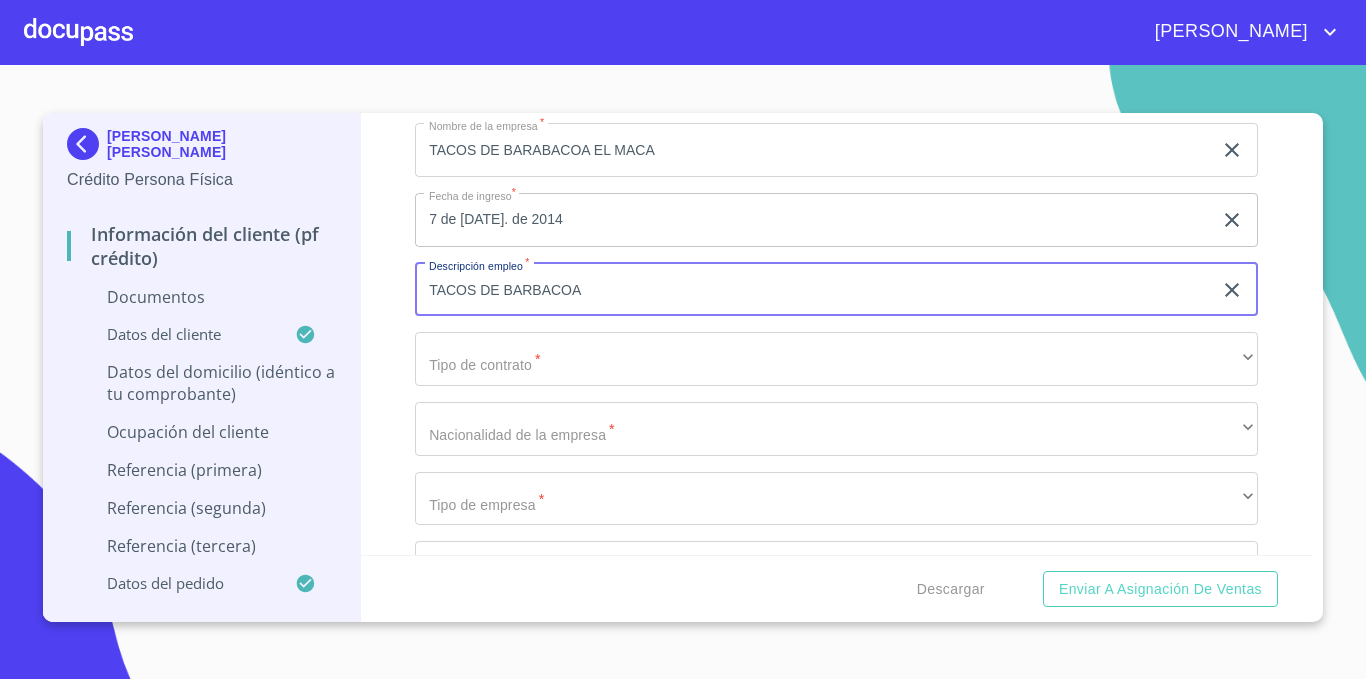 scroll, scrollTop: 4718, scrollLeft: 0, axis: vertical 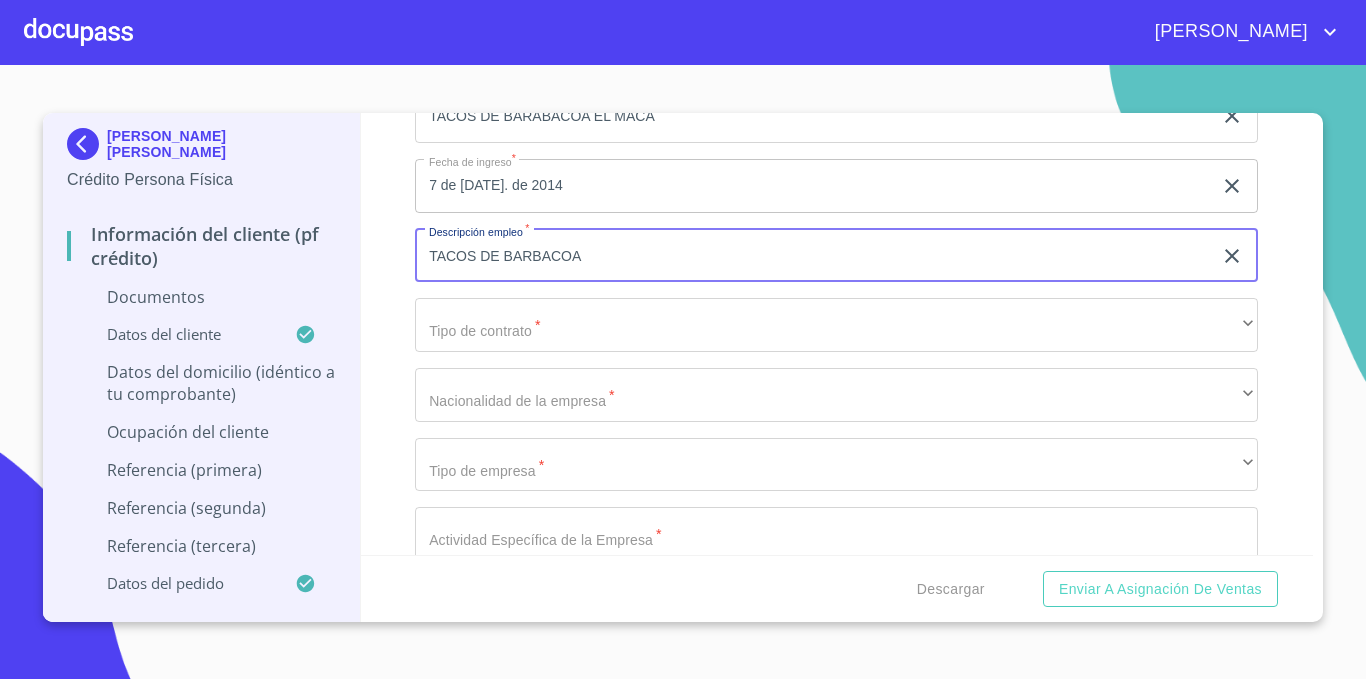 type on "TACOS DE BARBACOA" 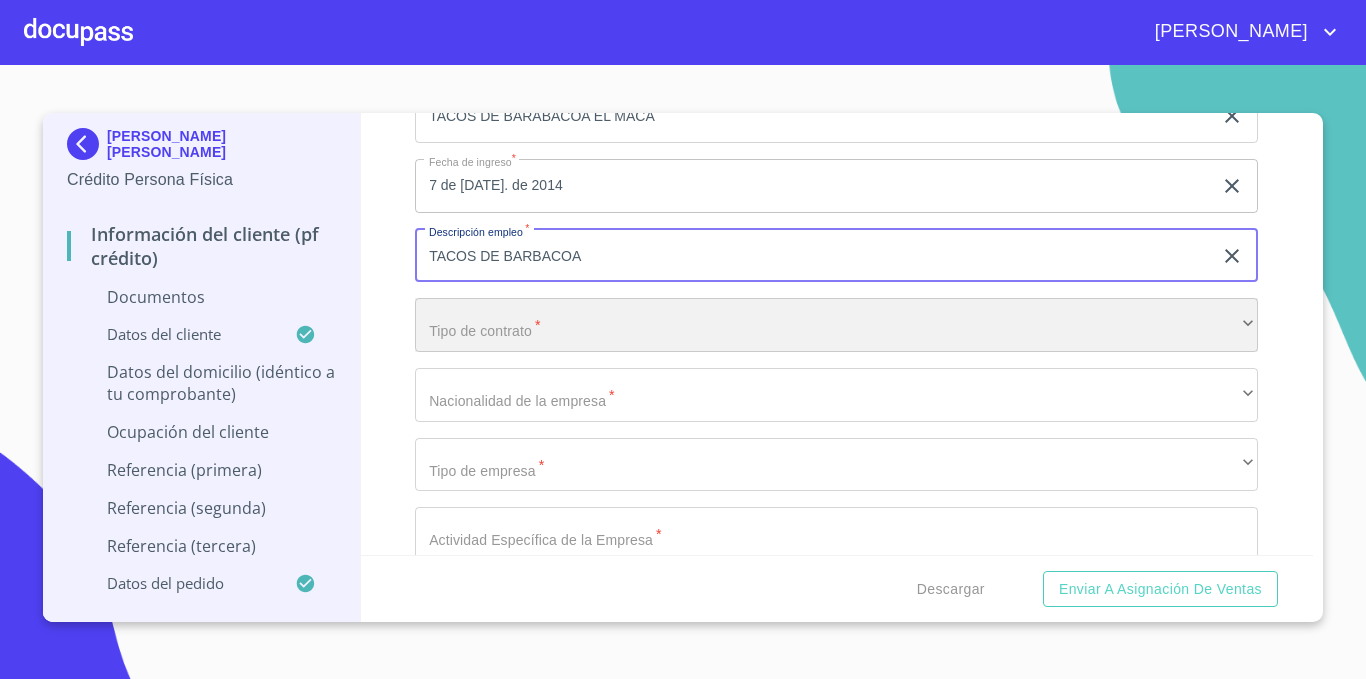 click on "​" at bounding box center [836, 325] 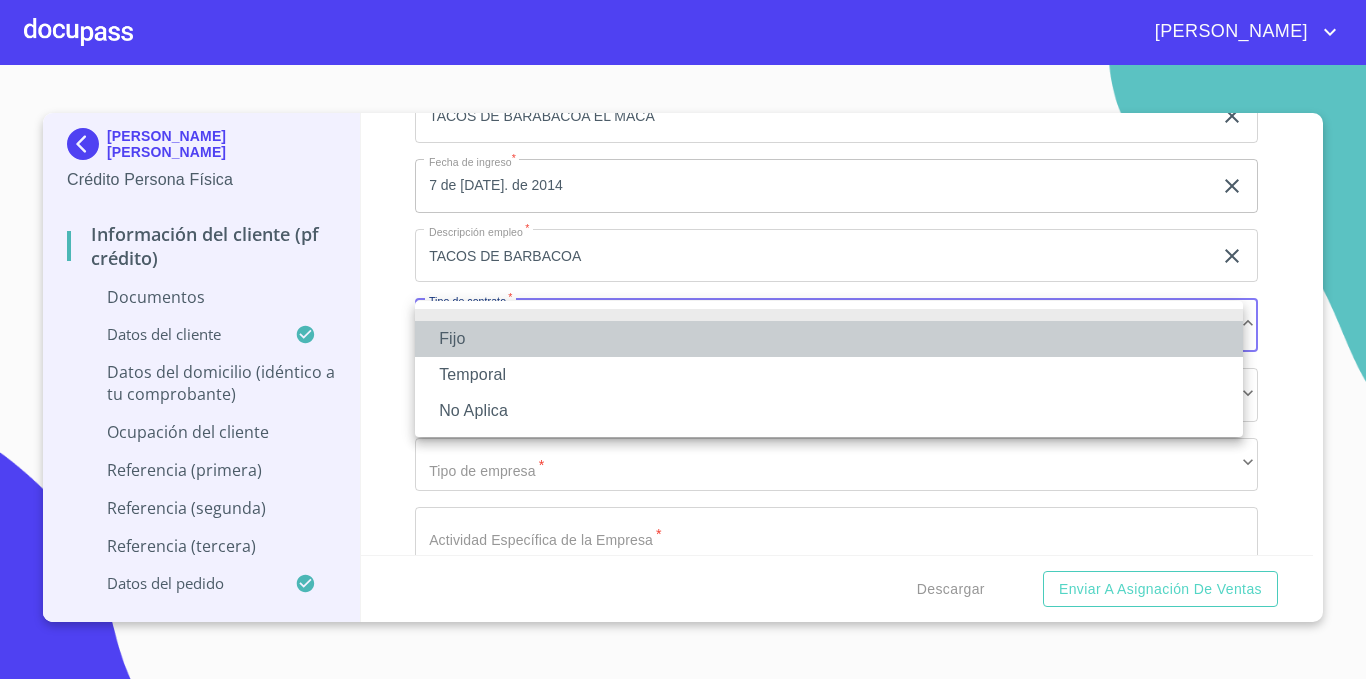 click on "Fijo" at bounding box center (829, 339) 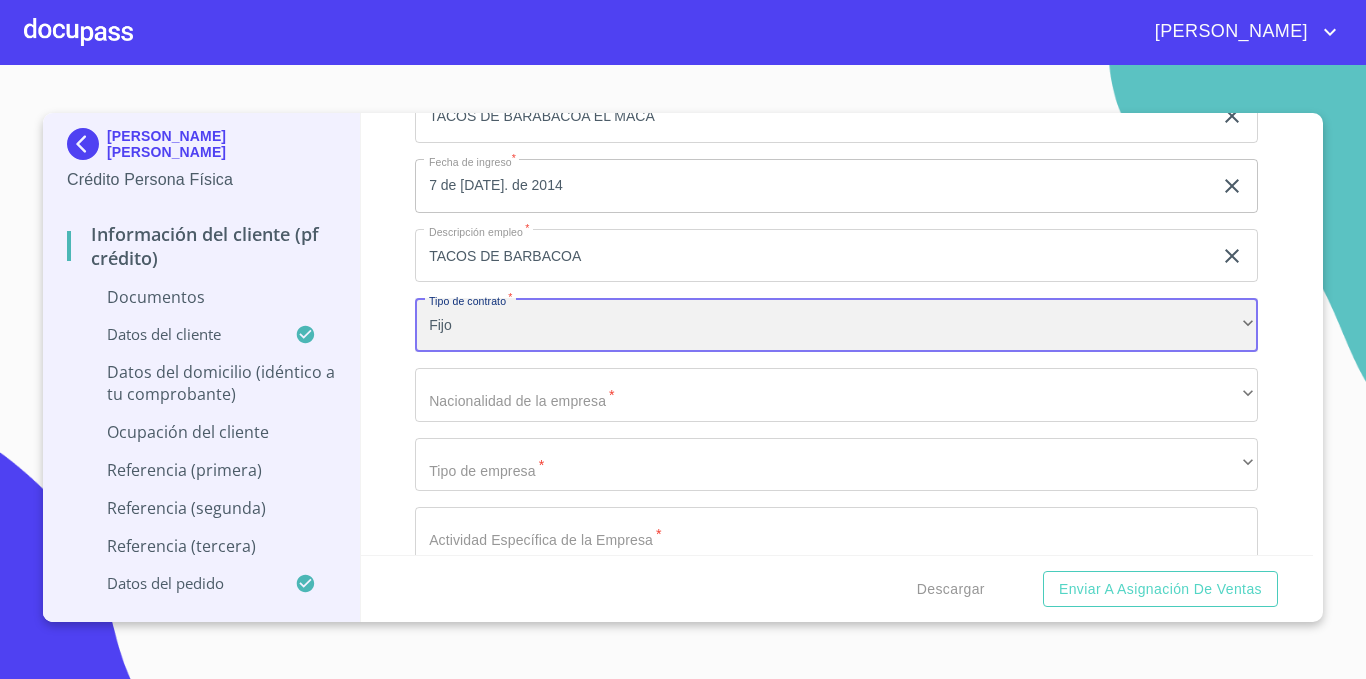 scroll, scrollTop: 4918, scrollLeft: 0, axis: vertical 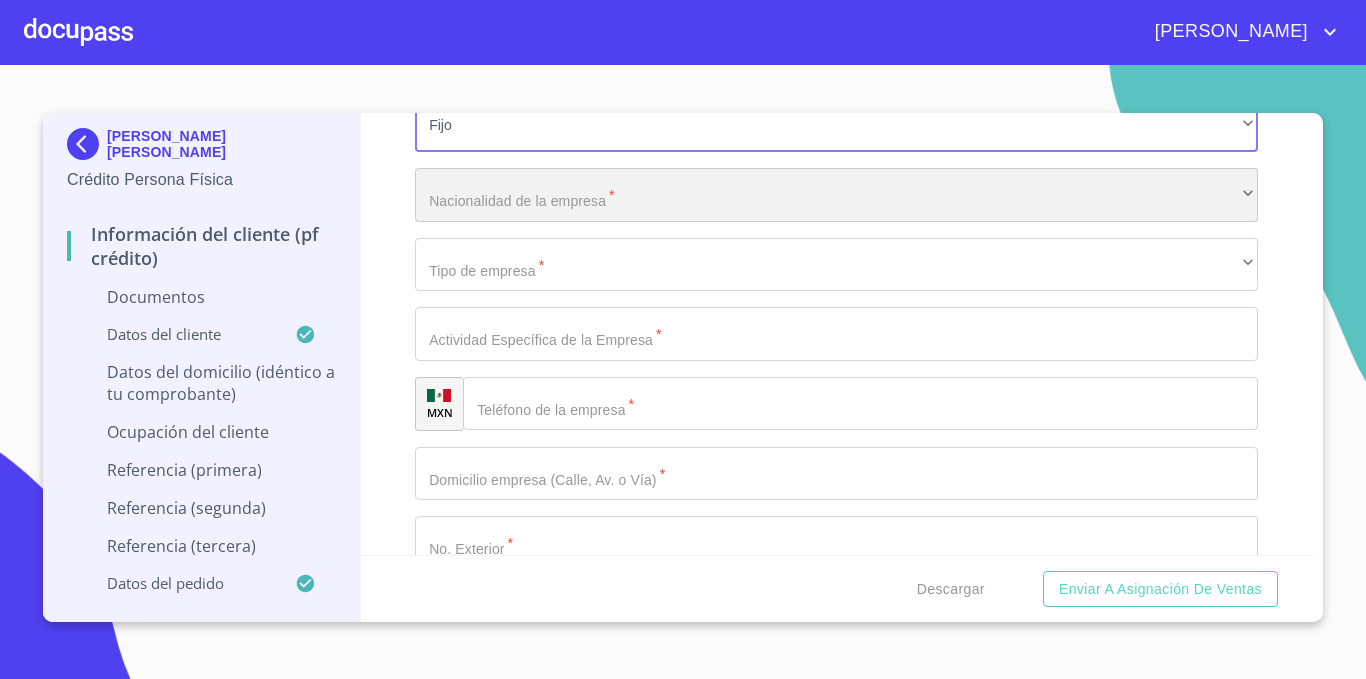 click on "​" at bounding box center (836, 195) 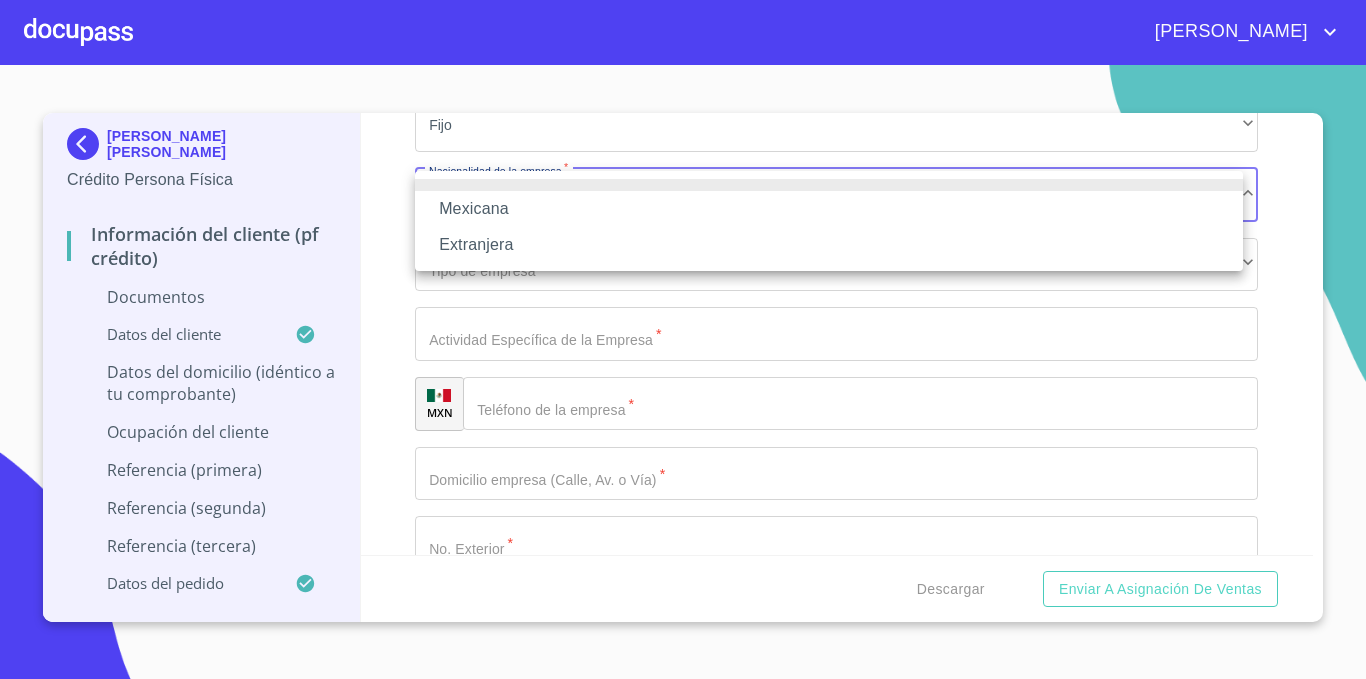 click on "Mexicana" at bounding box center (829, 209) 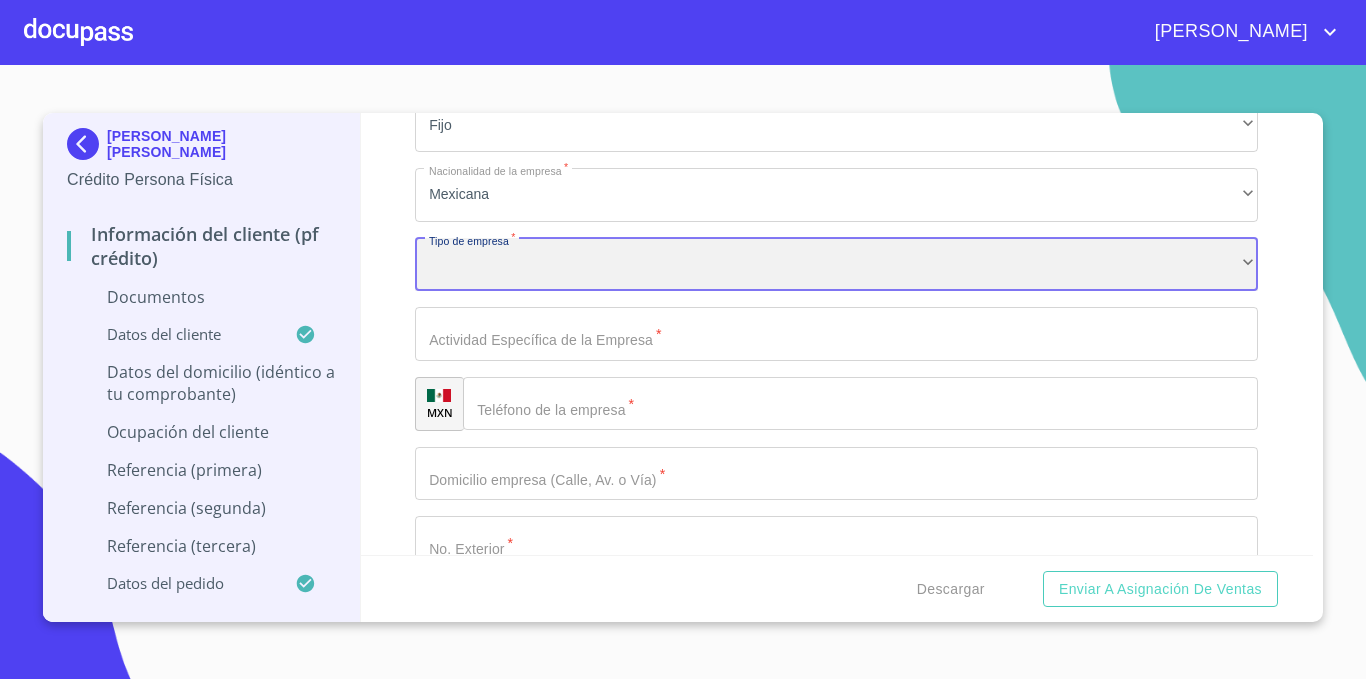 click on "​" at bounding box center [836, 265] 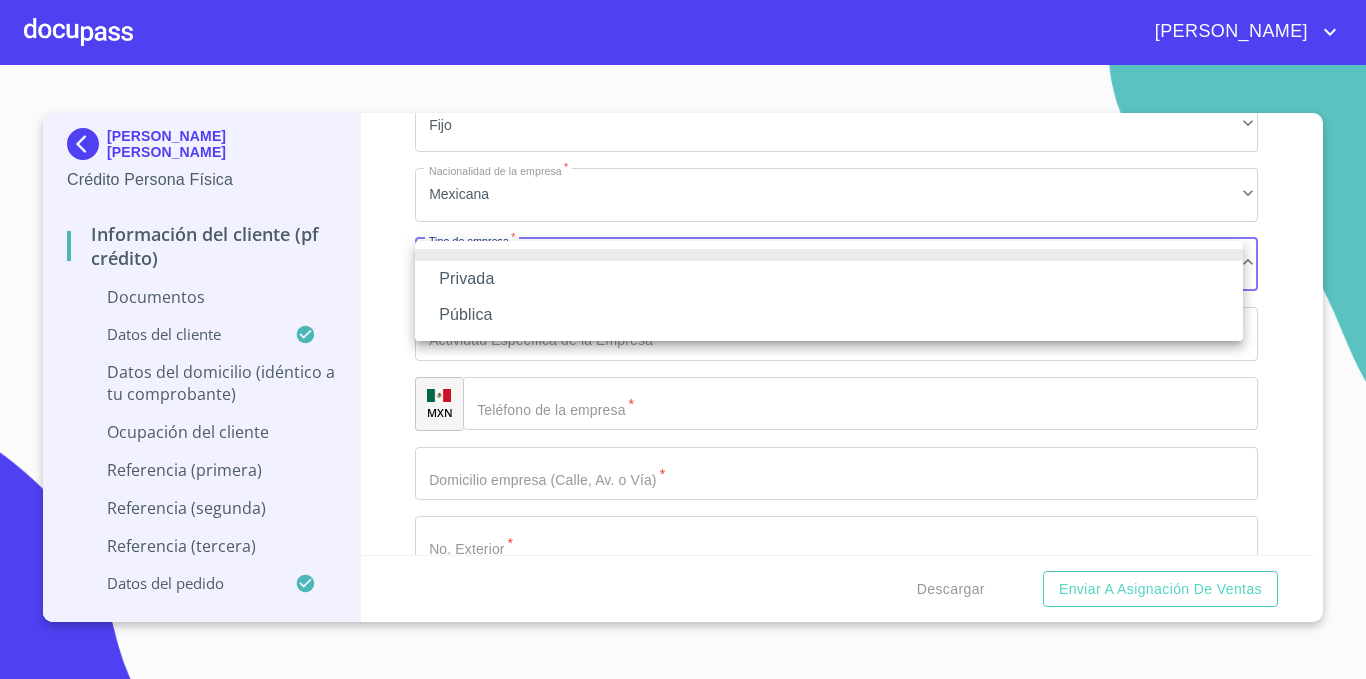 click on "Privada" at bounding box center [829, 279] 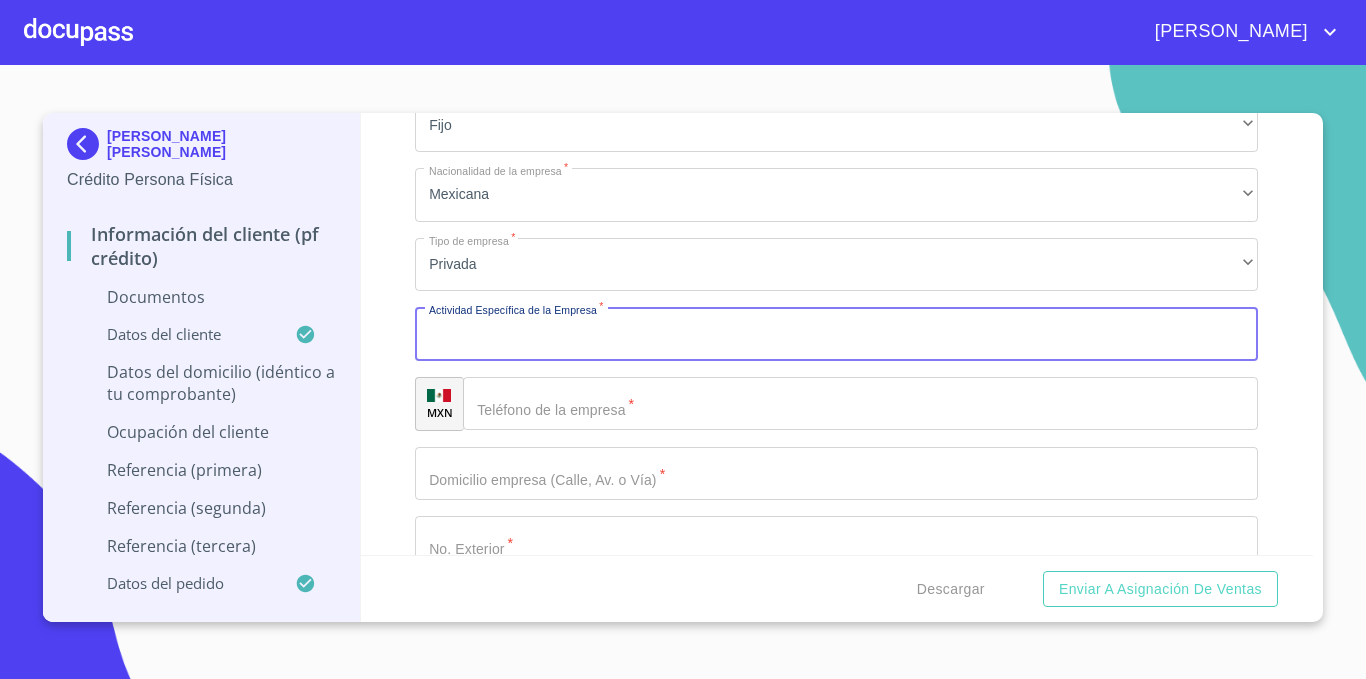 click on "Documento de identificación   *" at bounding box center [836, 334] 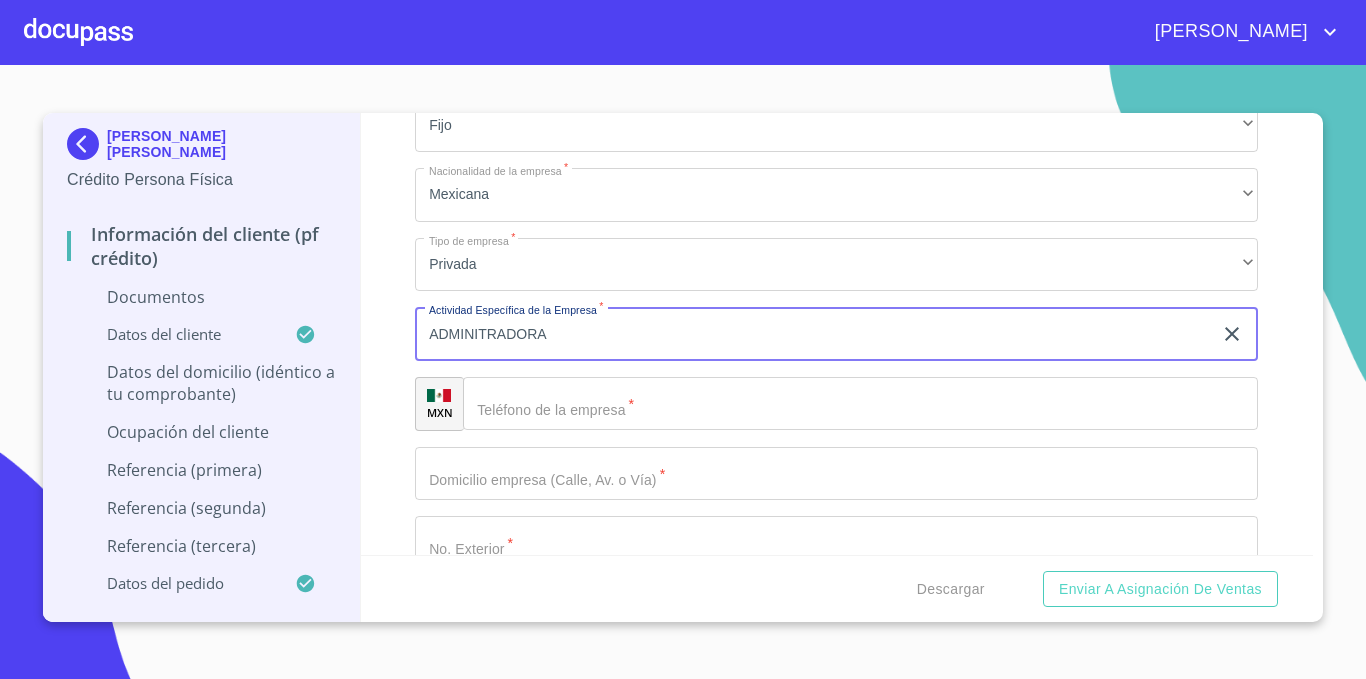 type on "ADMINITRADORA" 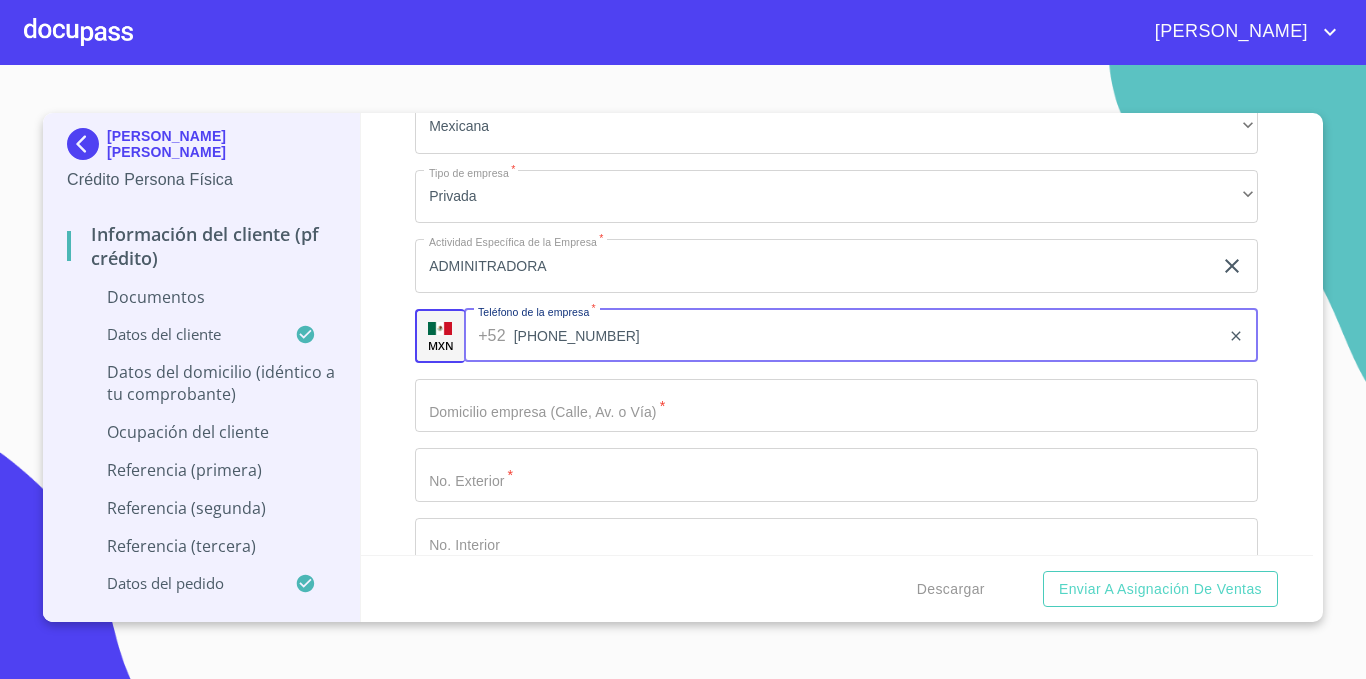 scroll, scrollTop: 5018, scrollLeft: 0, axis: vertical 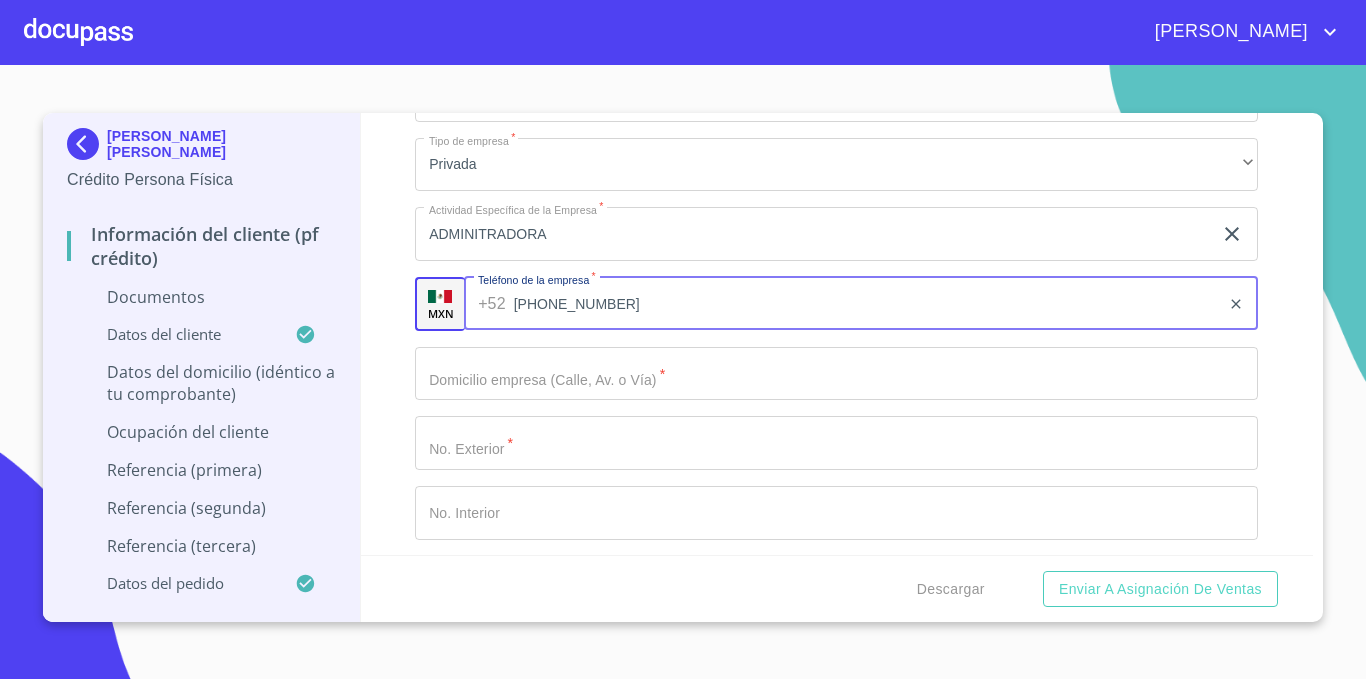 type on "[PHONE_NUMBER]" 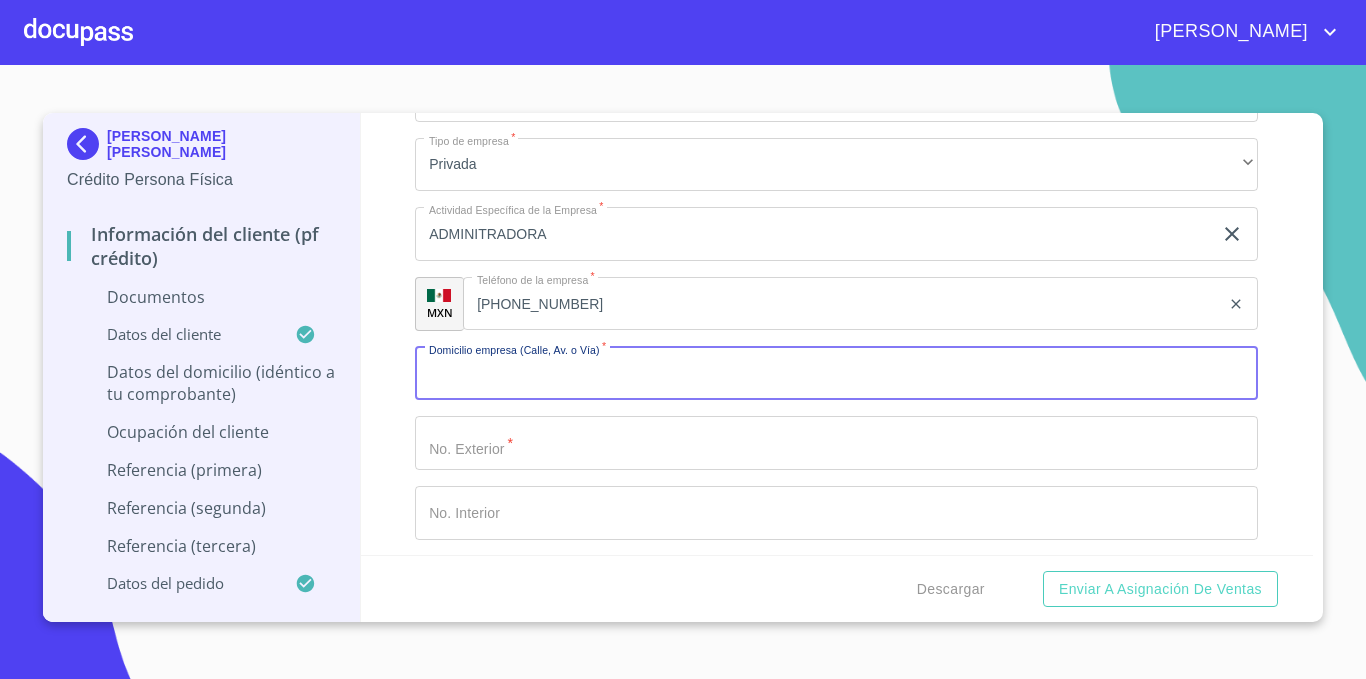 scroll, scrollTop: 5118, scrollLeft: 0, axis: vertical 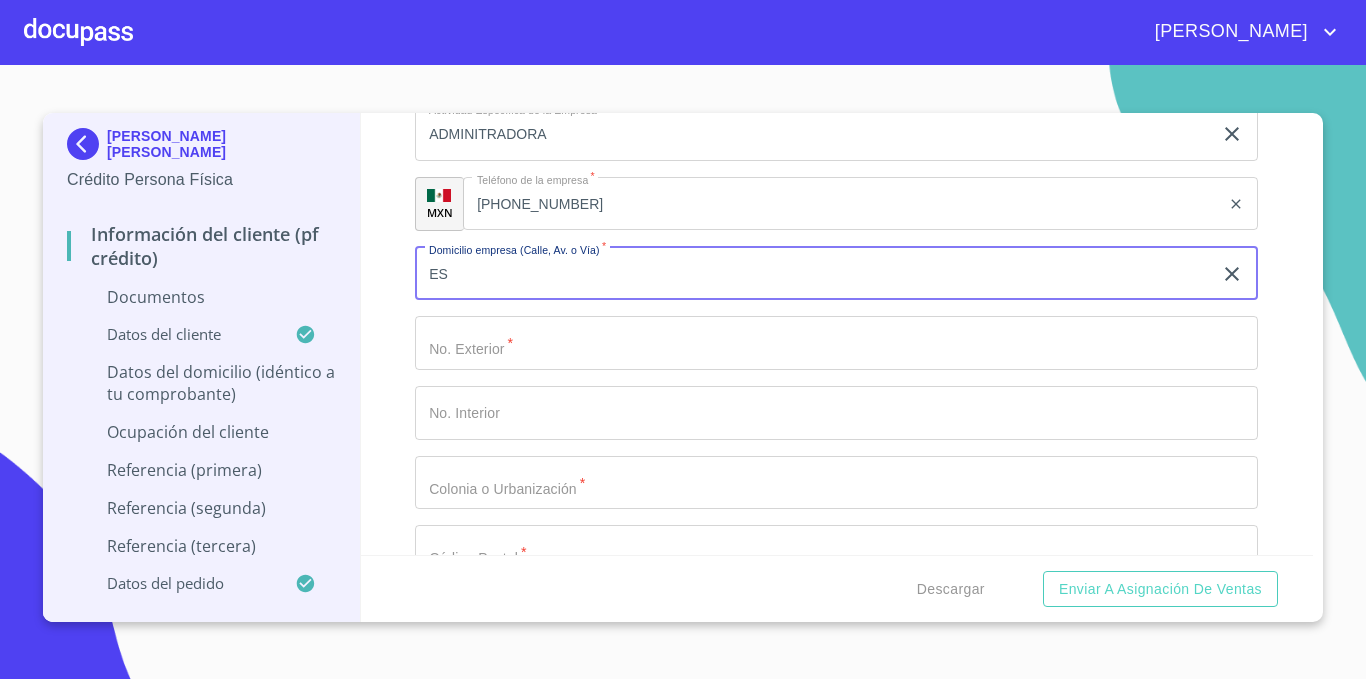 type on "E" 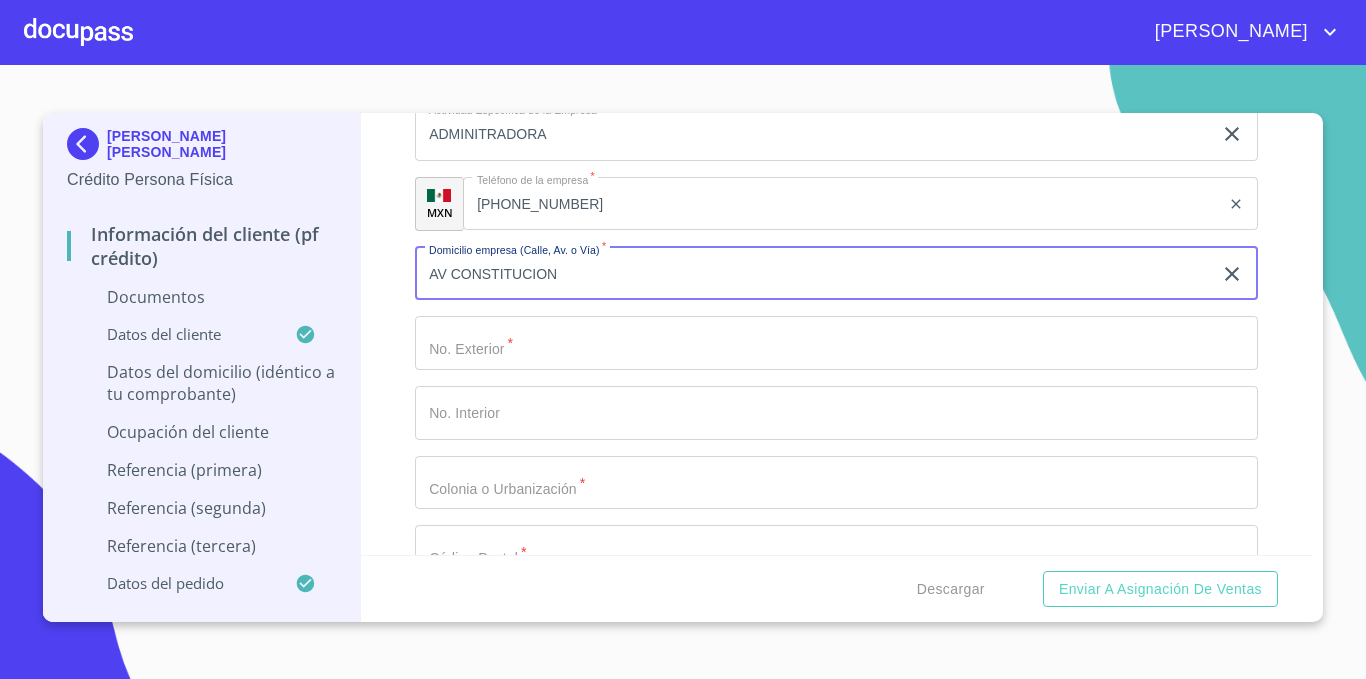 type on "AV CONSTITUCION" 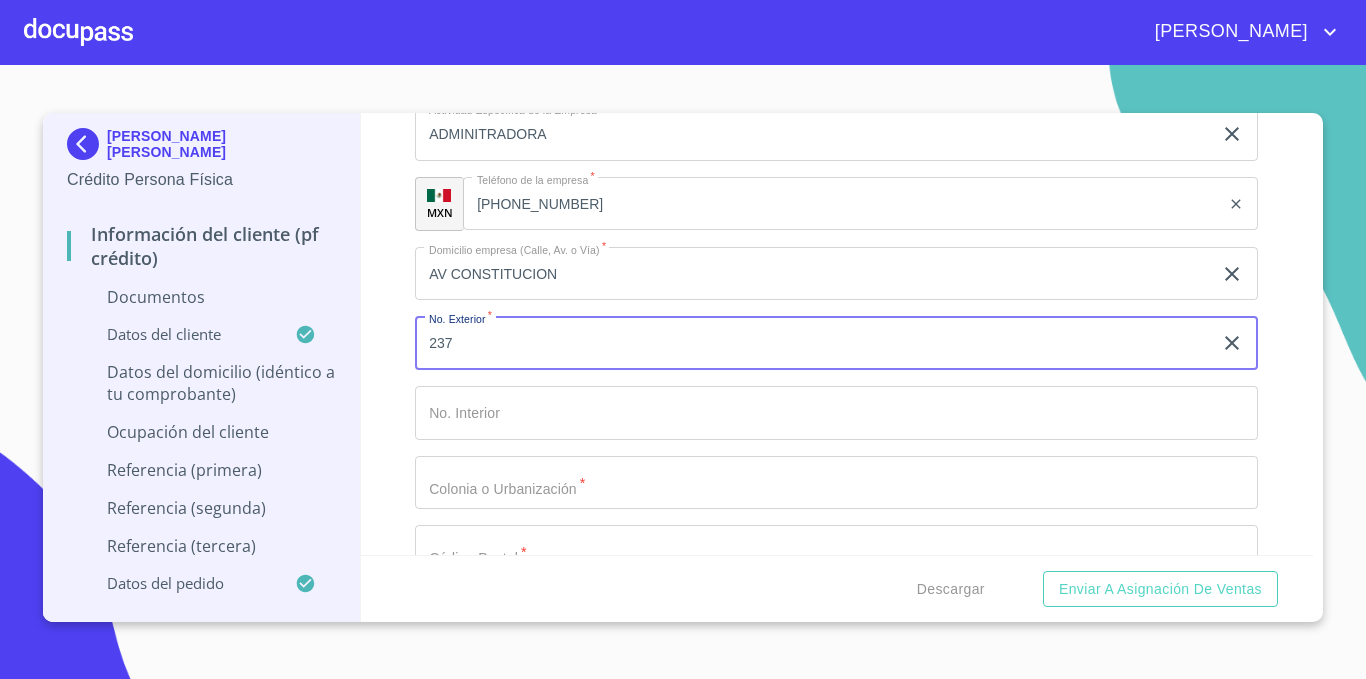 scroll, scrollTop: 5318, scrollLeft: 0, axis: vertical 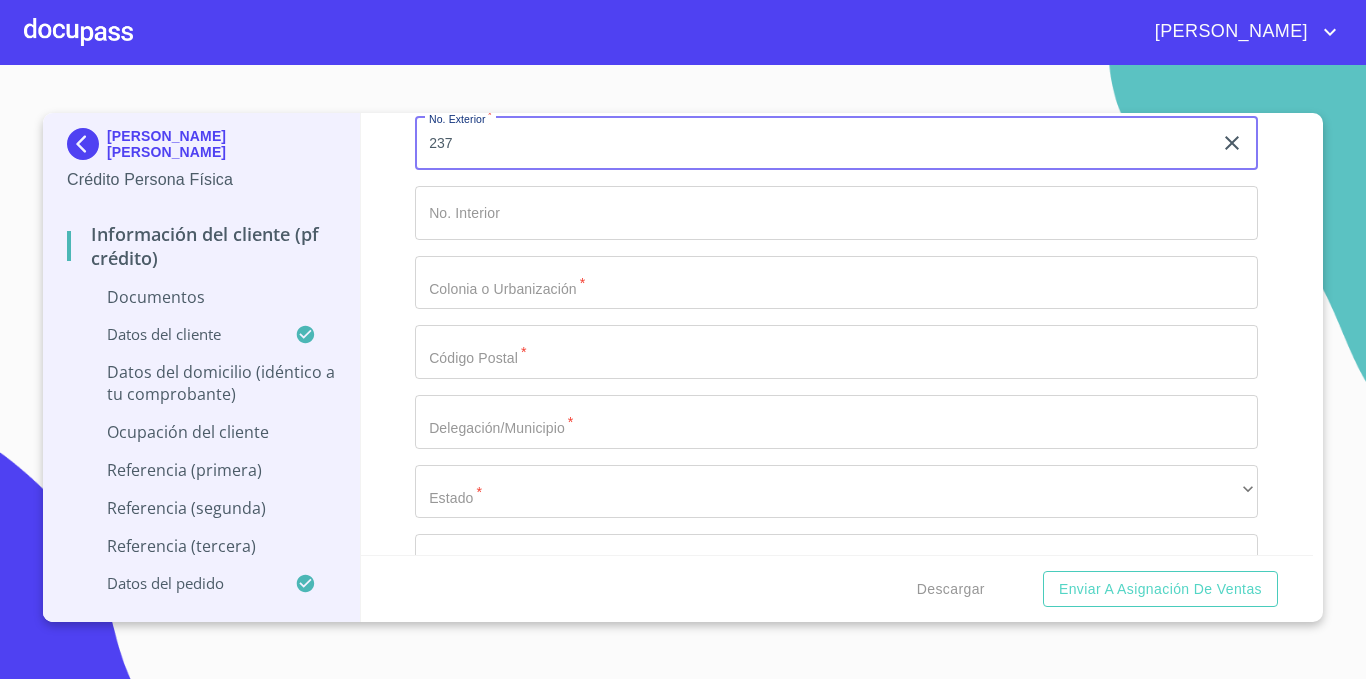 type on "237" 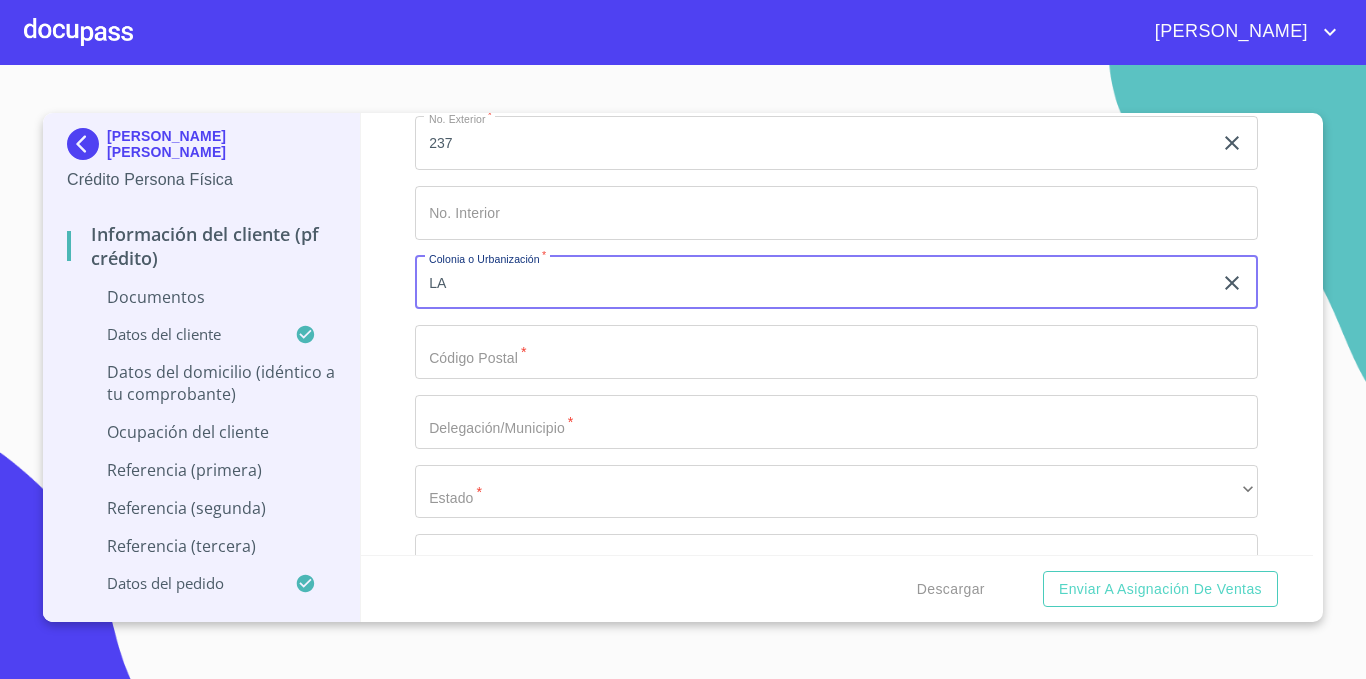type on "L" 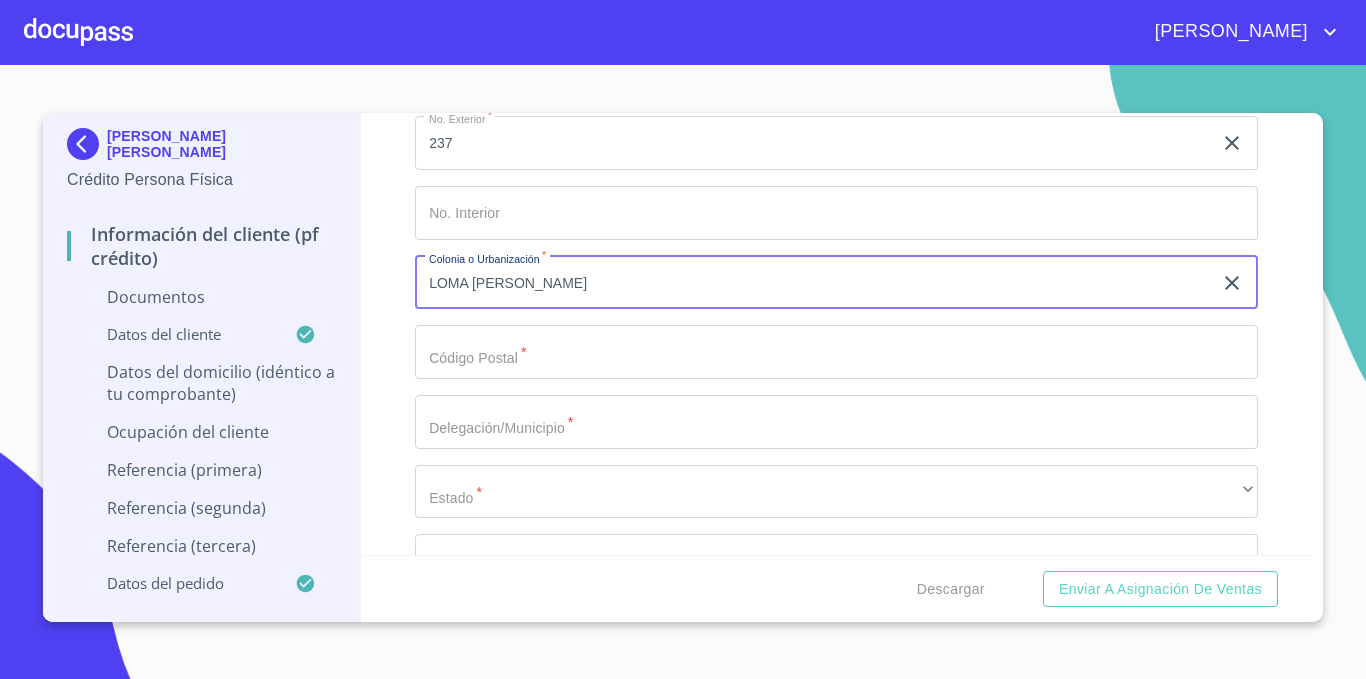 type on "LOMA [PERSON_NAME]" 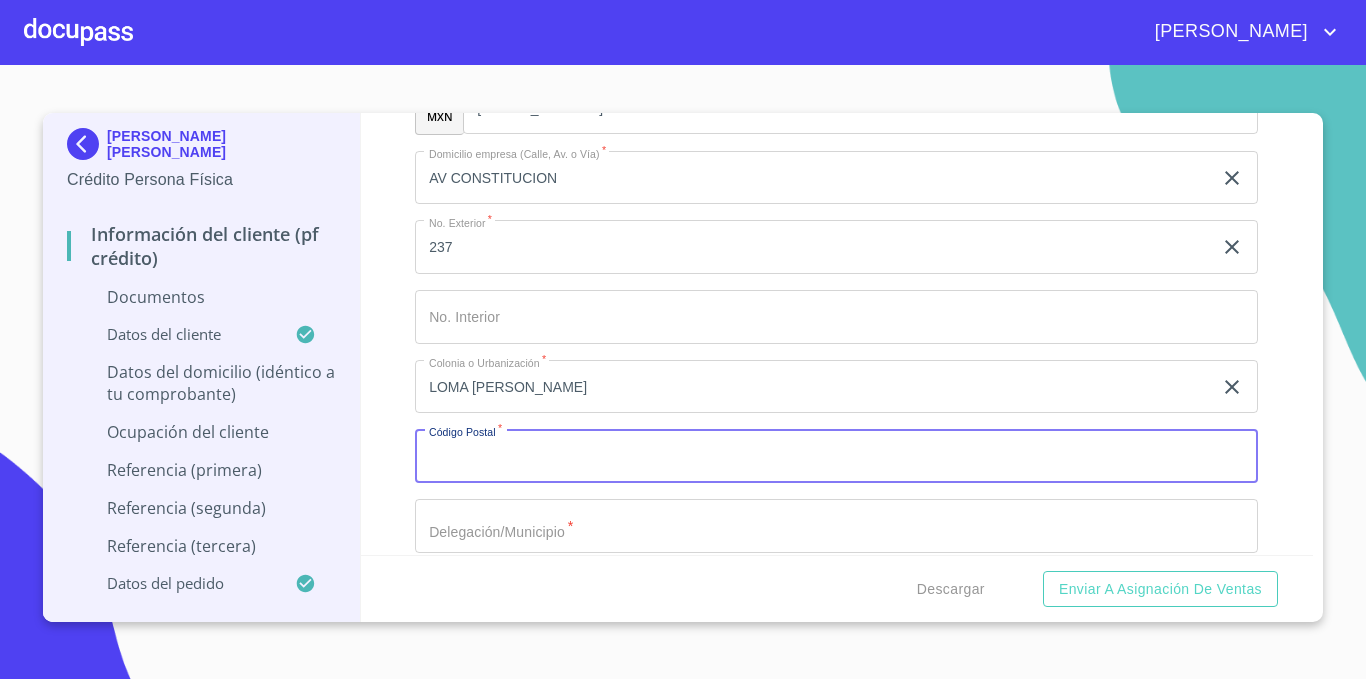 scroll, scrollTop: 5118, scrollLeft: 0, axis: vertical 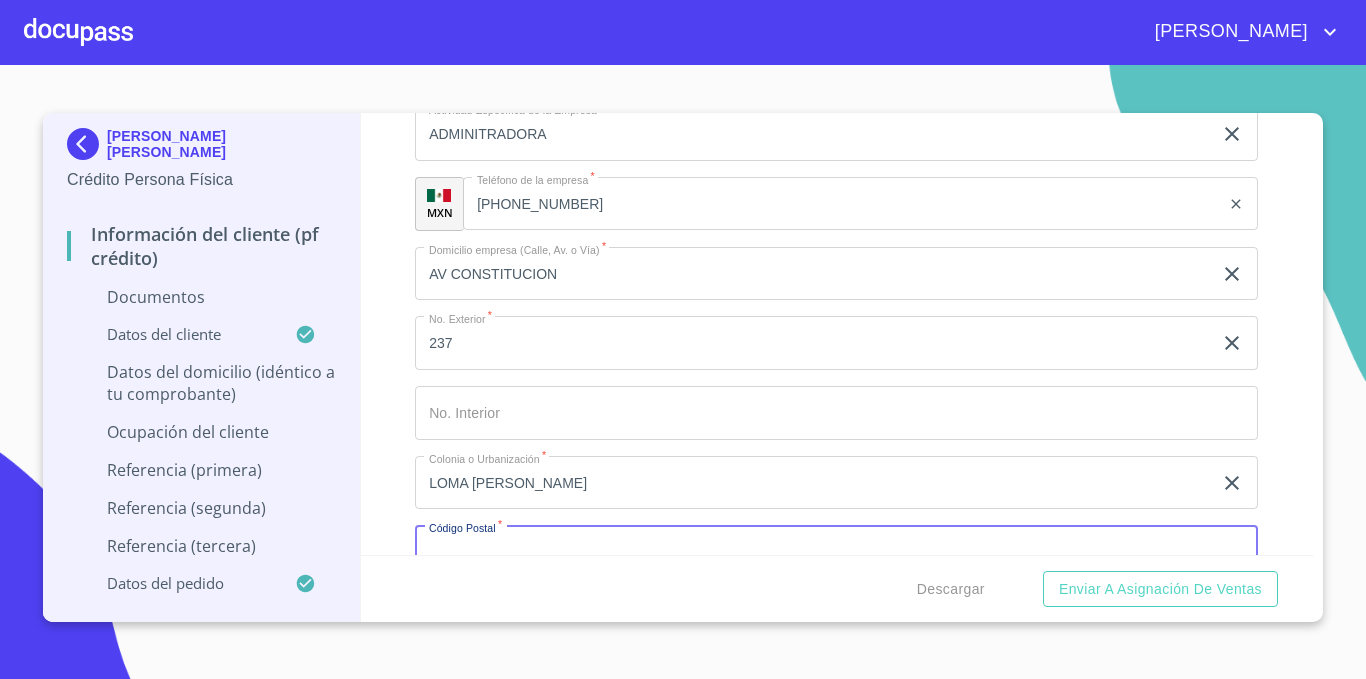 click on "AV CONSTITUCION" at bounding box center (813, -2473) 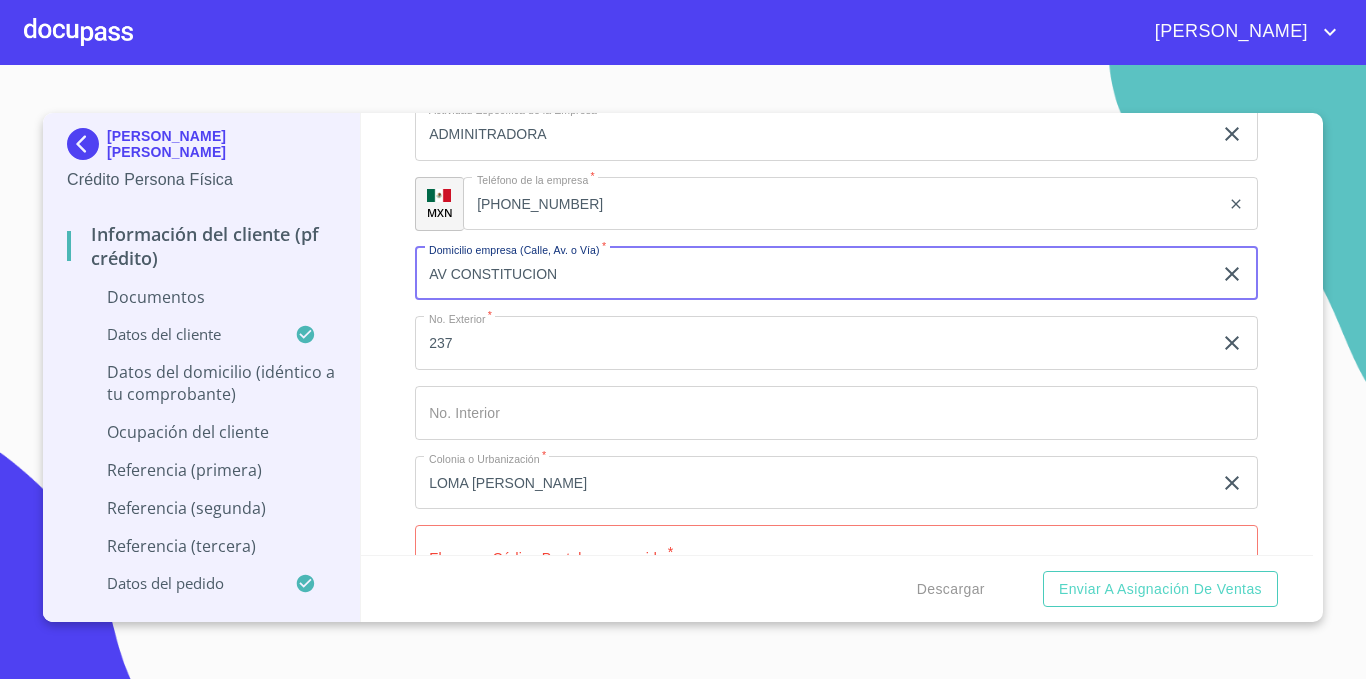 click on "AV CONSTITUCION" at bounding box center [813, 274] 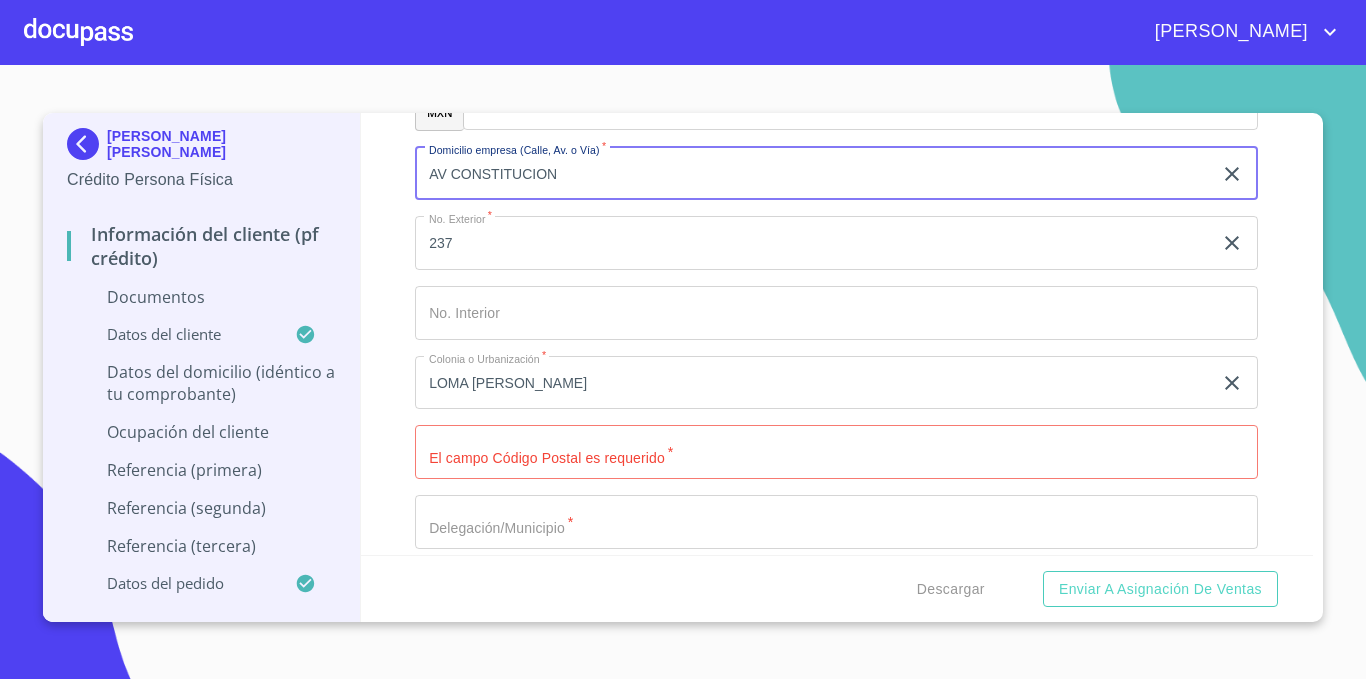 click on "Documento de identificación   *" at bounding box center [836, 452] 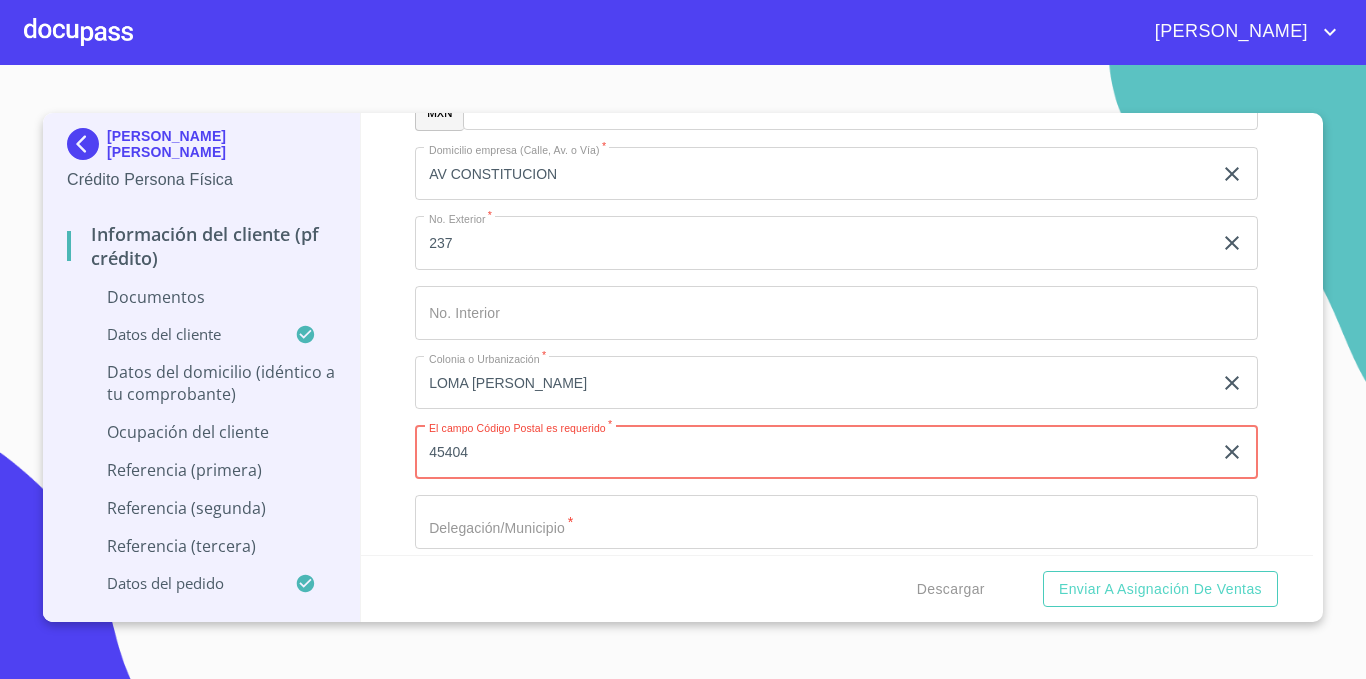 scroll, scrollTop: 5318, scrollLeft: 0, axis: vertical 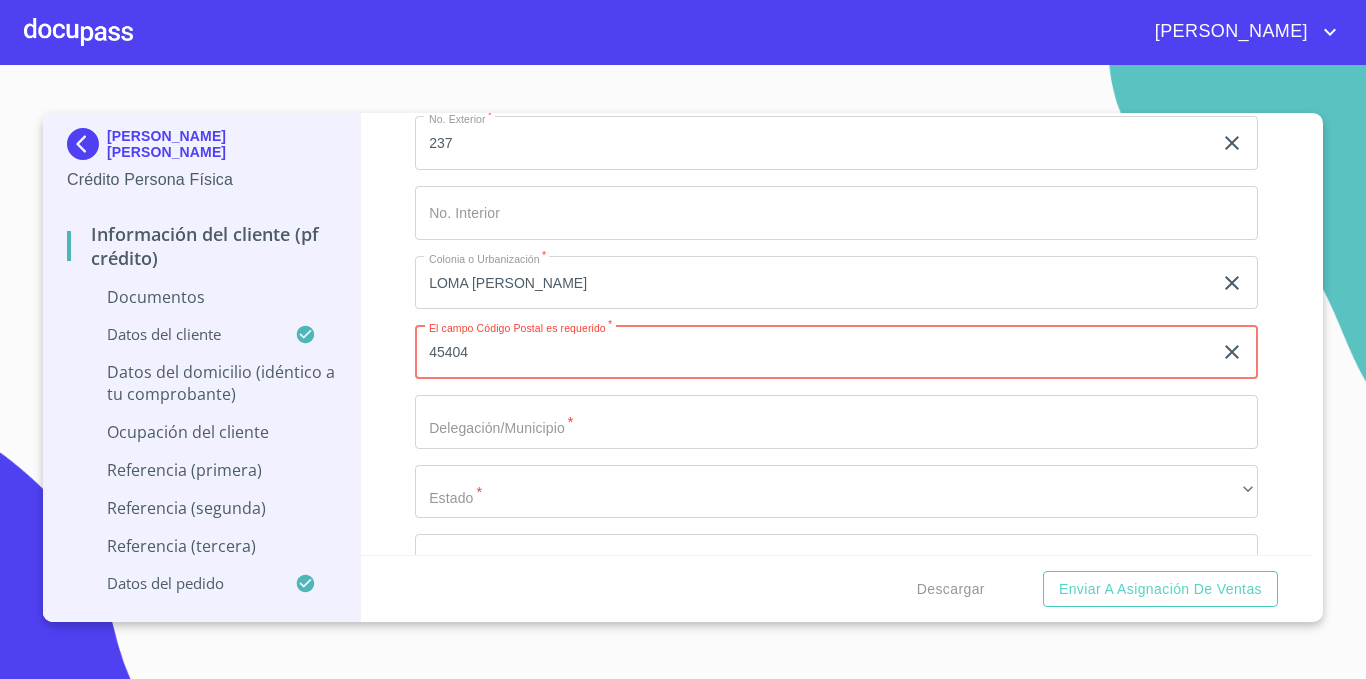 type on "45404" 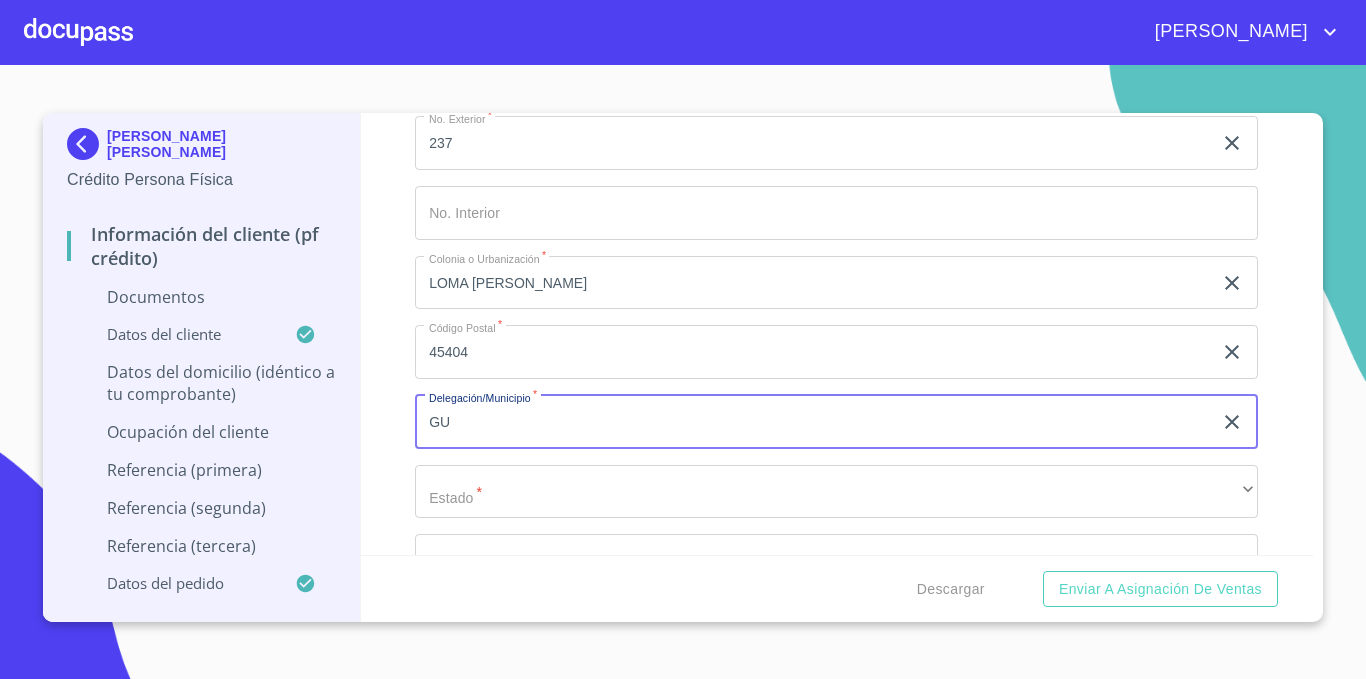 type on "G" 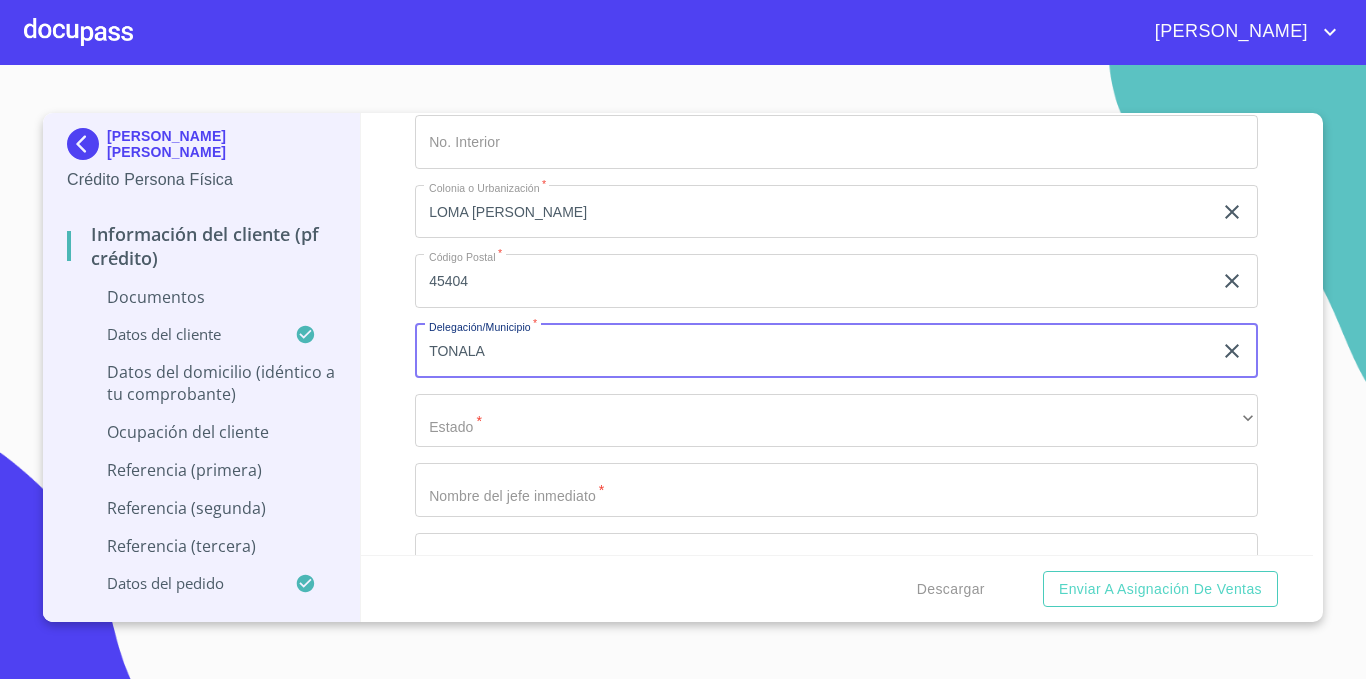 scroll, scrollTop: 5518, scrollLeft: 0, axis: vertical 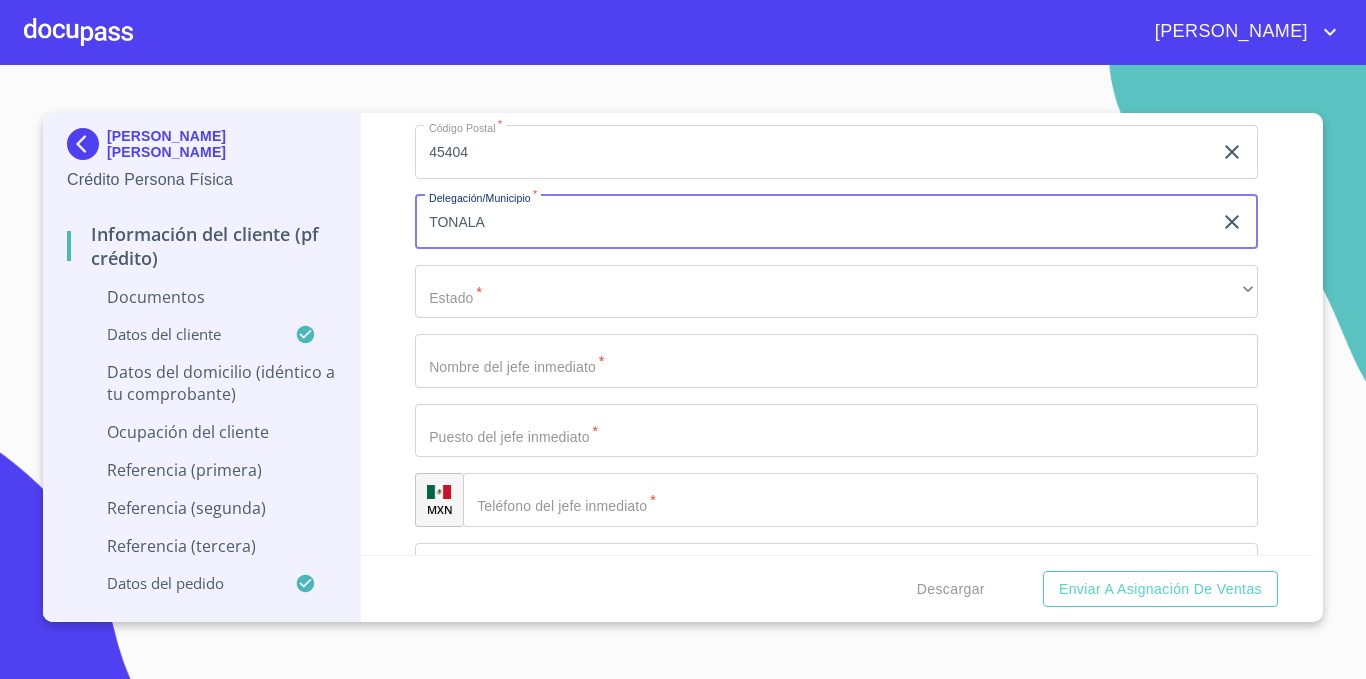 type on "TONALA" 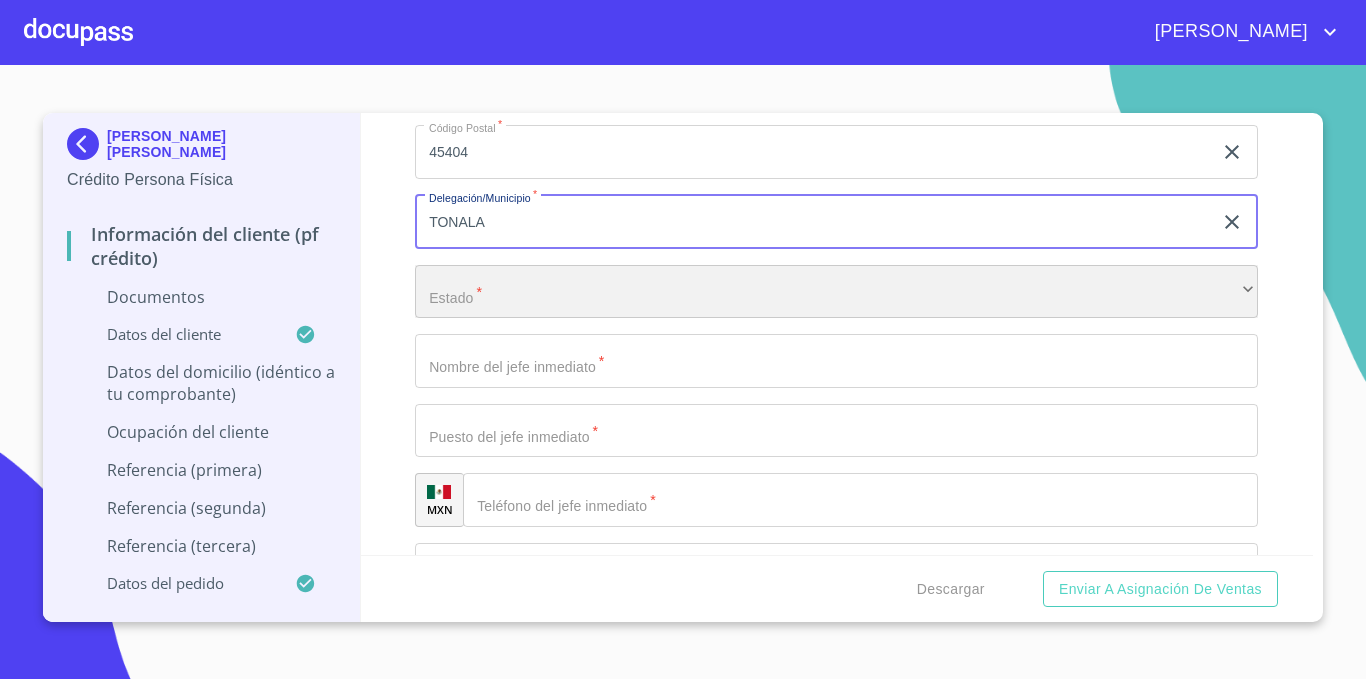 click on "​" at bounding box center (836, 292) 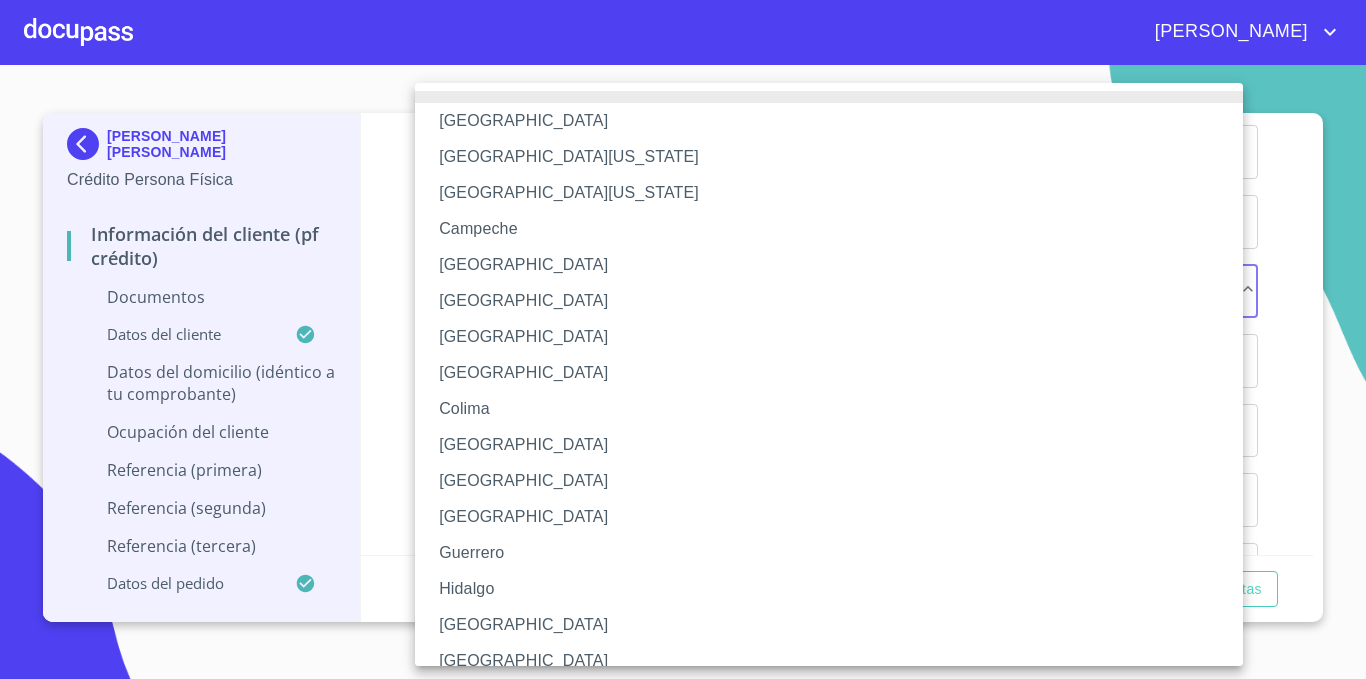 type 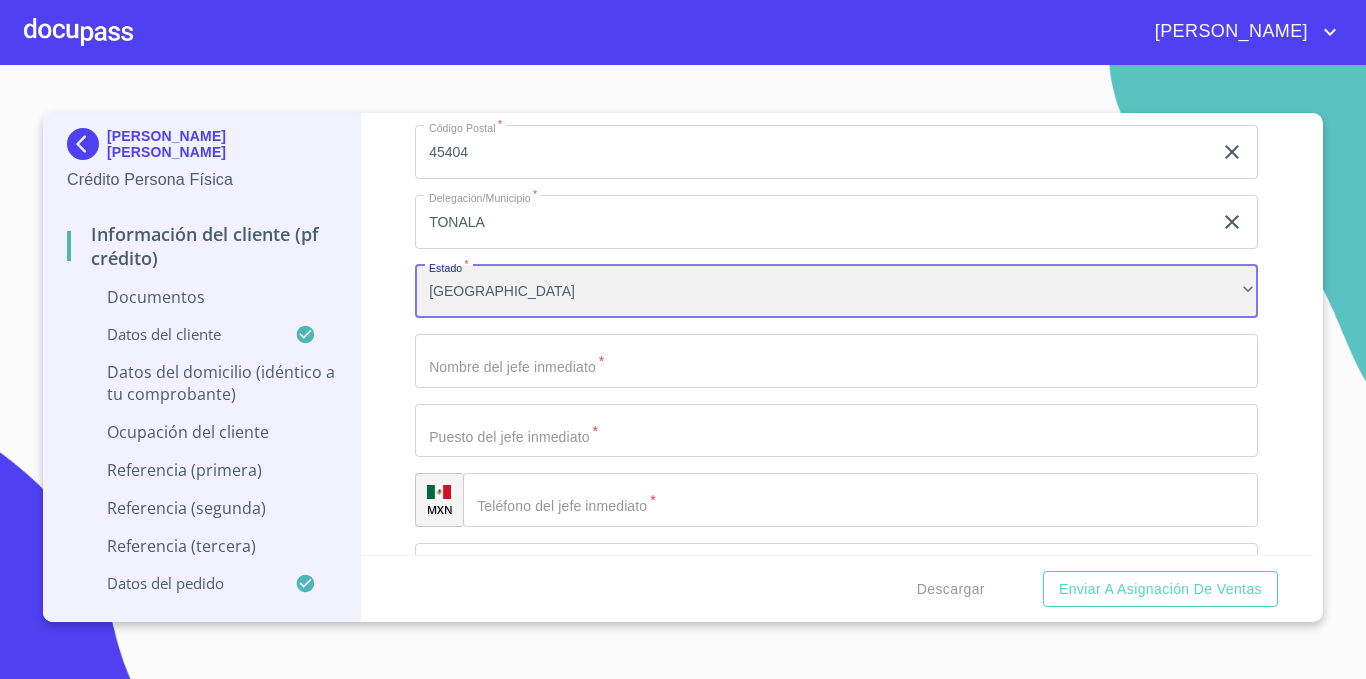 scroll, scrollTop: 5618, scrollLeft: 0, axis: vertical 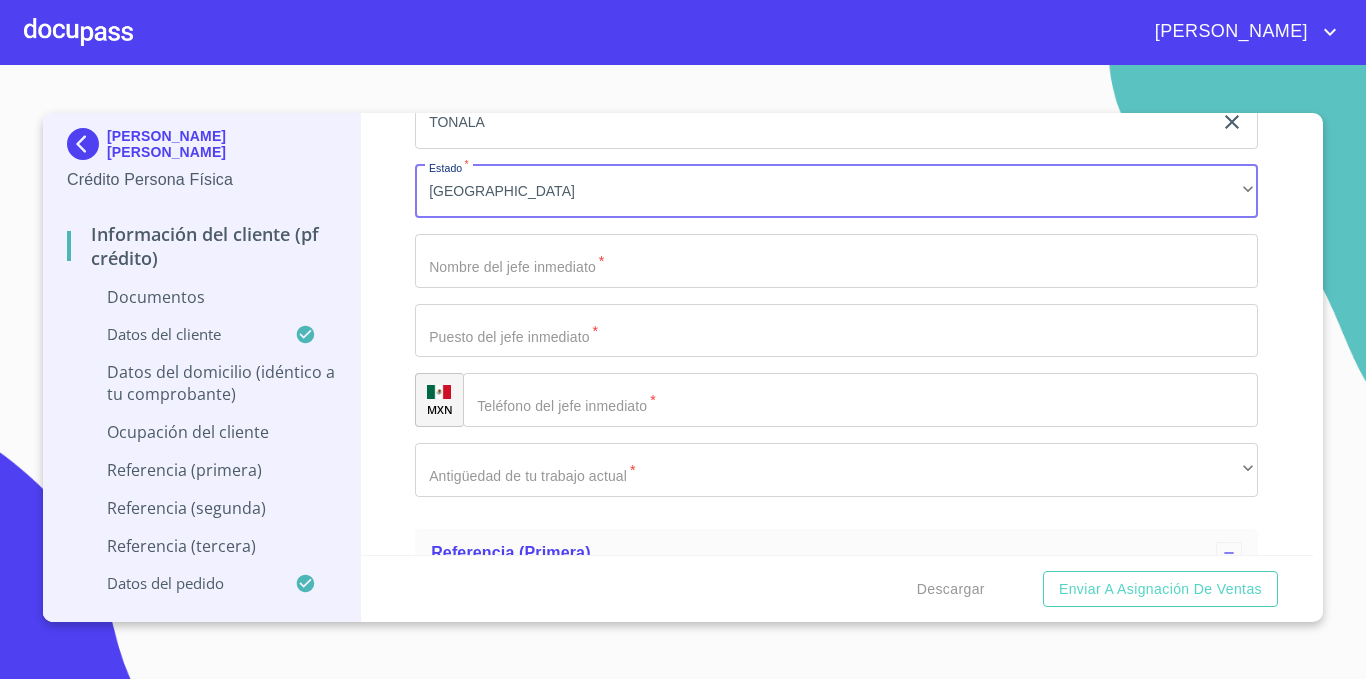click on "Documento de identificación   *" at bounding box center (813, -2973) 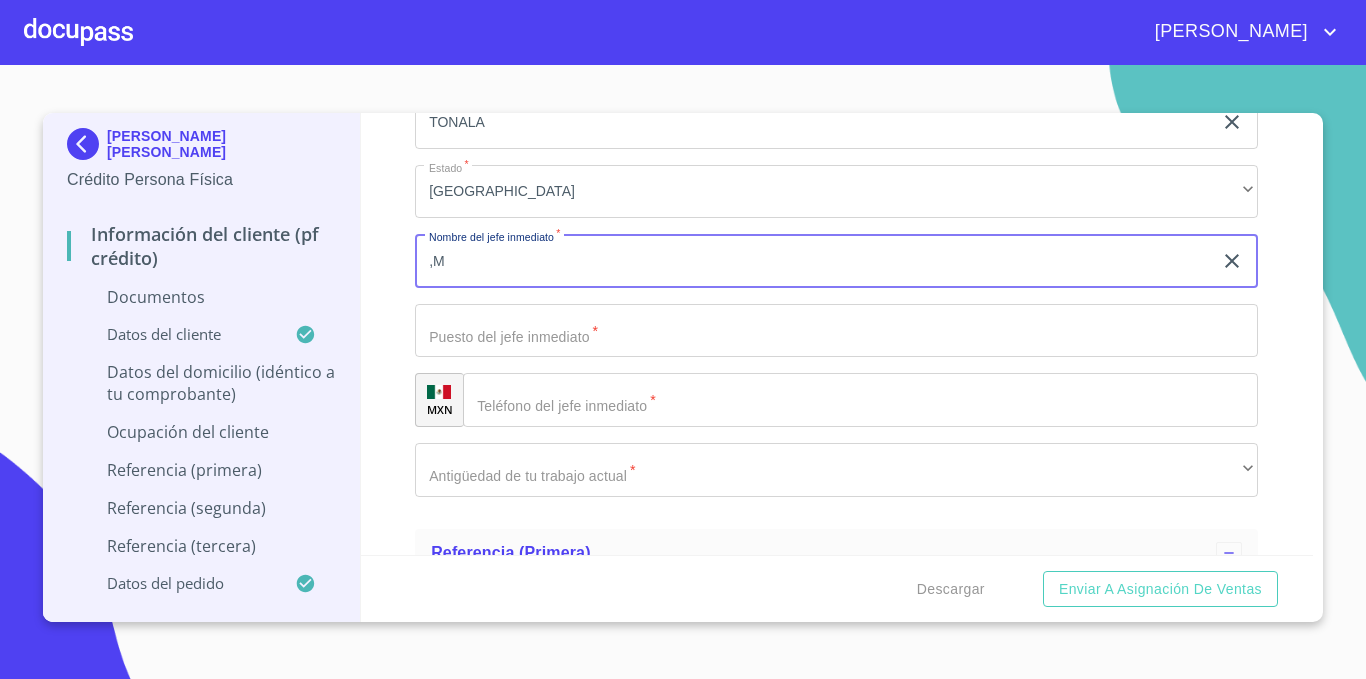 type on "," 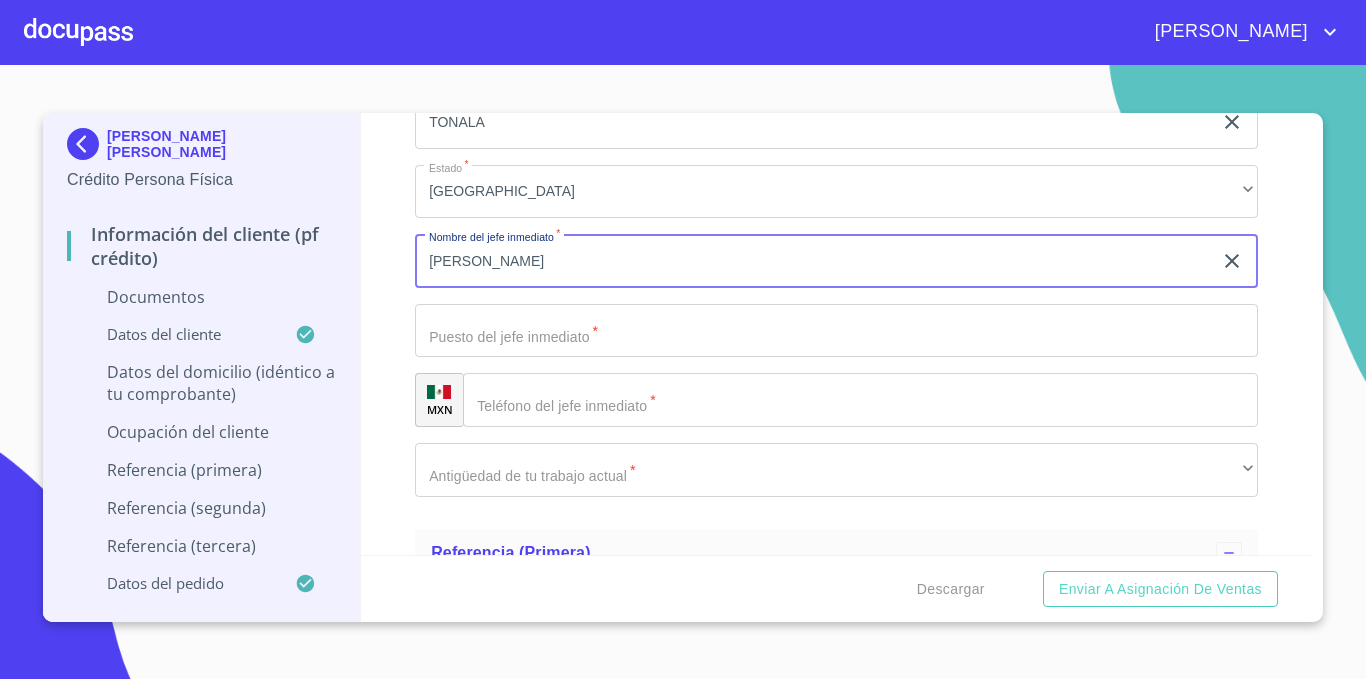 type on "[PERSON_NAME]" 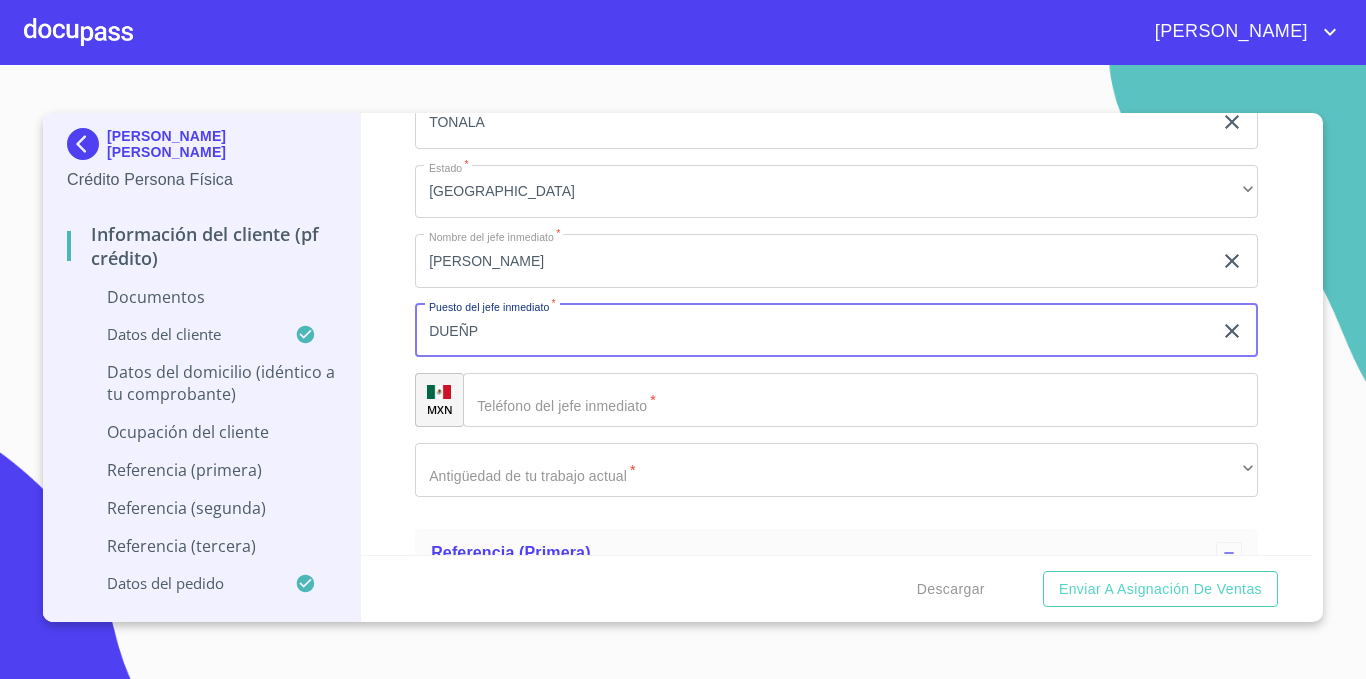 type on "DUEÑP" 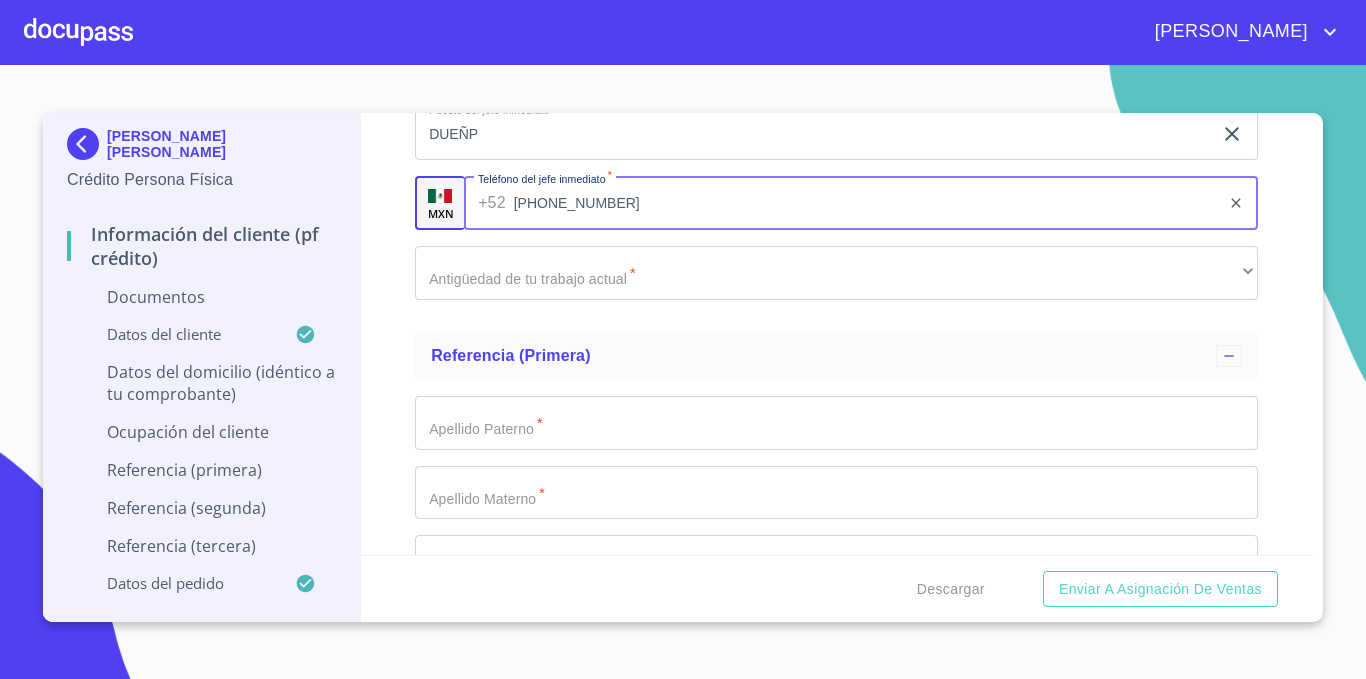 scroll, scrollTop: 5818, scrollLeft: 0, axis: vertical 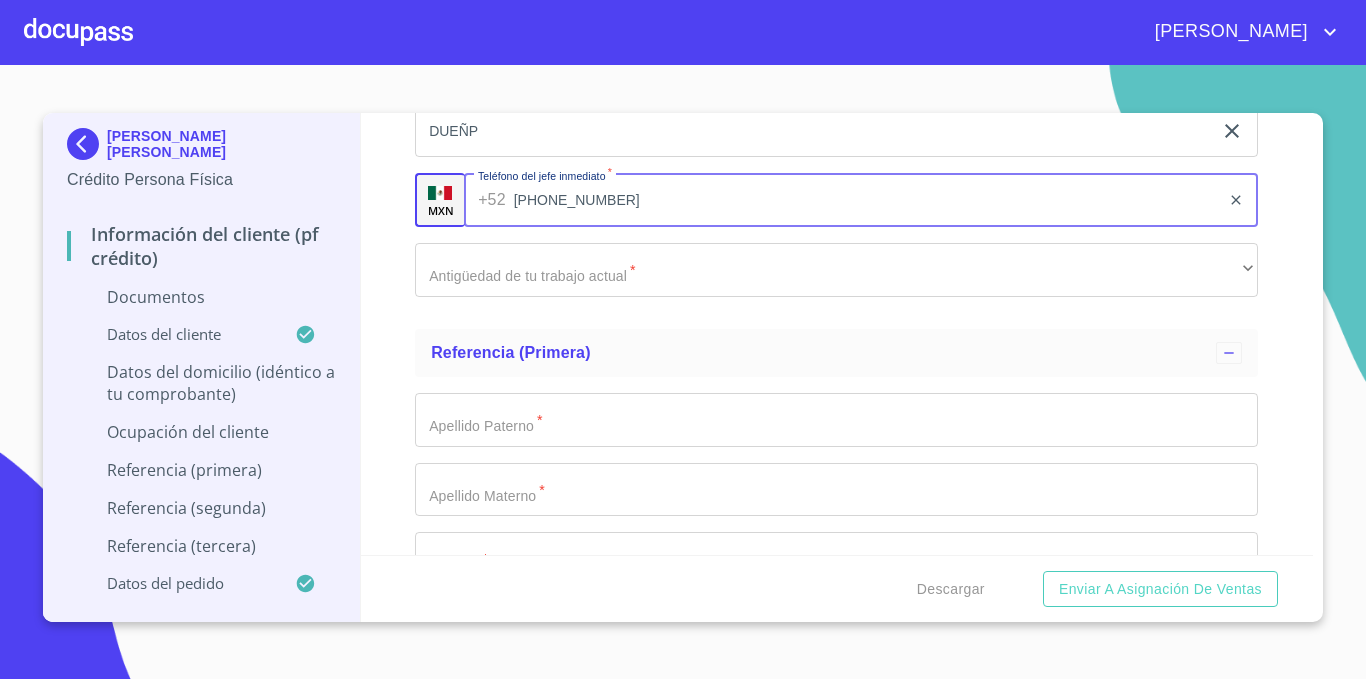 type on "[PHONE_NUMBER]" 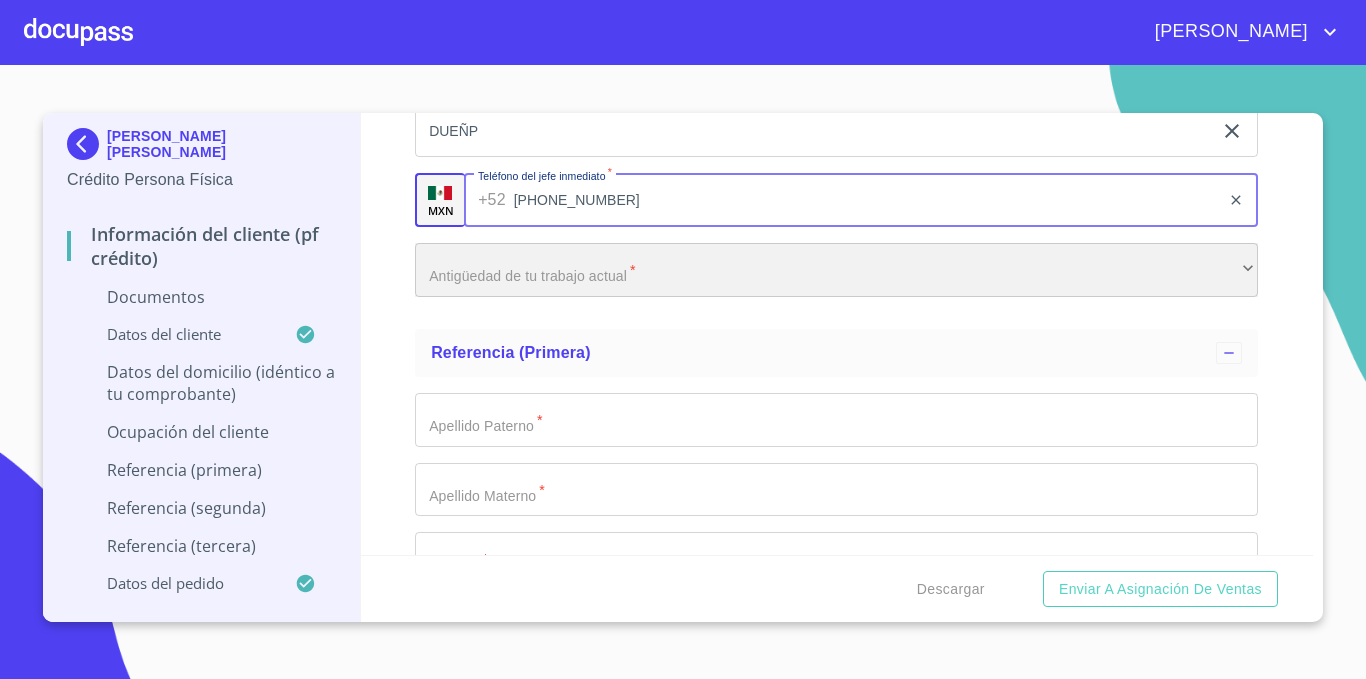 click on "​" at bounding box center [836, 270] 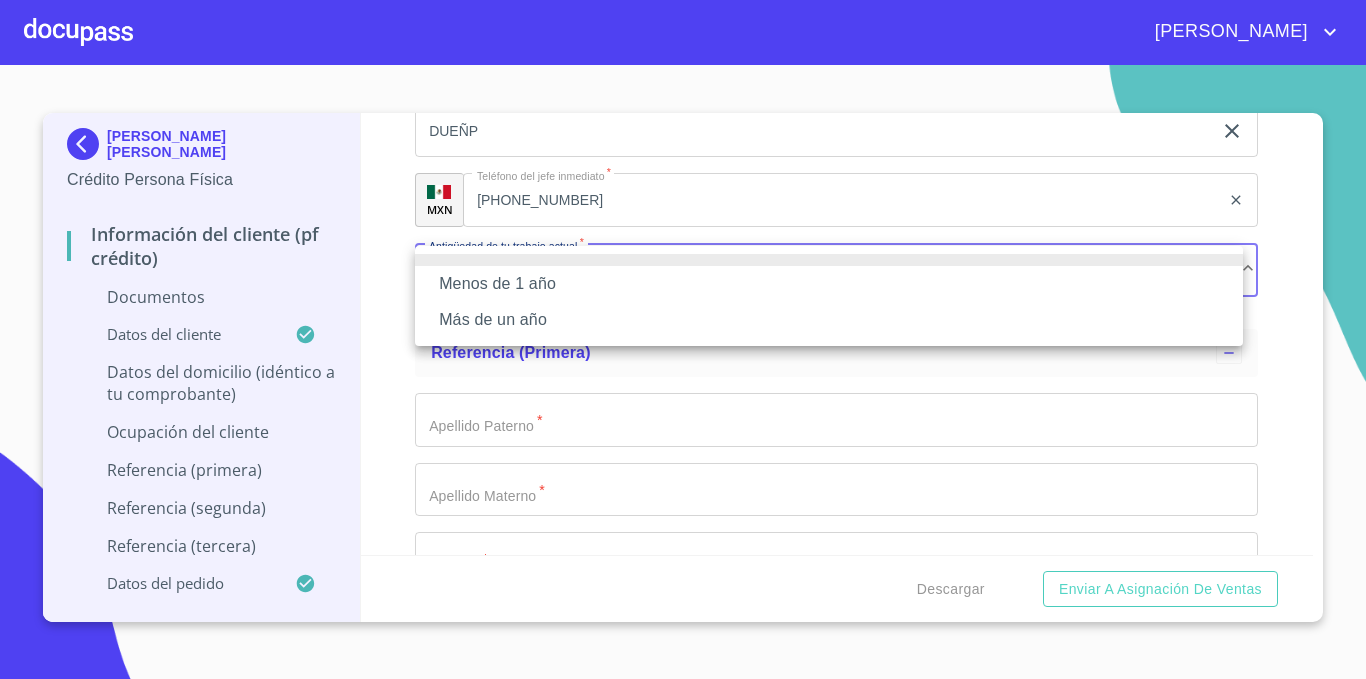 click on "Más de un año" at bounding box center [829, 320] 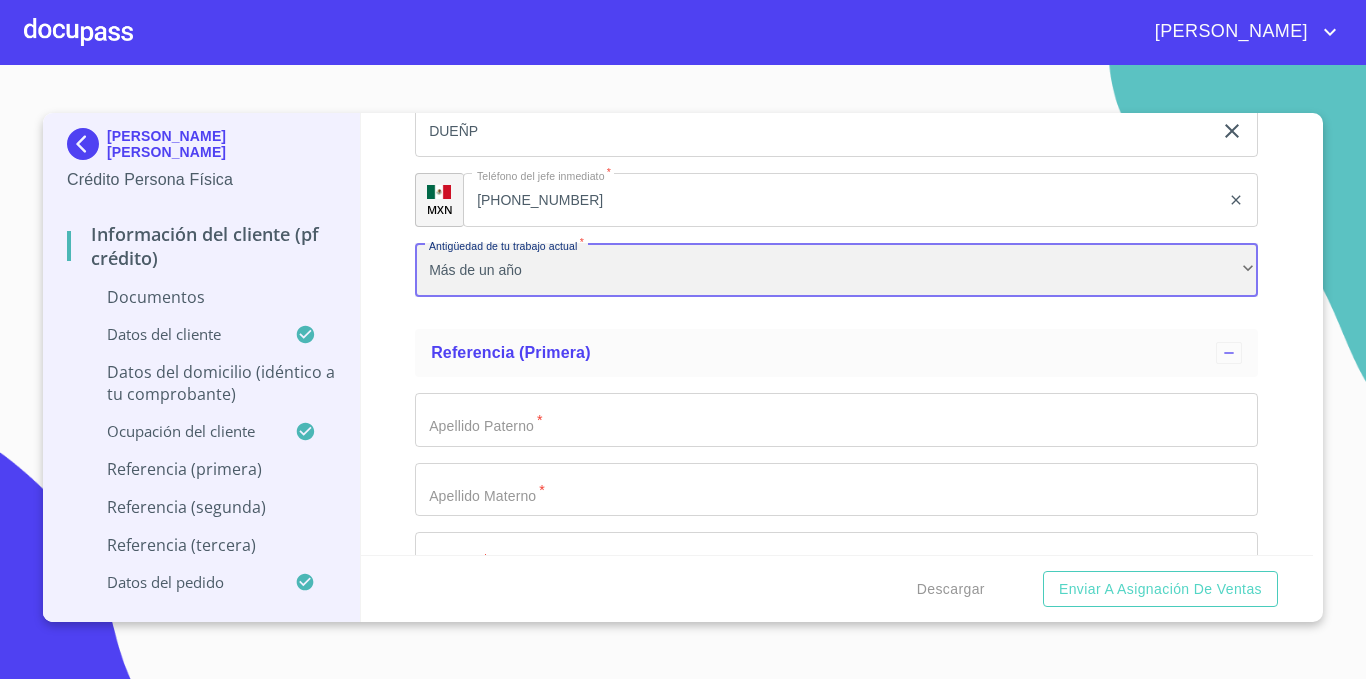 scroll, scrollTop: 6018, scrollLeft: 0, axis: vertical 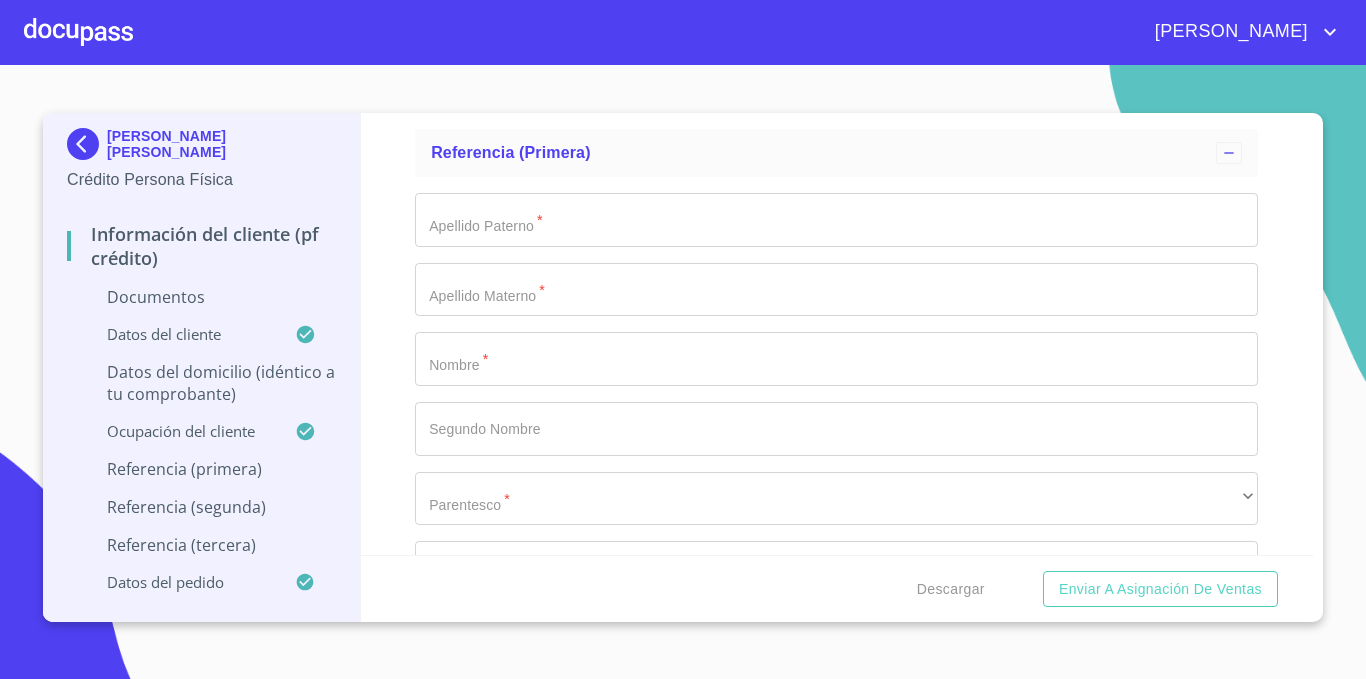 click on "Documento de identificación   *" at bounding box center (813, -3373) 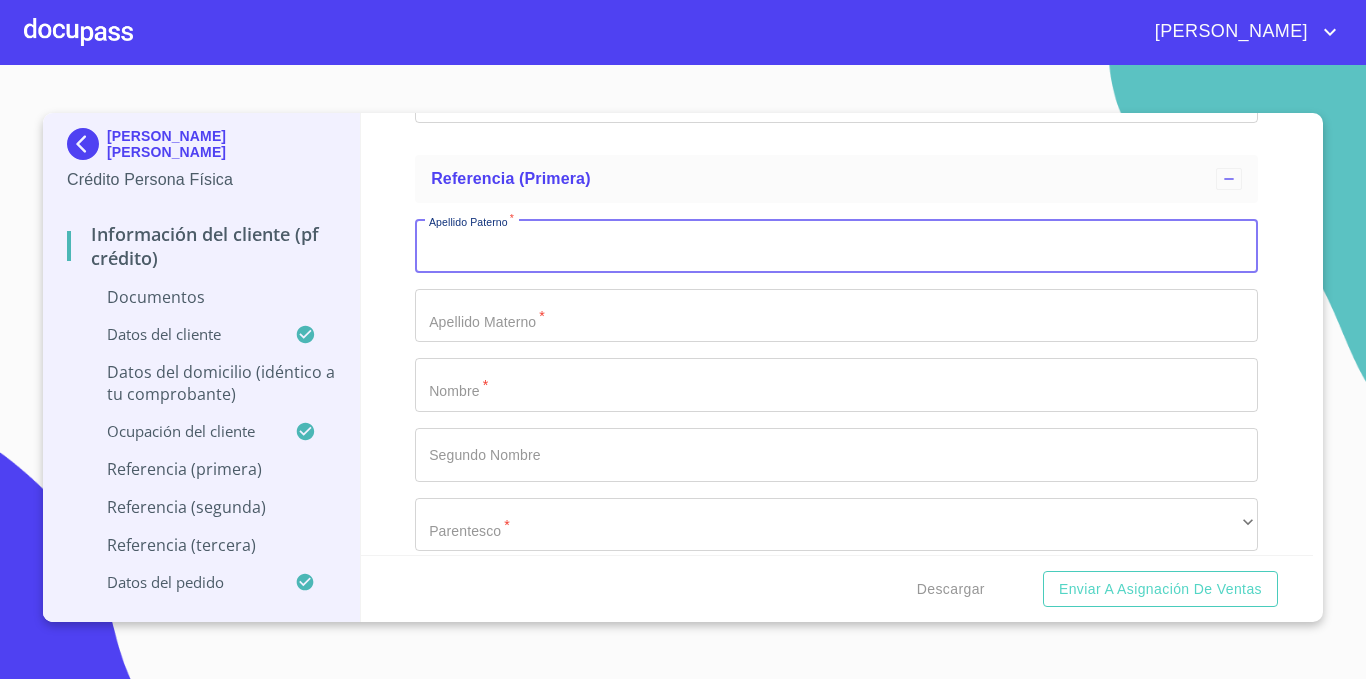 scroll, scrollTop: 6018, scrollLeft: 0, axis: vertical 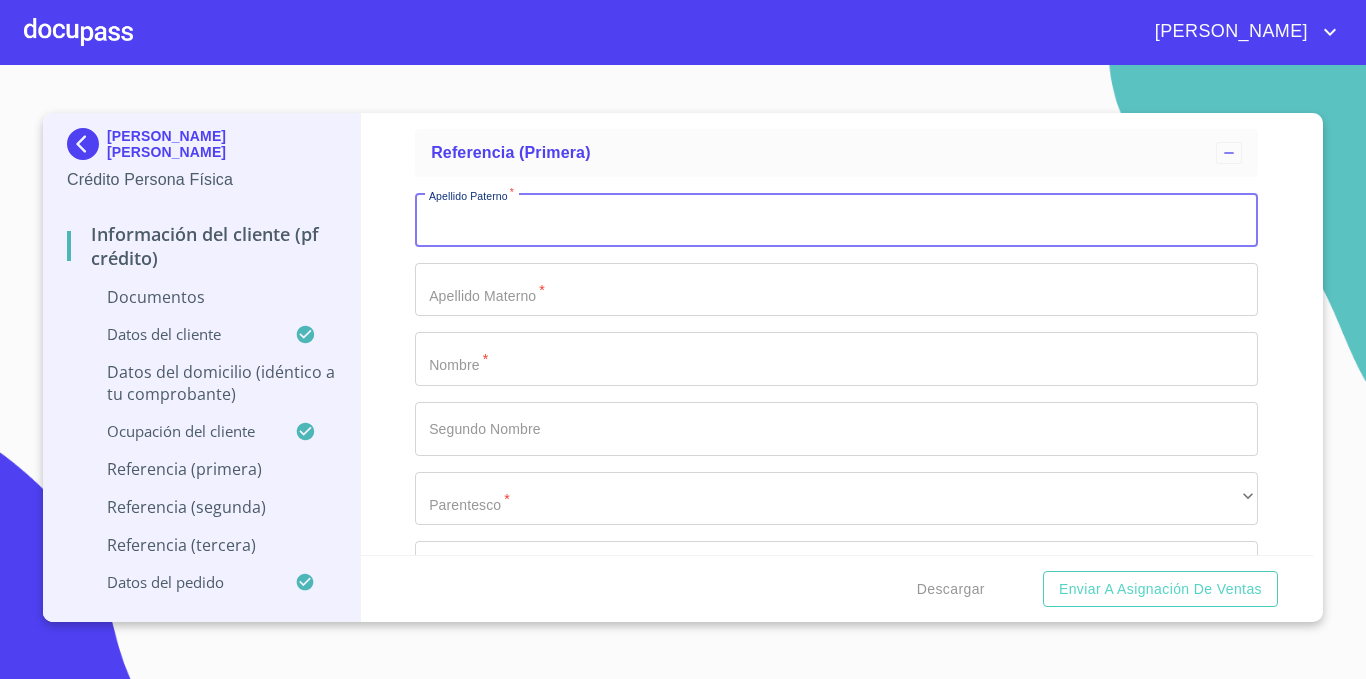click on "Apellido Paterno   * ​ Apellido Materno   * ​ Nombre   * ​ Segundo Nombre ​ Parentesco   * ​ ​ Lugar de localización   * ​ ​ MXN Celular   * ​" at bounding box center (836, 429) 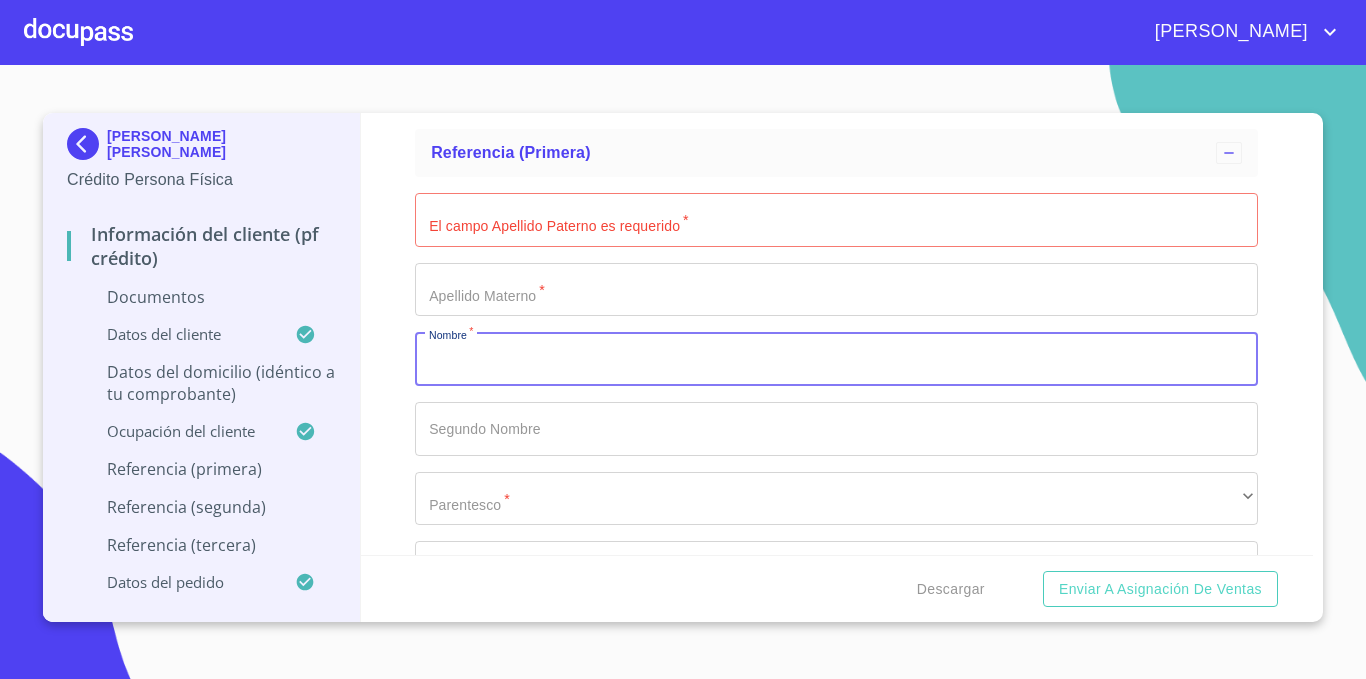 click on "Documento de identificación   *" at bounding box center [836, 359] 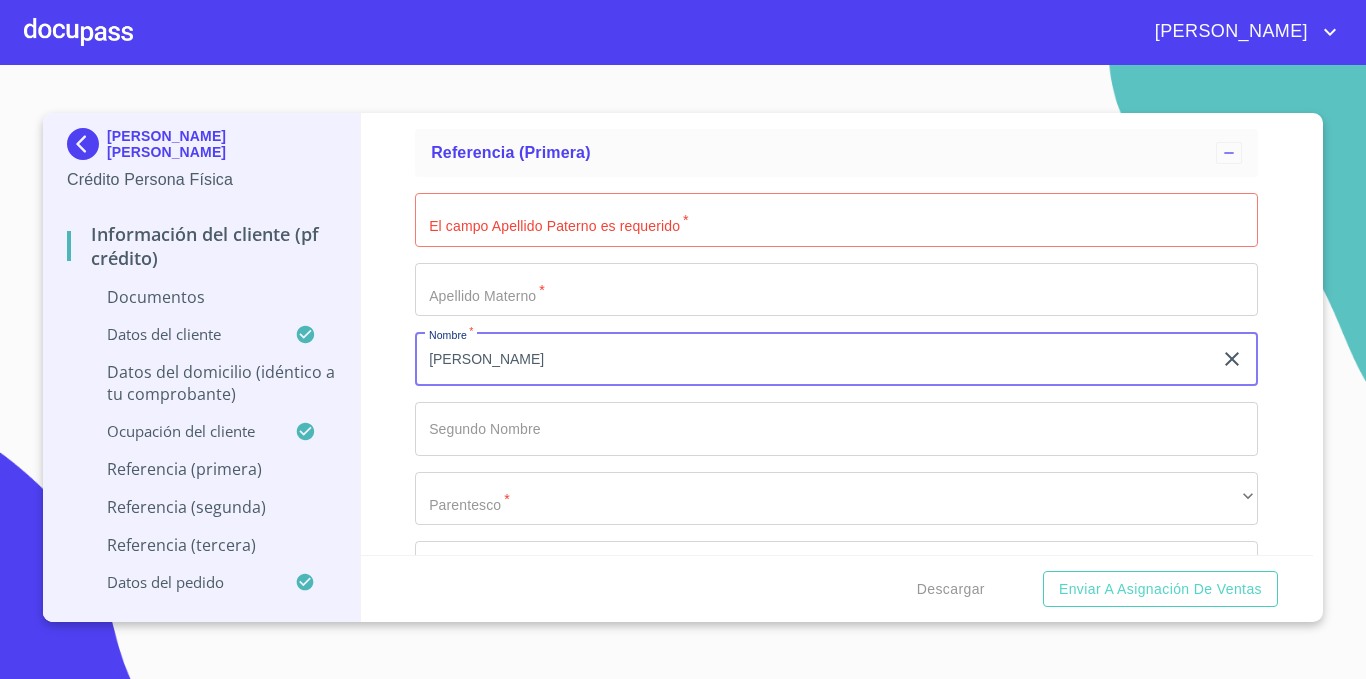 type on "[PERSON_NAME]" 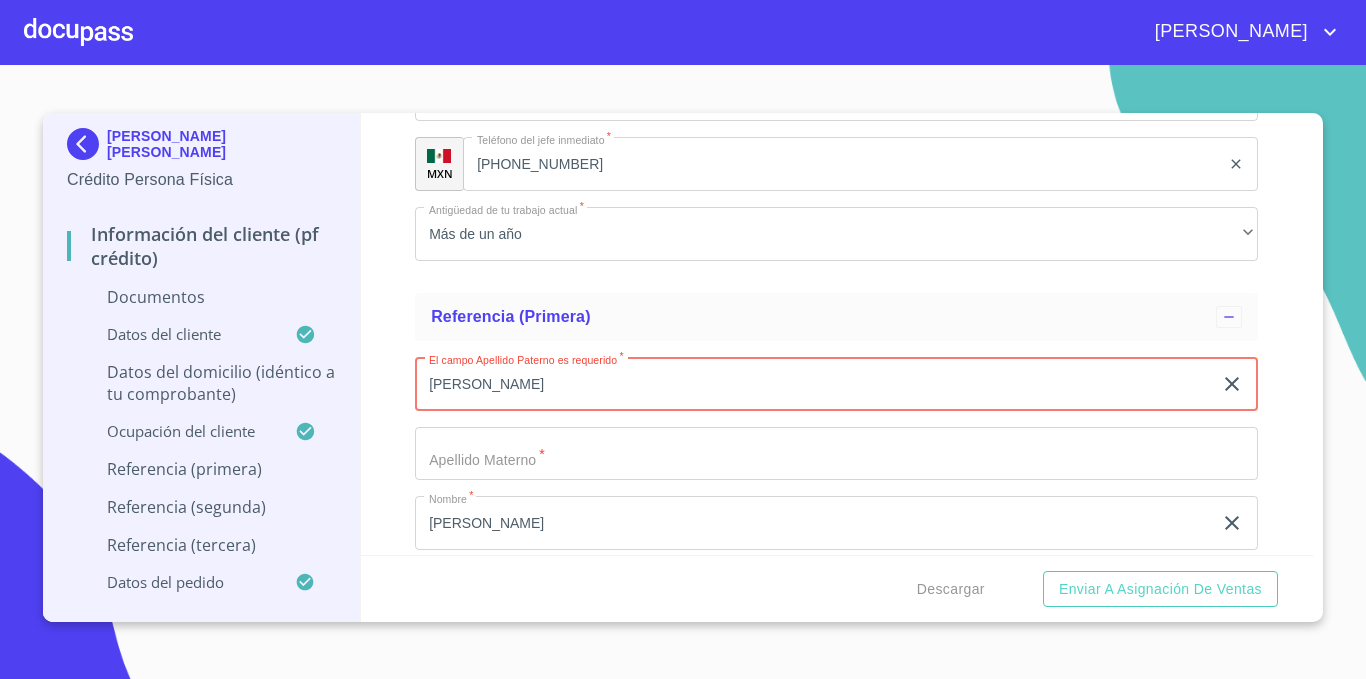 scroll, scrollTop: 5918, scrollLeft: 0, axis: vertical 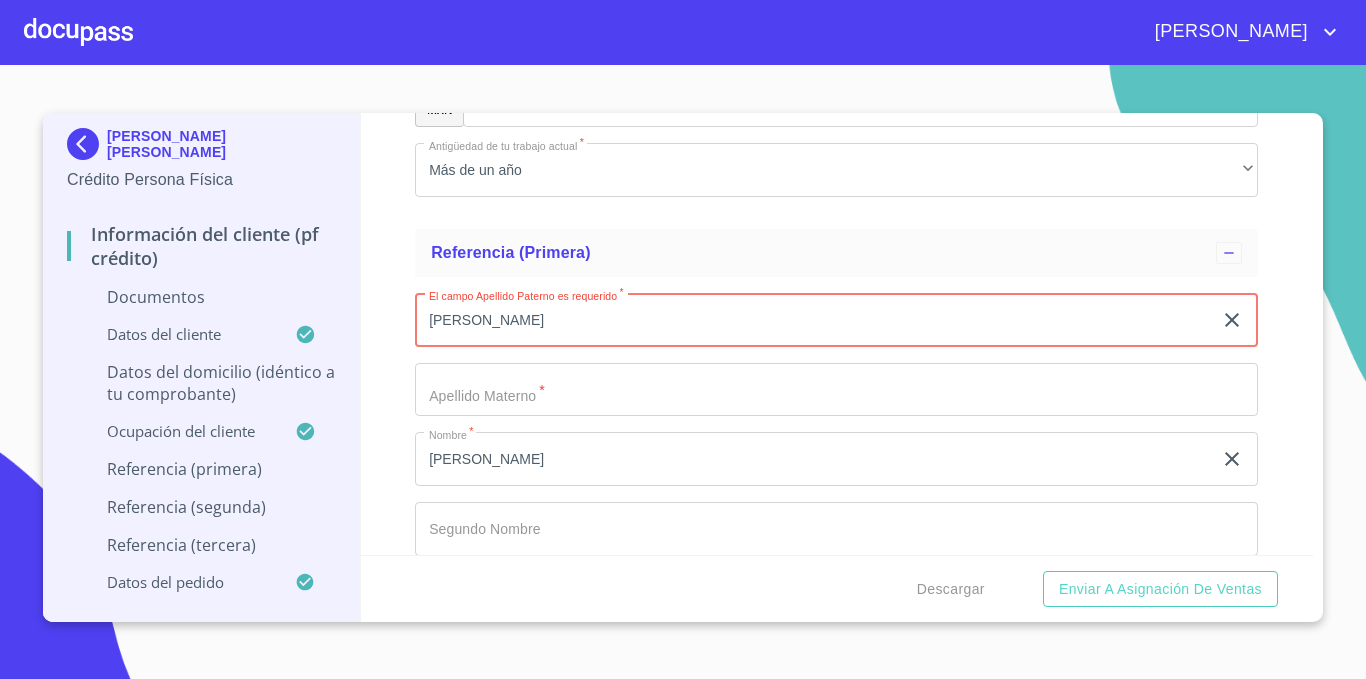 type on "[PERSON_NAME]" 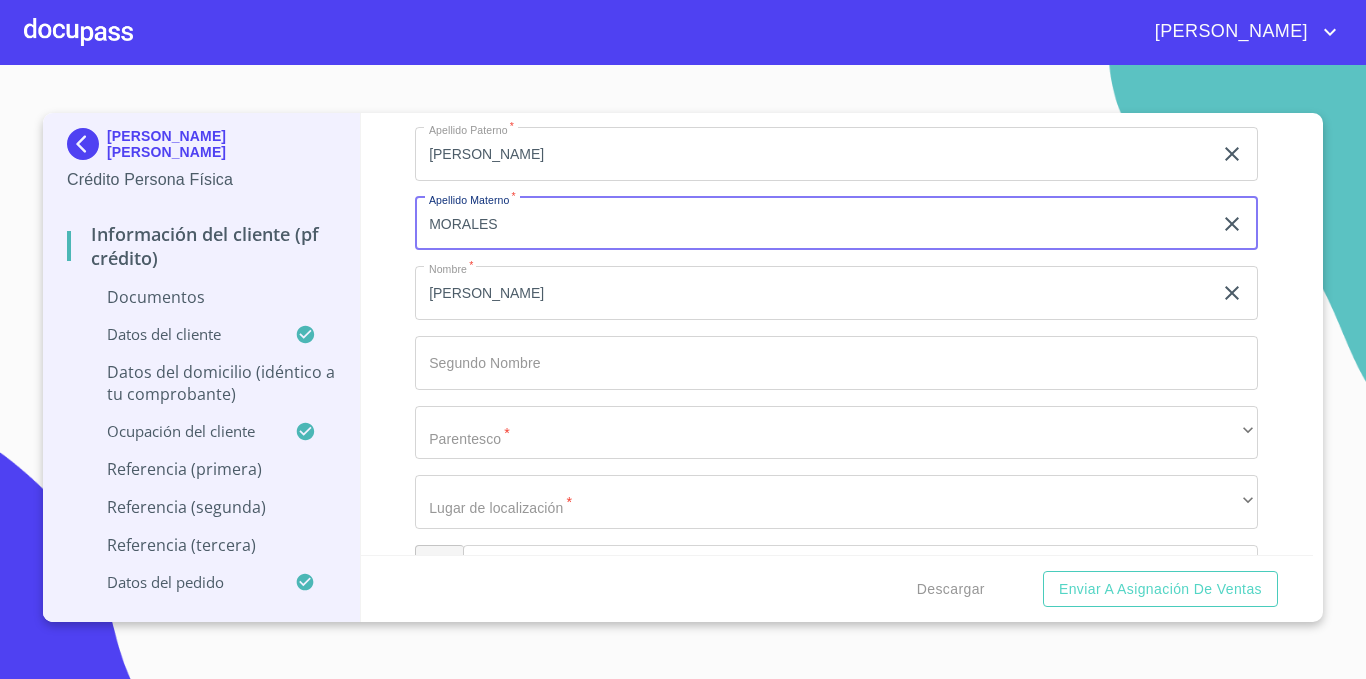 scroll, scrollTop: 6118, scrollLeft: 0, axis: vertical 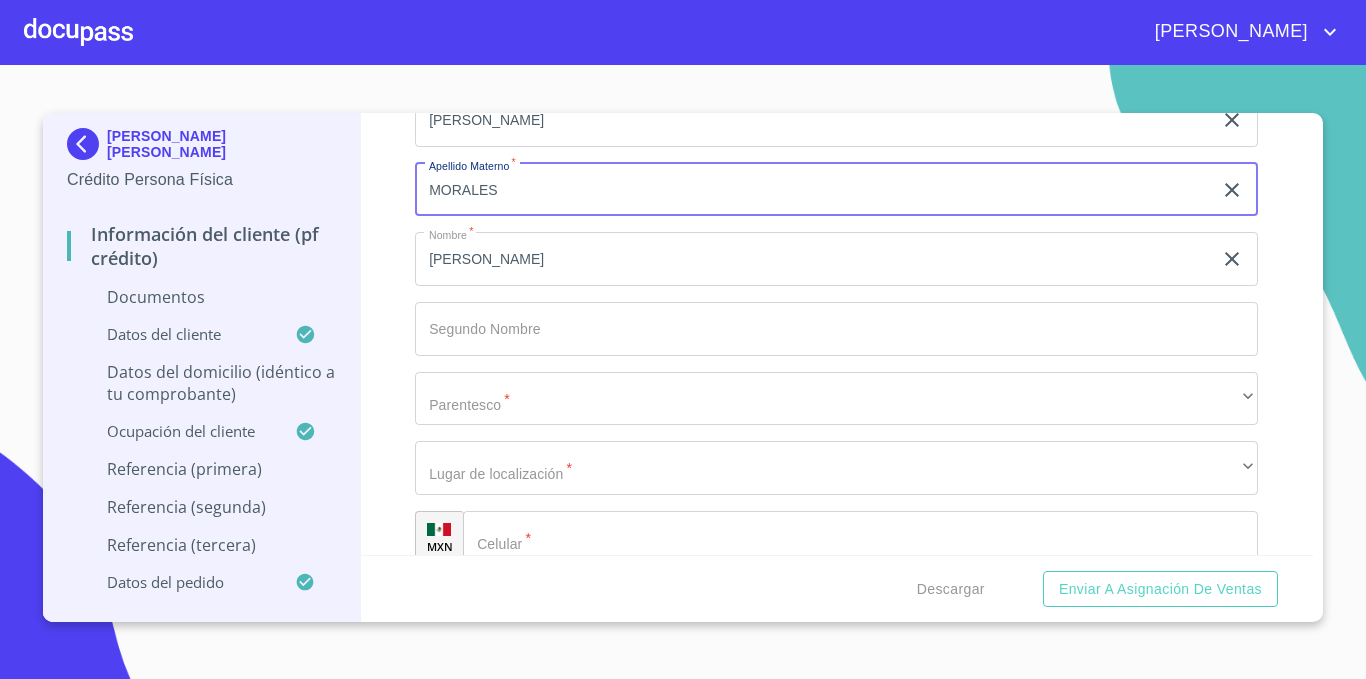 type on "MORALES" 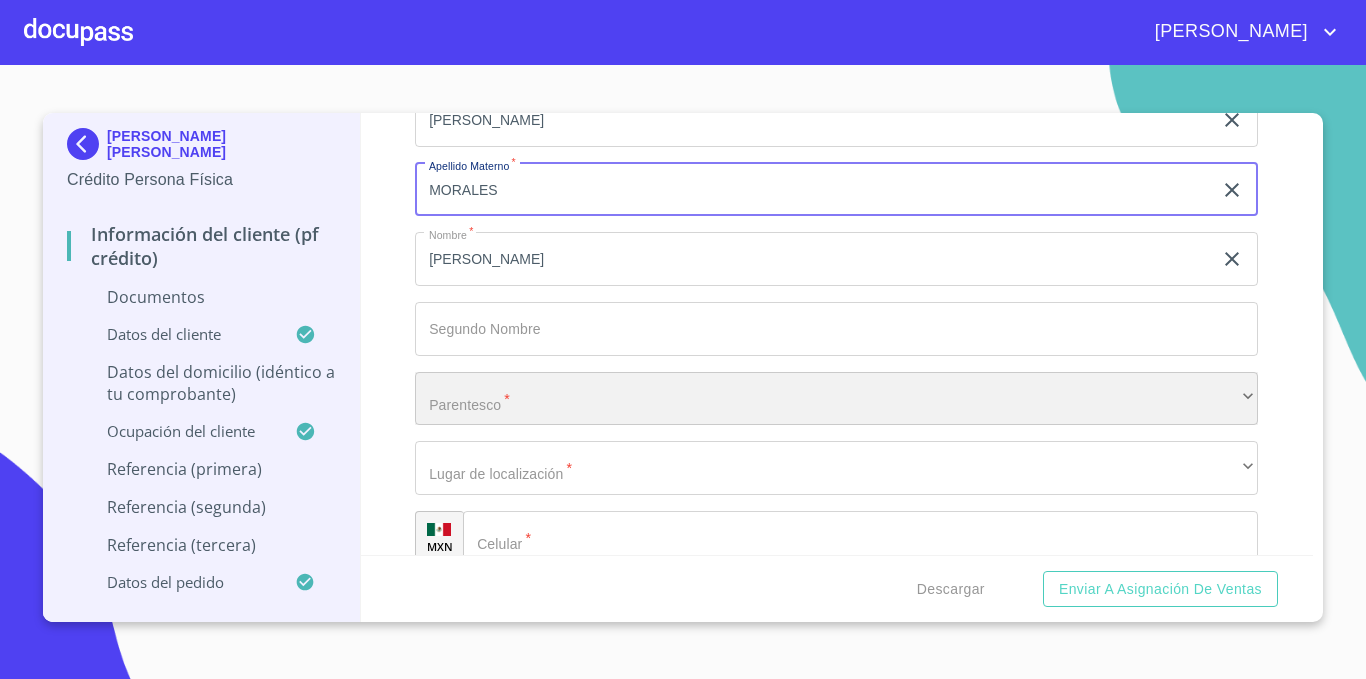 click on "​" at bounding box center [836, 399] 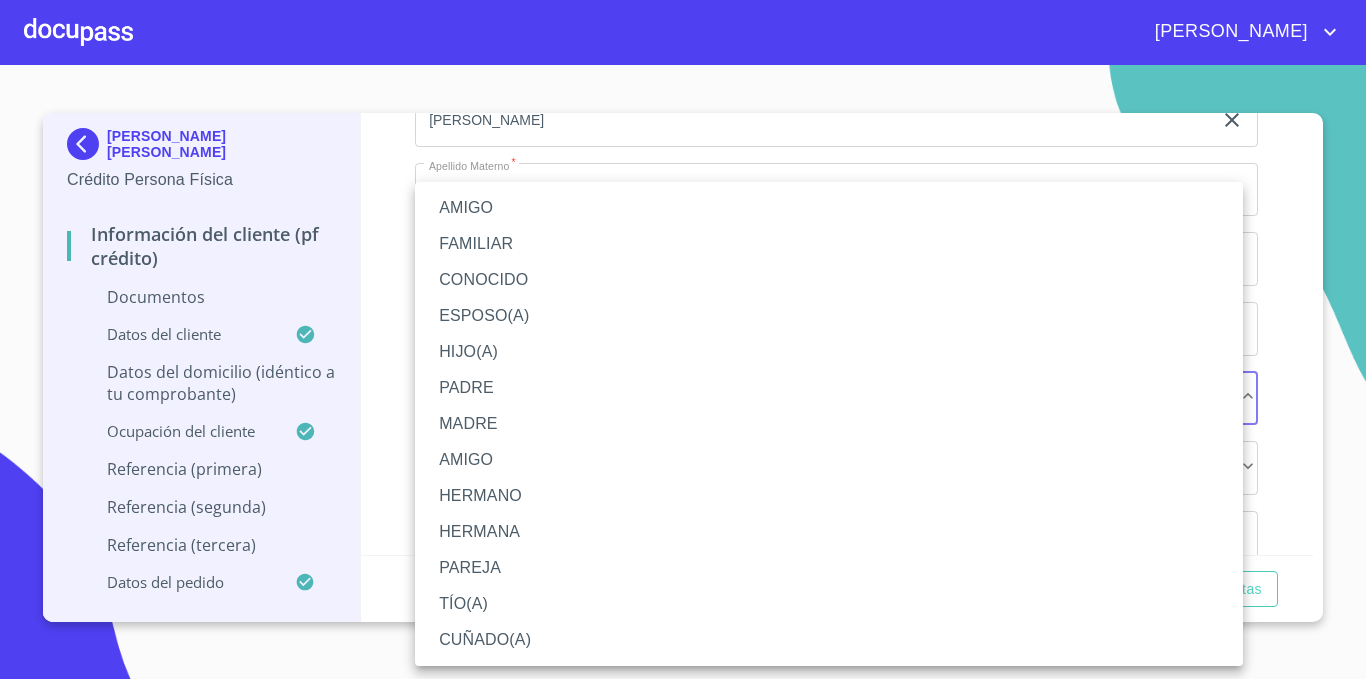 click on "AMIGO" at bounding box center (829, 208) 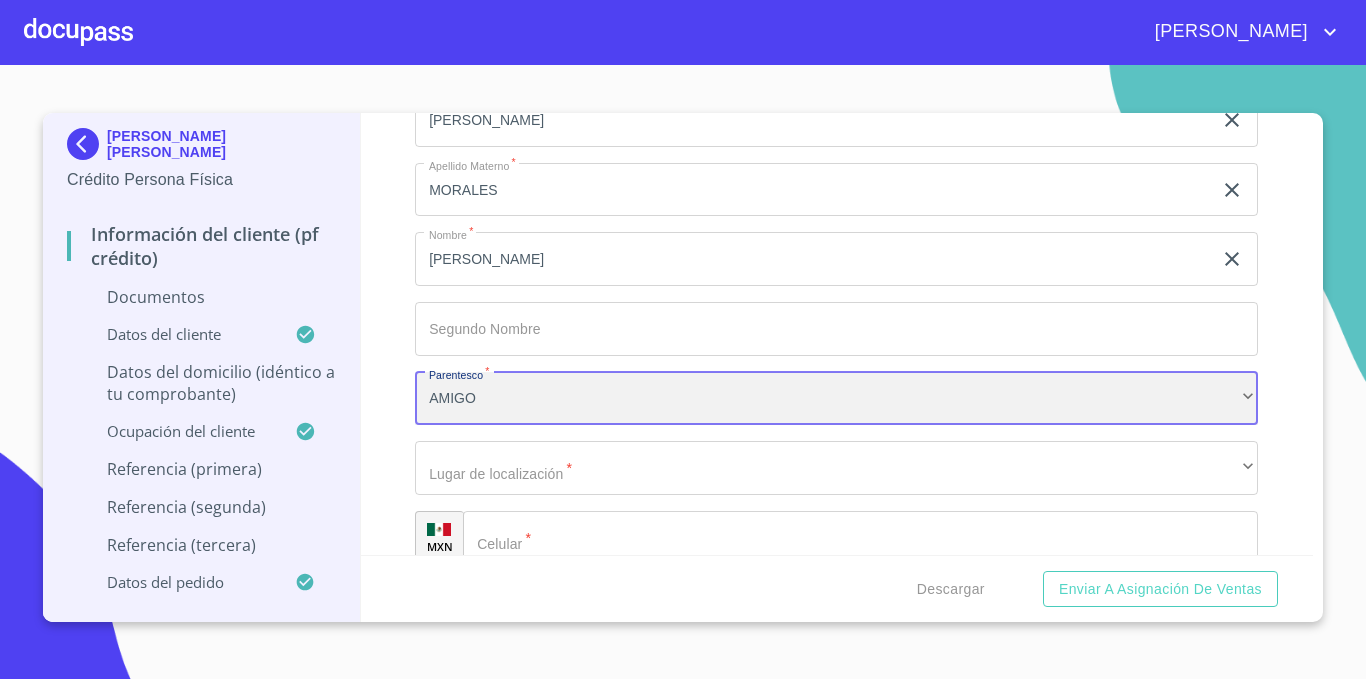 scroll, scrollTop: 6318, scrollLeft: 0, axis: vertical 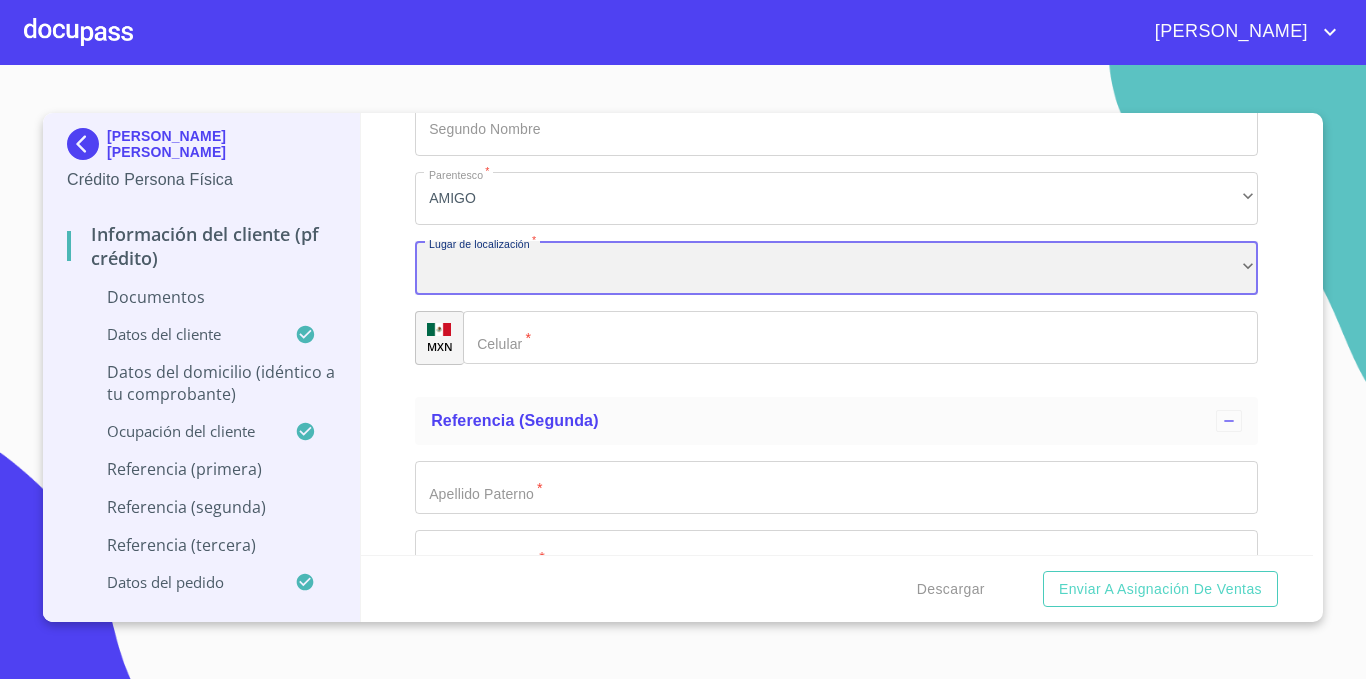 click on "​" at bounding box center [836, 268] 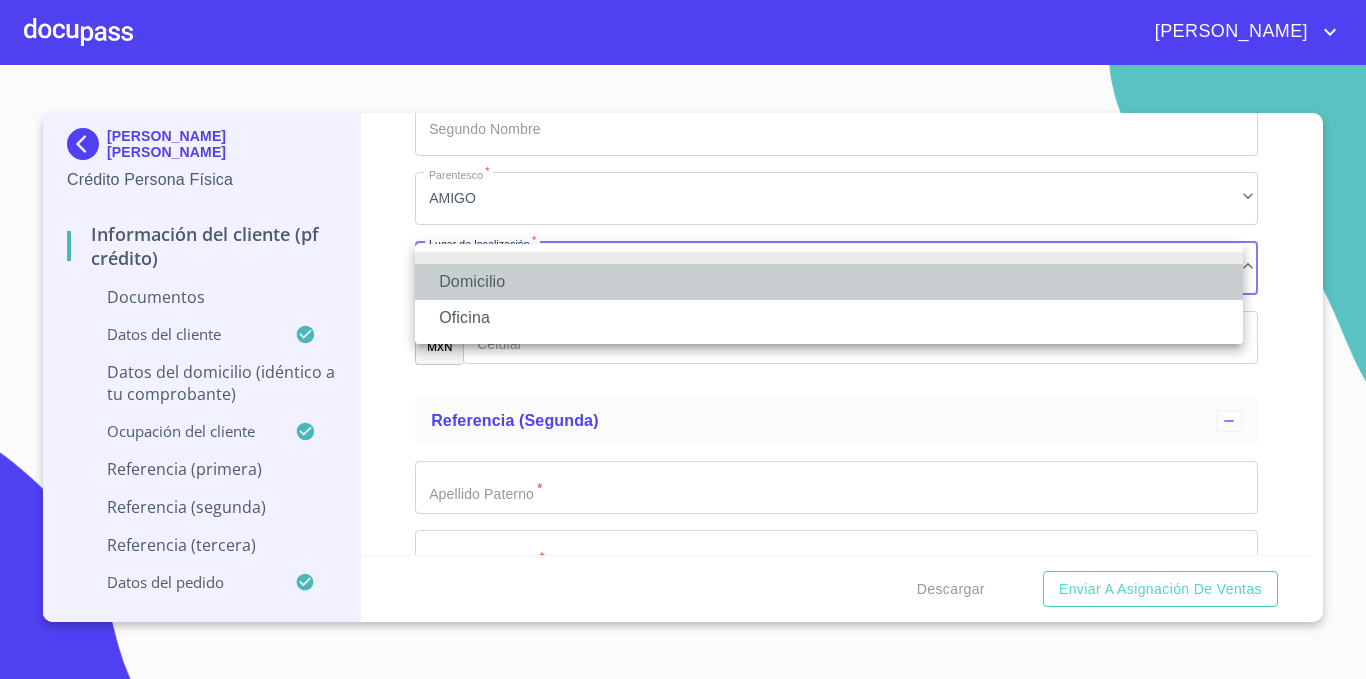 click on "Domicilio" at bounding box center [829, 282] 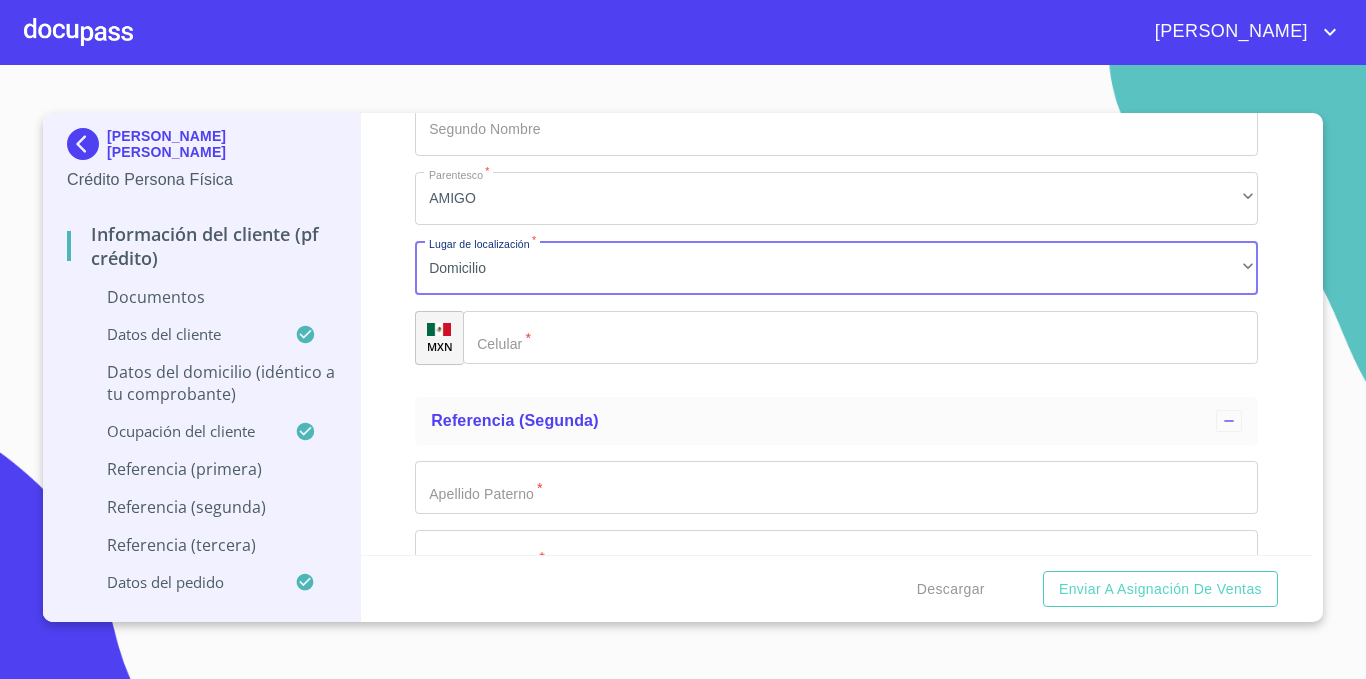 click on "Documento de identificación   *" 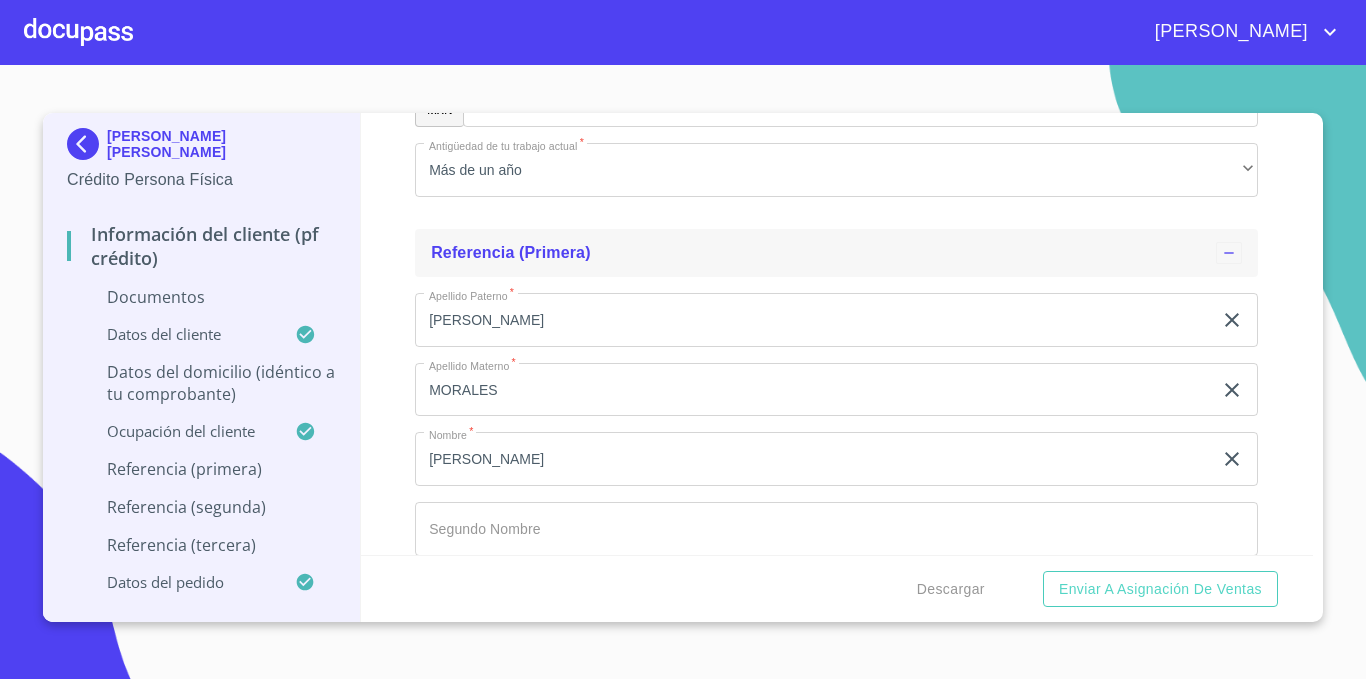 scroll, scrollTop: 5718, scrollLeft: 0, axis: vertical 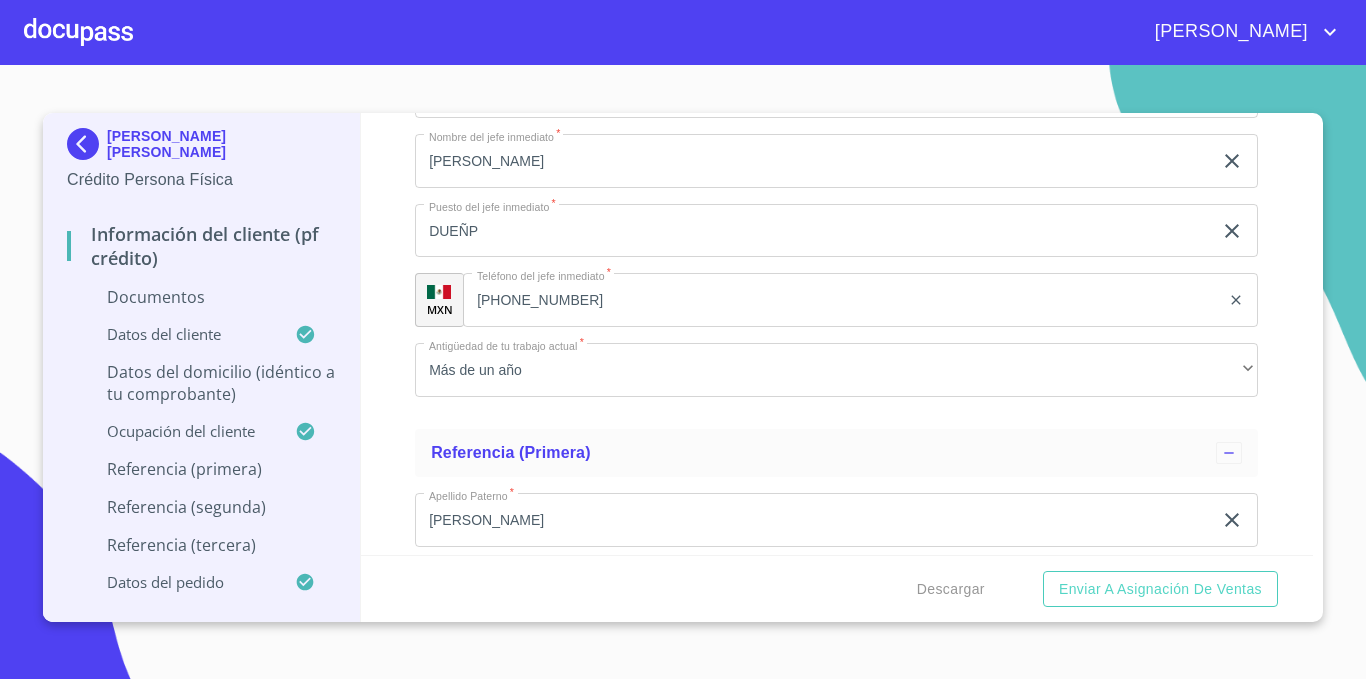 click on "[PHONE_NUMBER]" 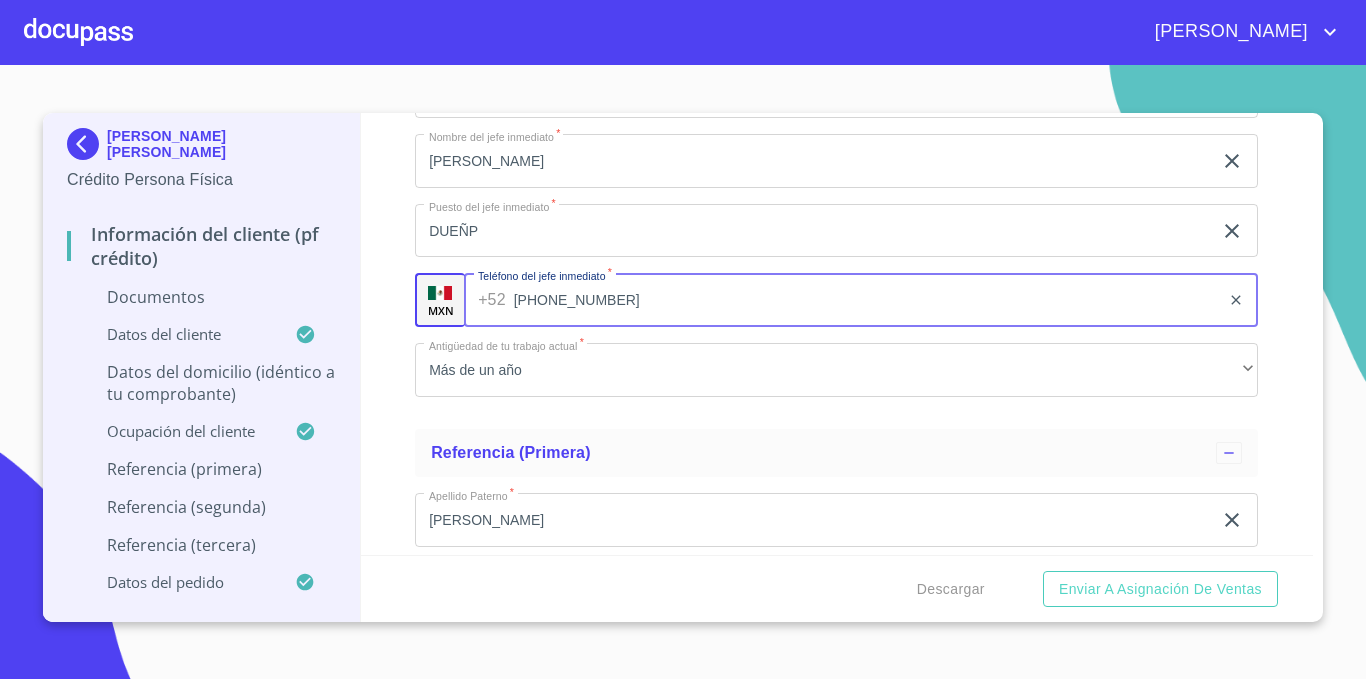 click on "[PHONE_NUMBER]" at bounding box center (867, 300) 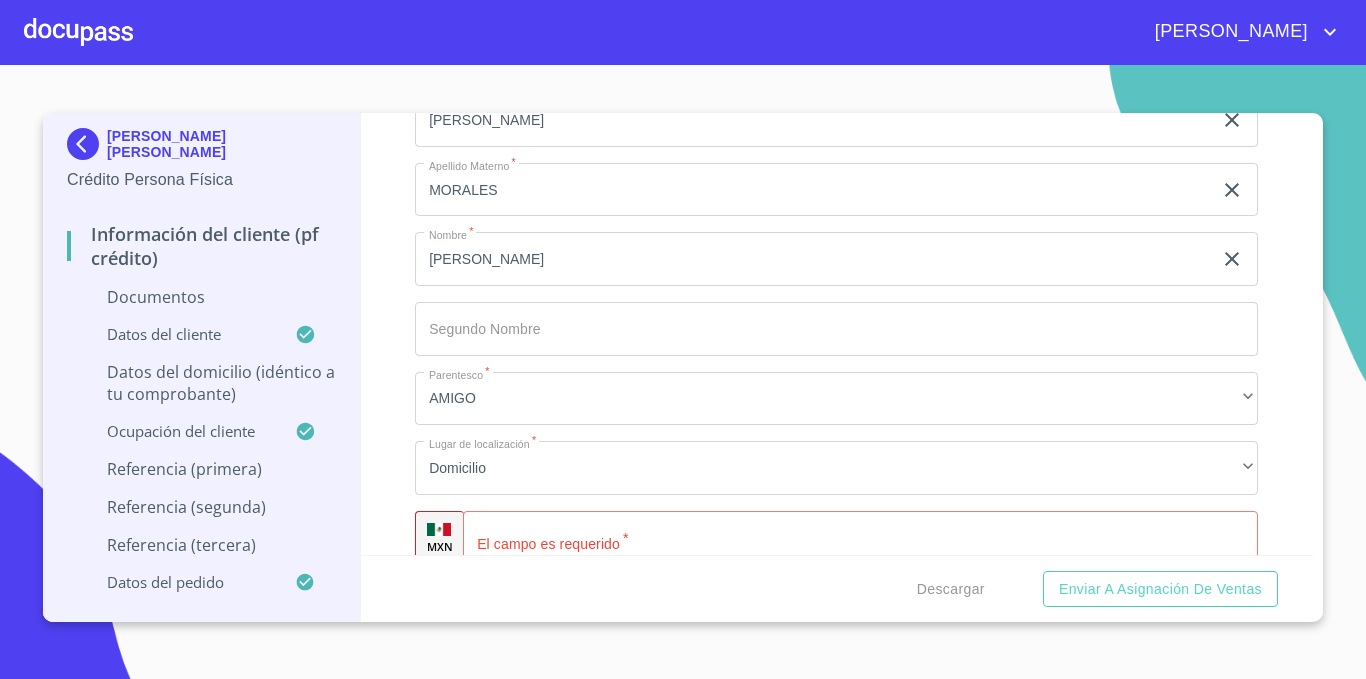 scroll, scrollTop: 6218, scrollLeft: 0, axis: vertical 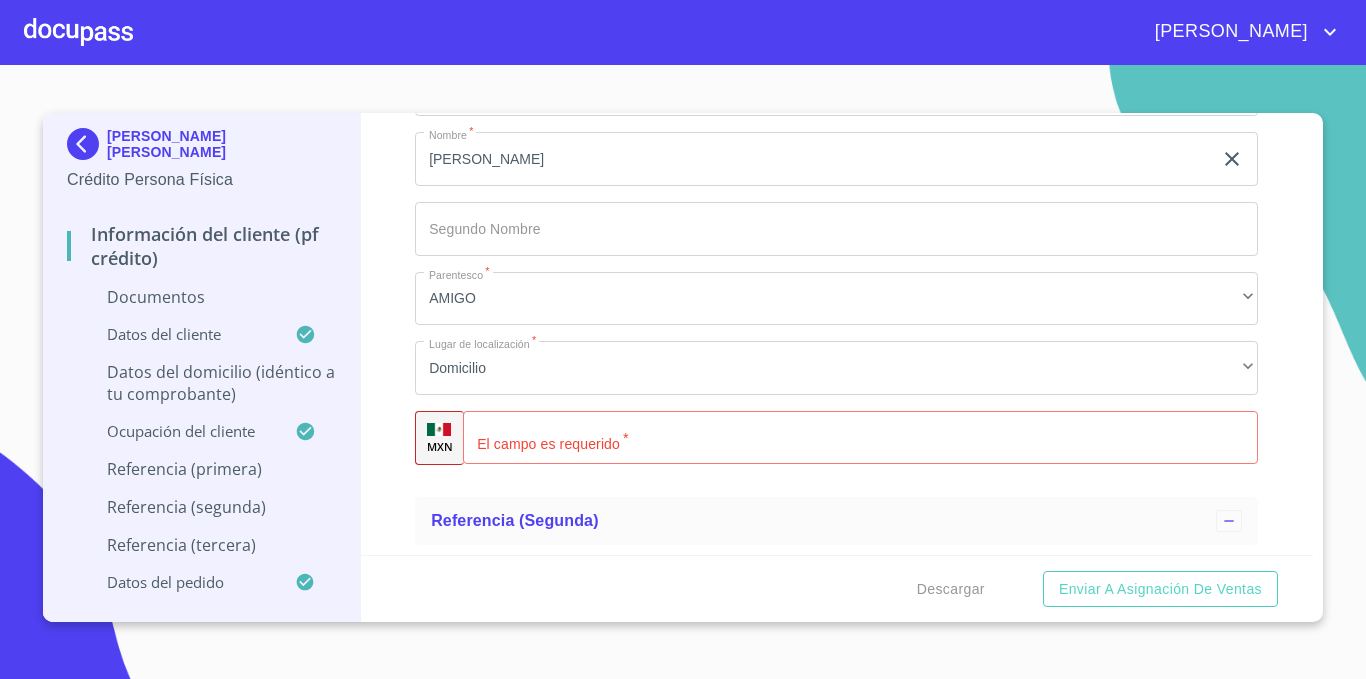 click on "Documento de identificación   *" 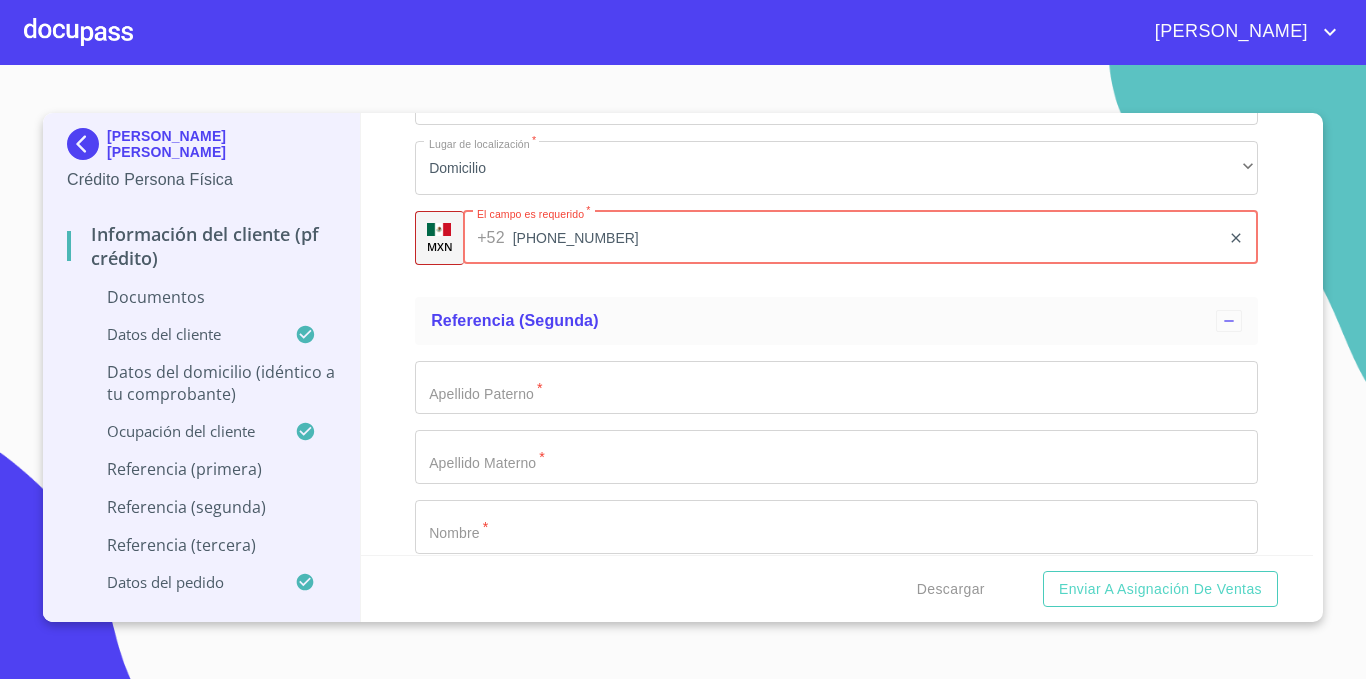 scroll, scrollTop: 6618, scrollLeft: 0, axis: vertical 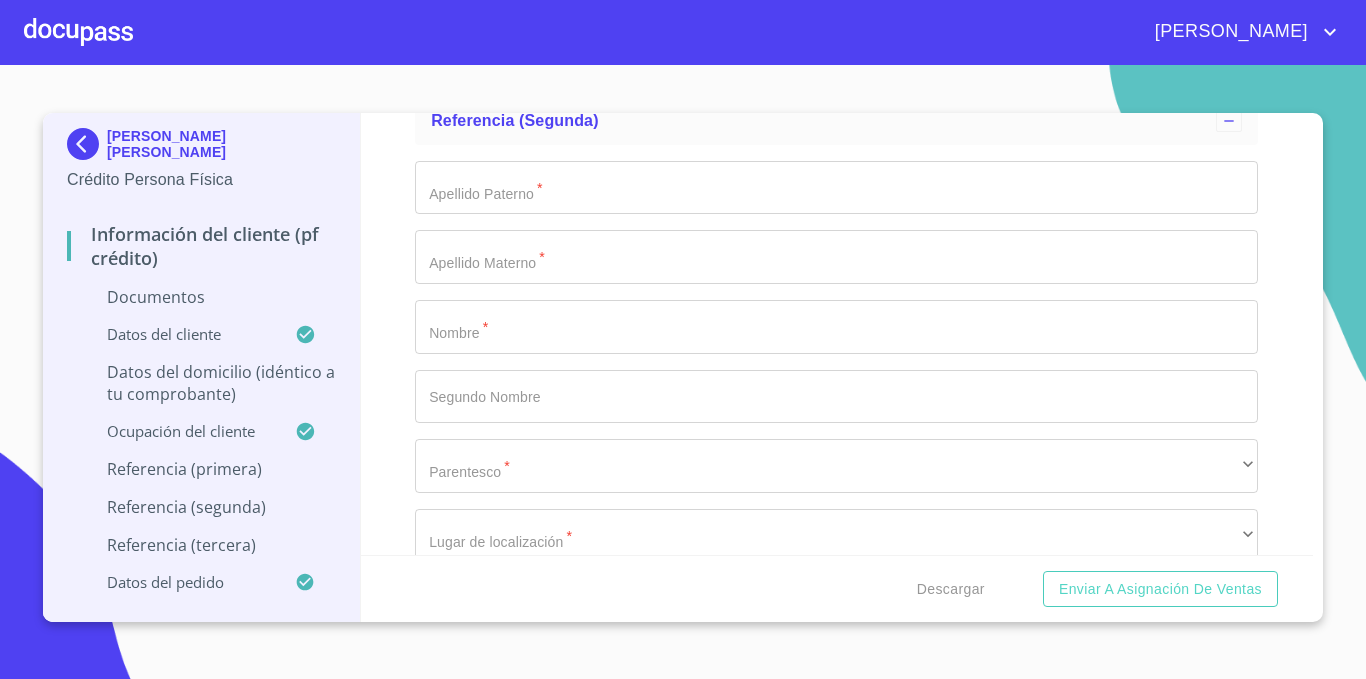 type on "[PHONE_NUMBER]" 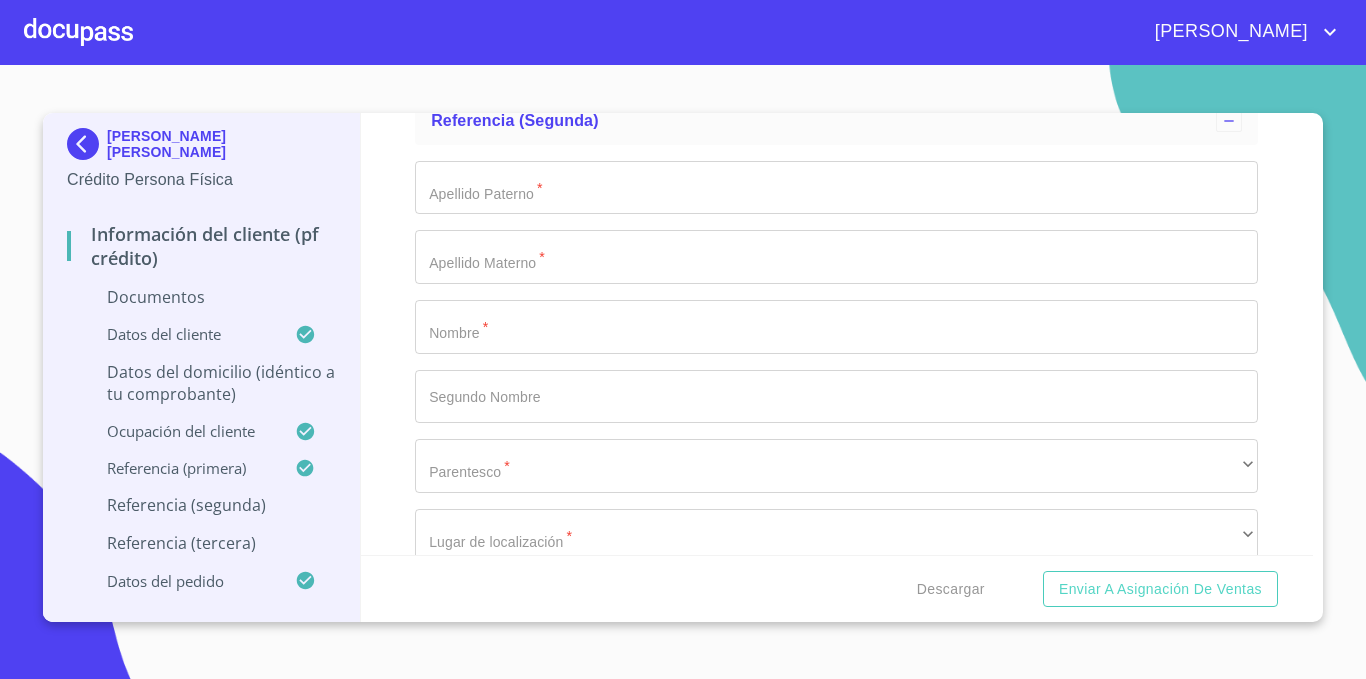 click on "Documento de identificación   *" at bounding box center (813, -3973) 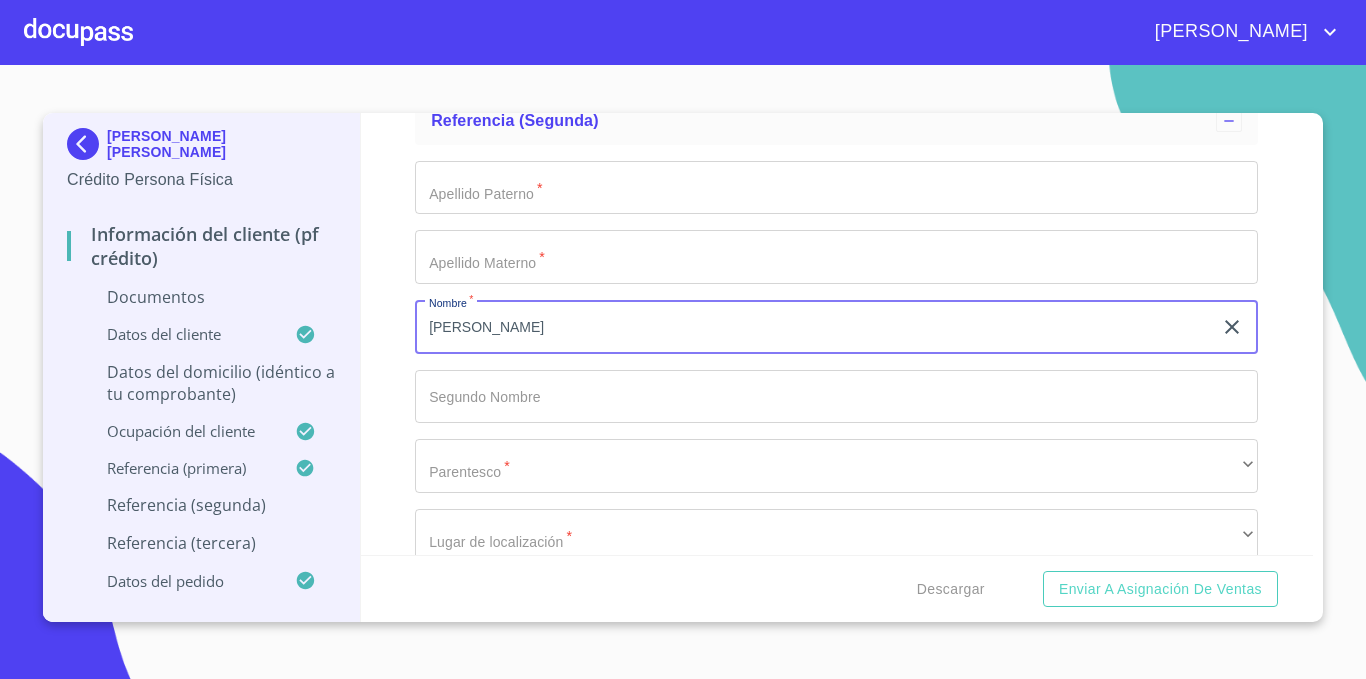 type on "[PERSON_NAME]" 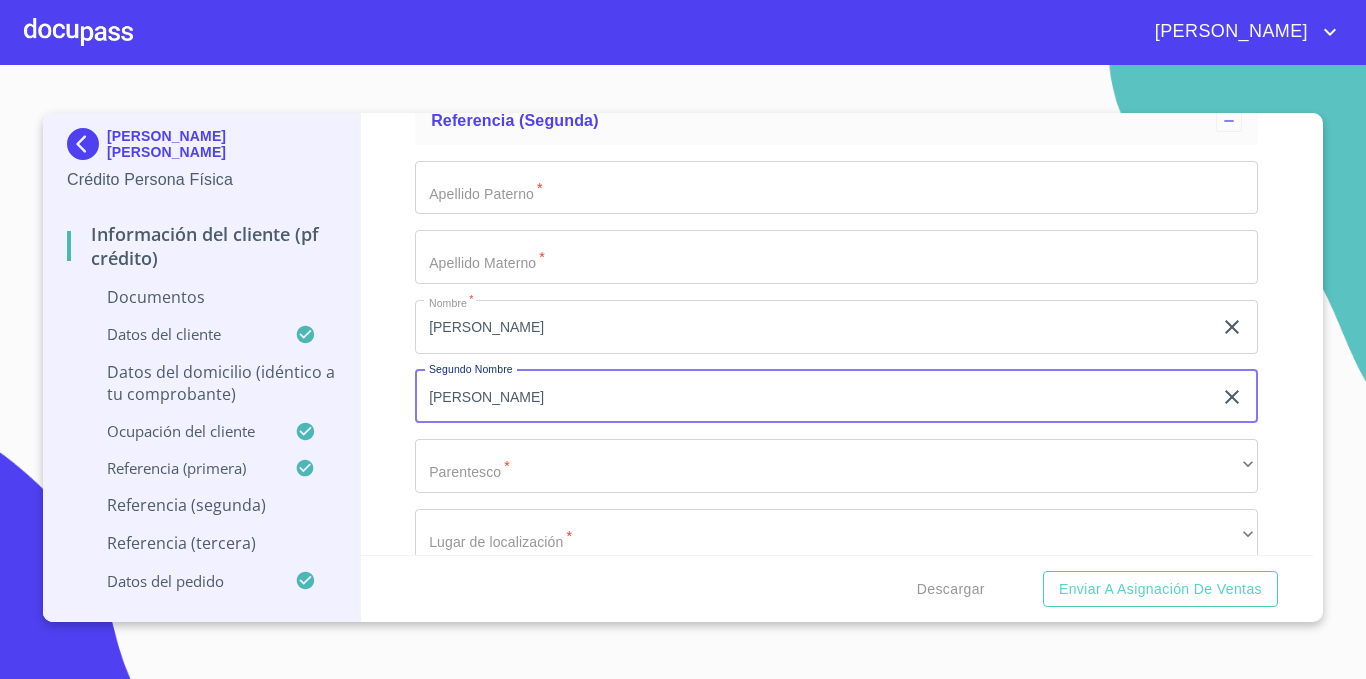 type on "[PERSON_NAME]" 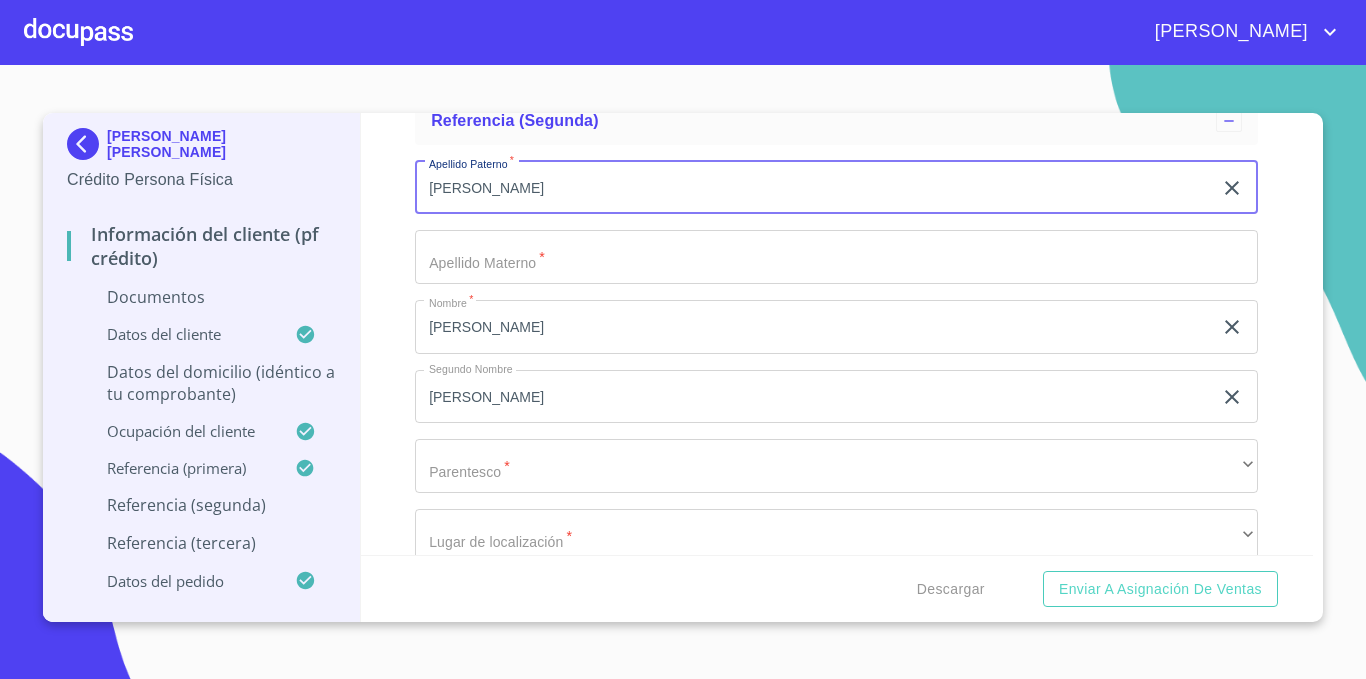 type on "[PERSON_NAME]" 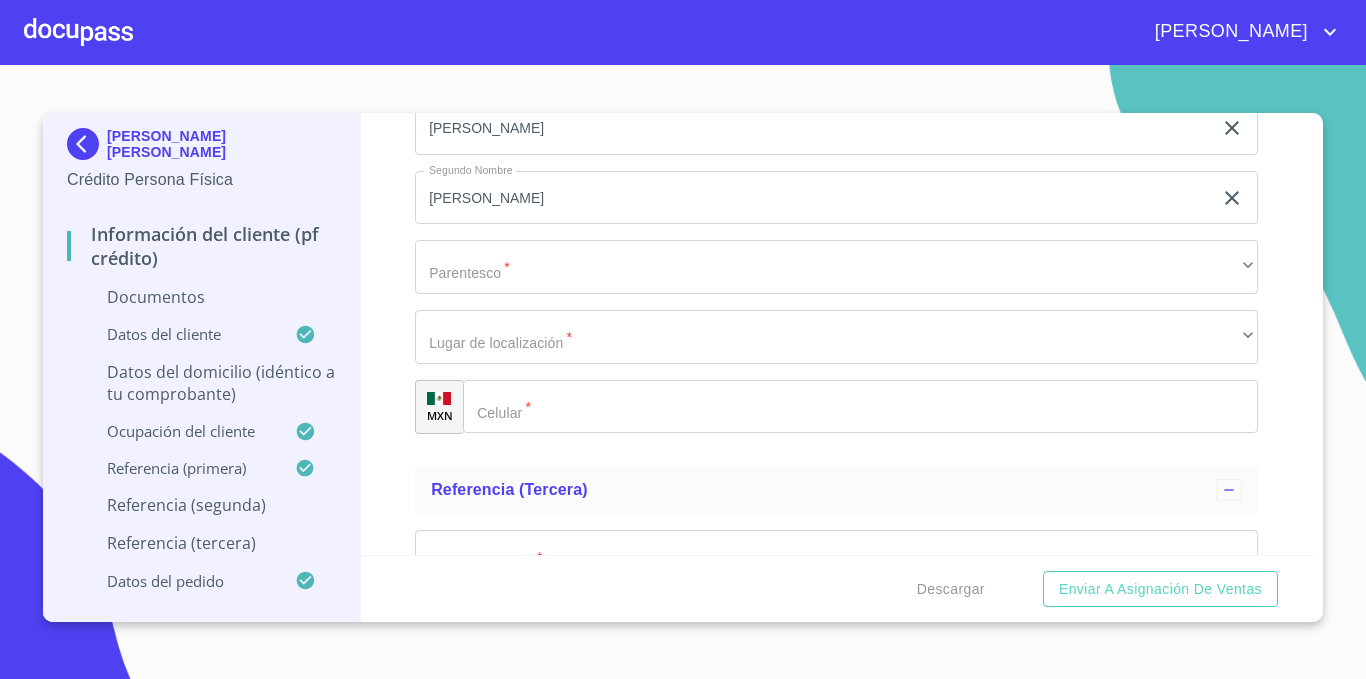 scroll, scrollTop: 6818, scrollLeft: 0, axis: vertical 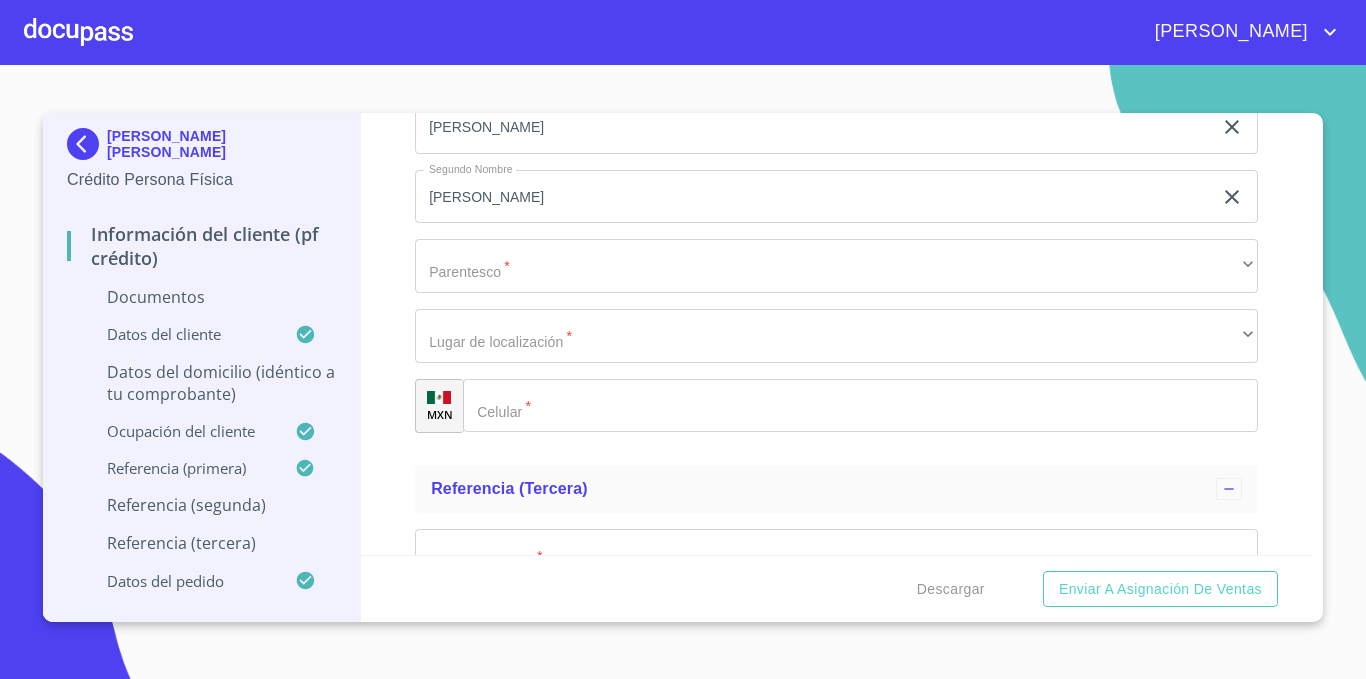 type on "MORALES" 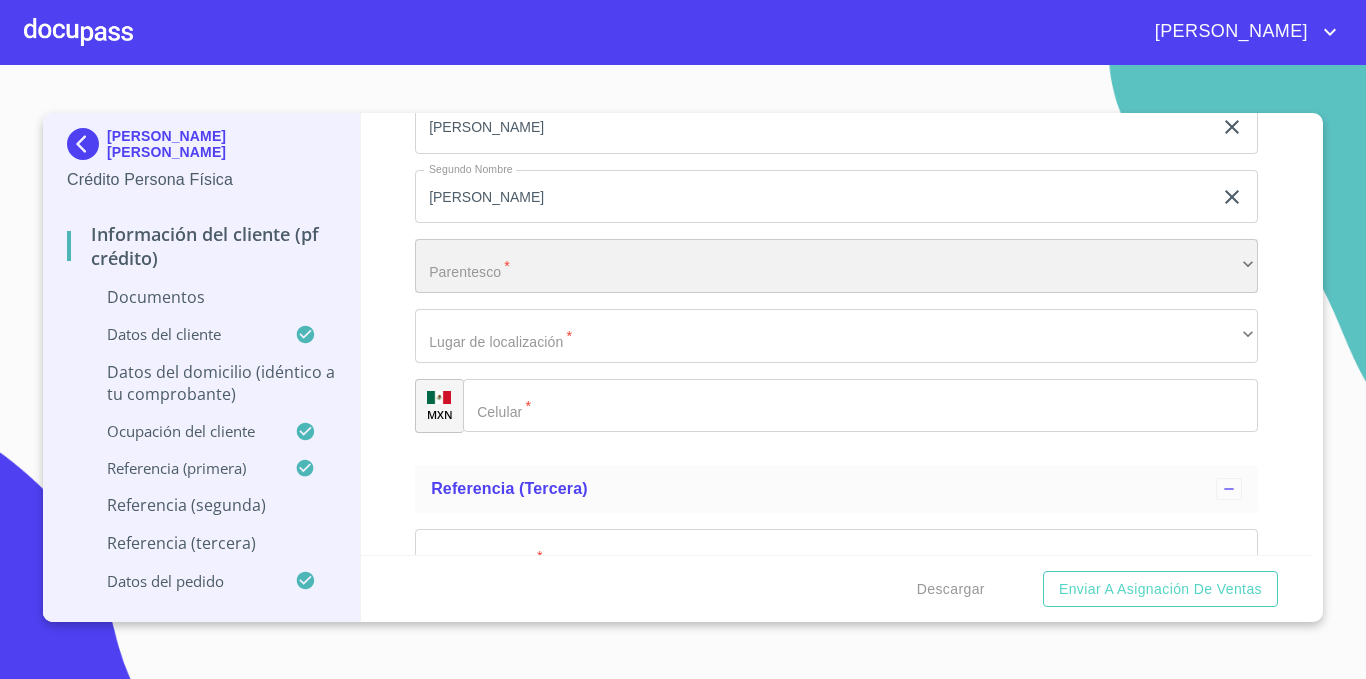click on "​" at bounding box center [836, 266] 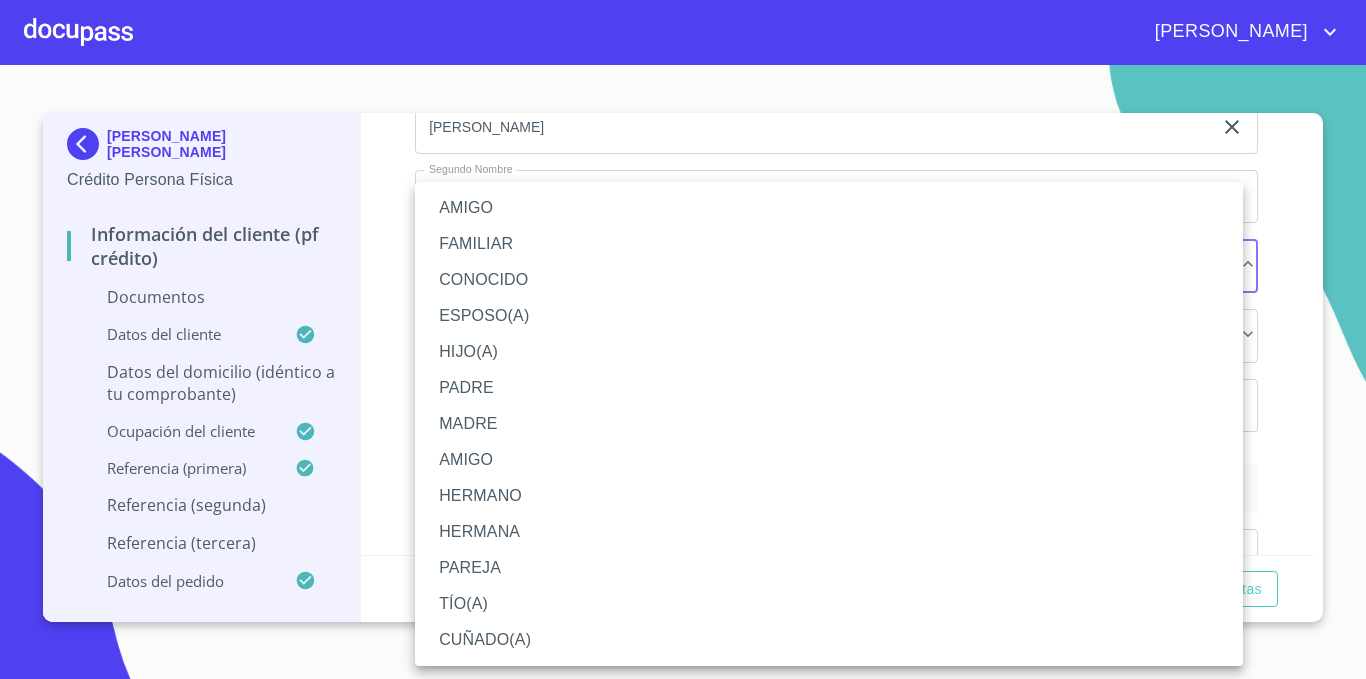 click on "AMIGO" at bounding box center [829, 208] 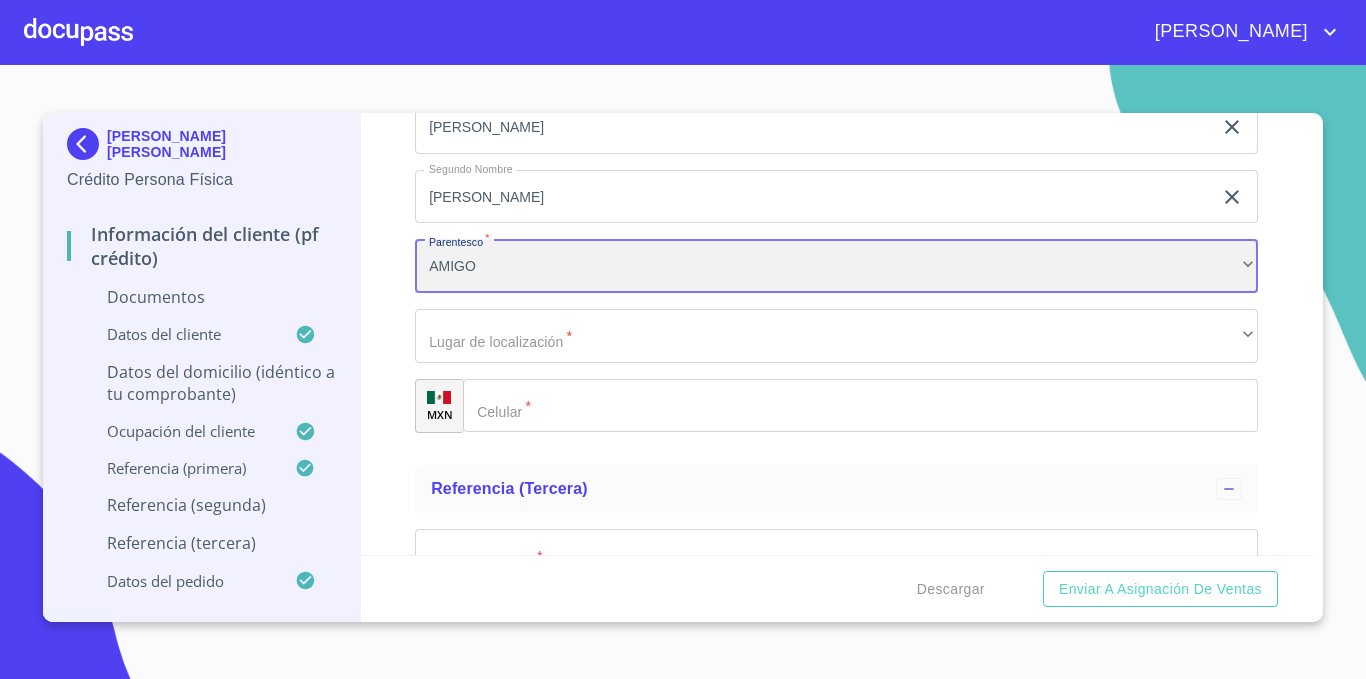 scroll, scrollTop: 7018, scrollLeft: 0, axis: vertical 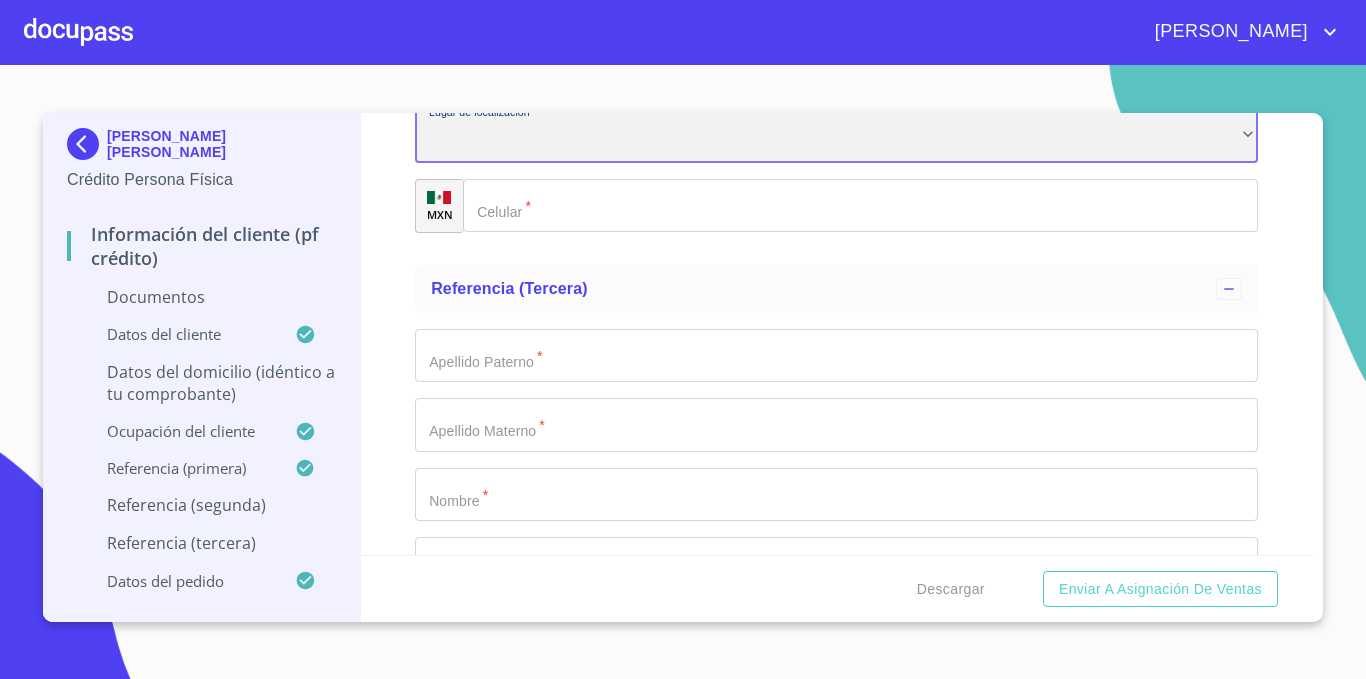 click on "​" at bounding box center [836, 136] 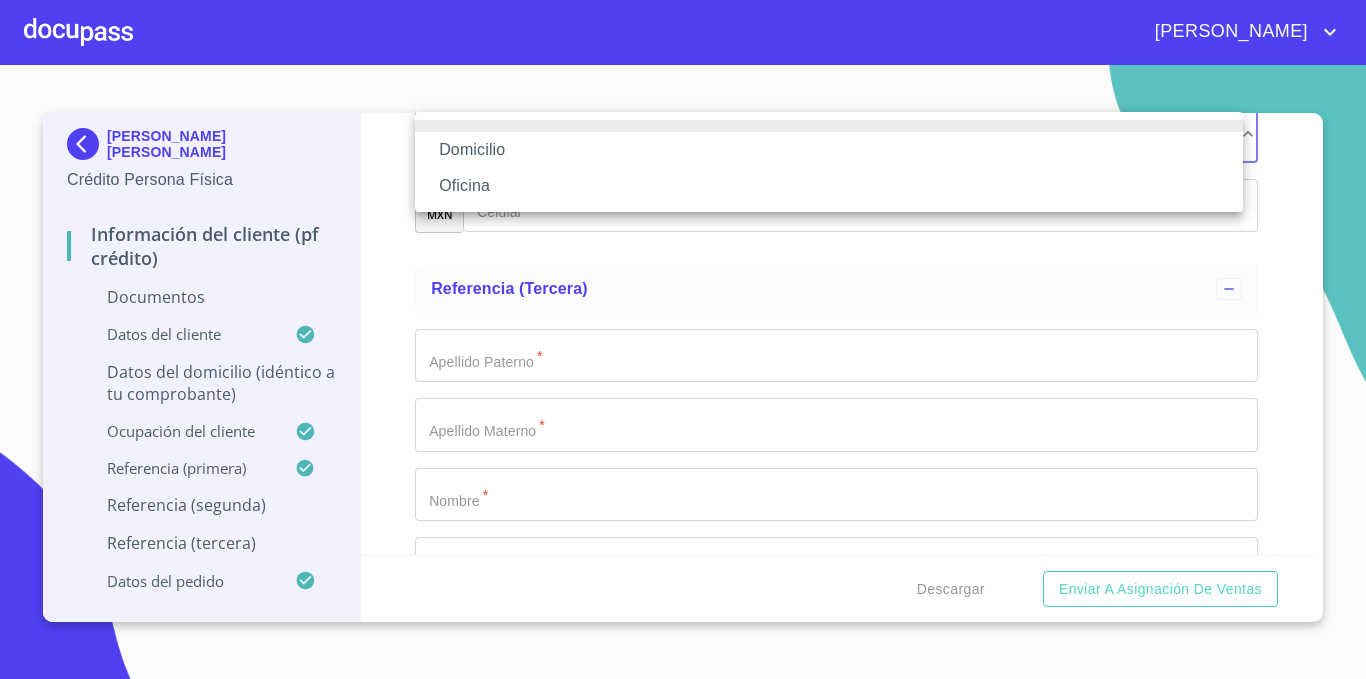 click on "Domicilio" at bounding box center [829, 150] 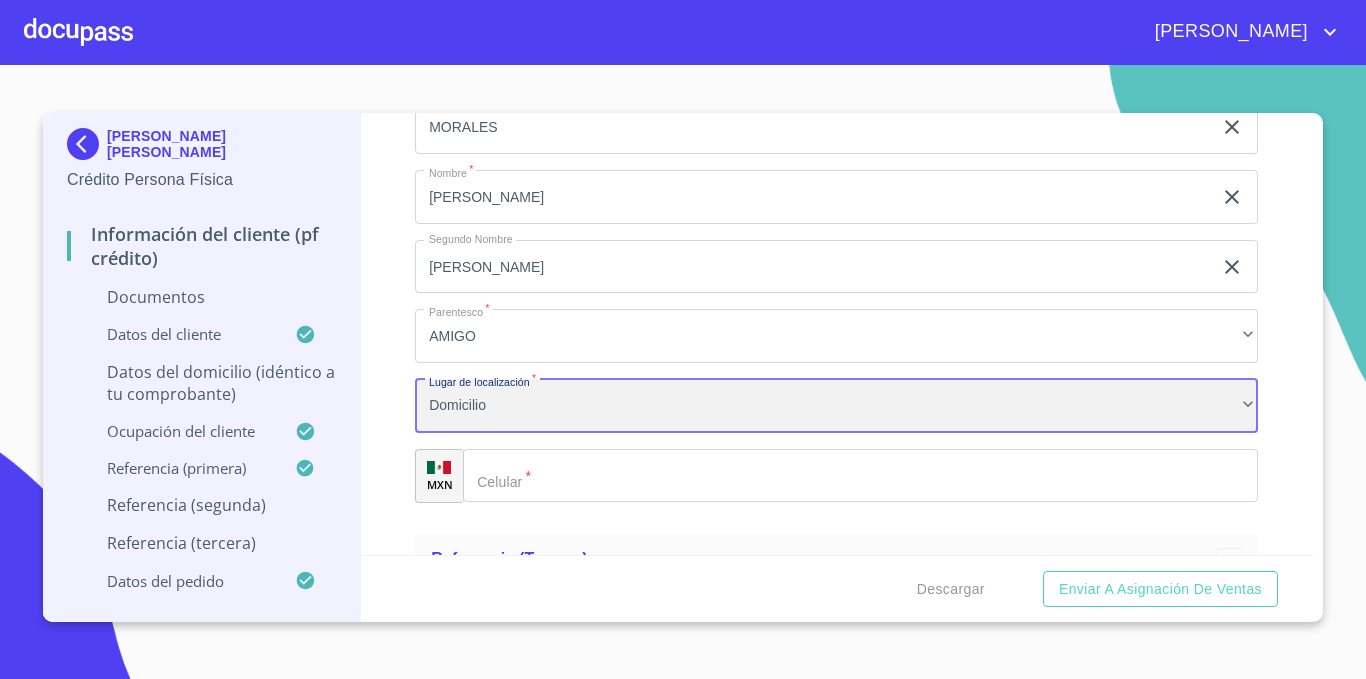 scroll, scrollTop: 6714, scrollLeft: 0, axis: vertical 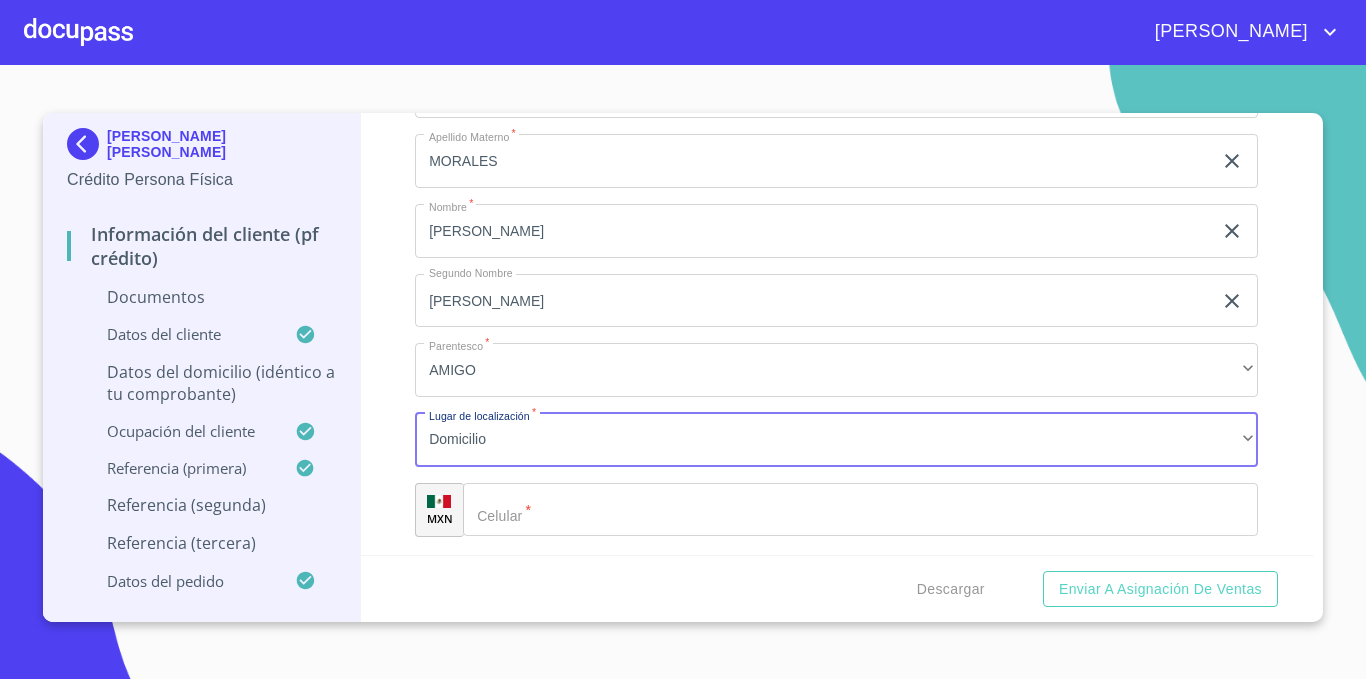 click on "Documento de identificación   *" 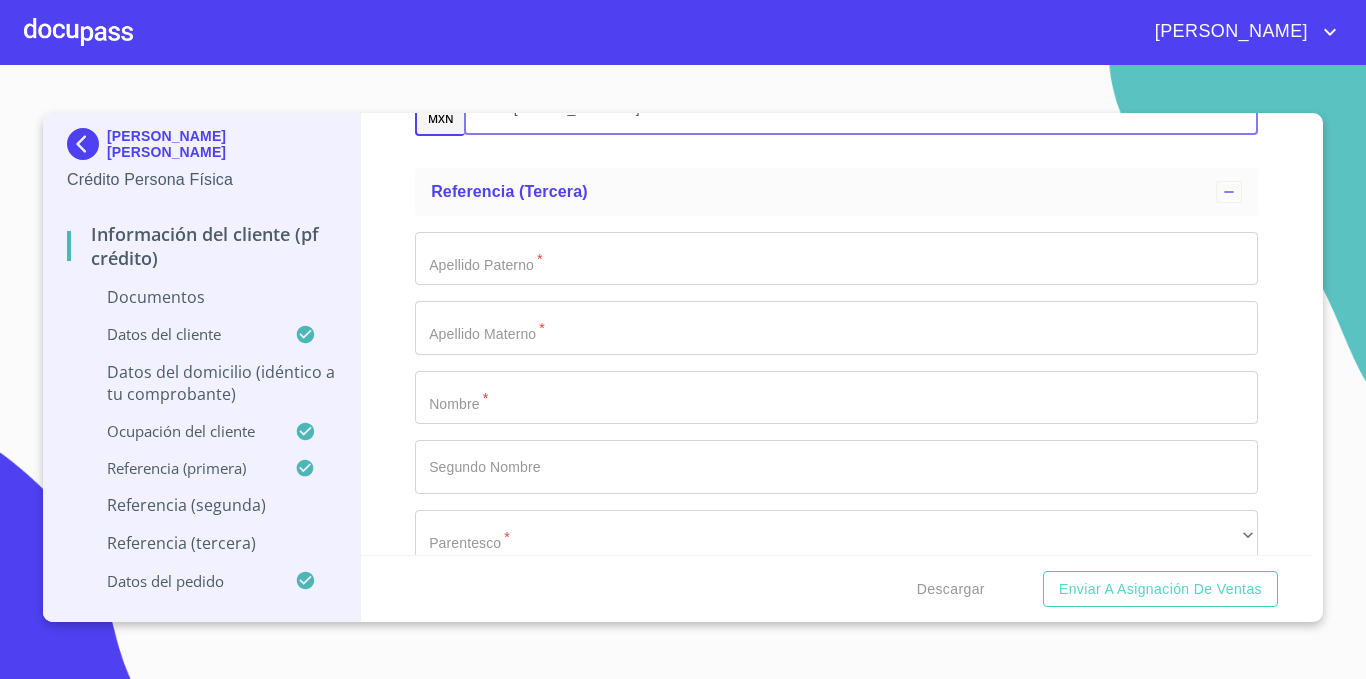 scroll, scrollTop: 6915, scrollLeft: 0, axis: vertical 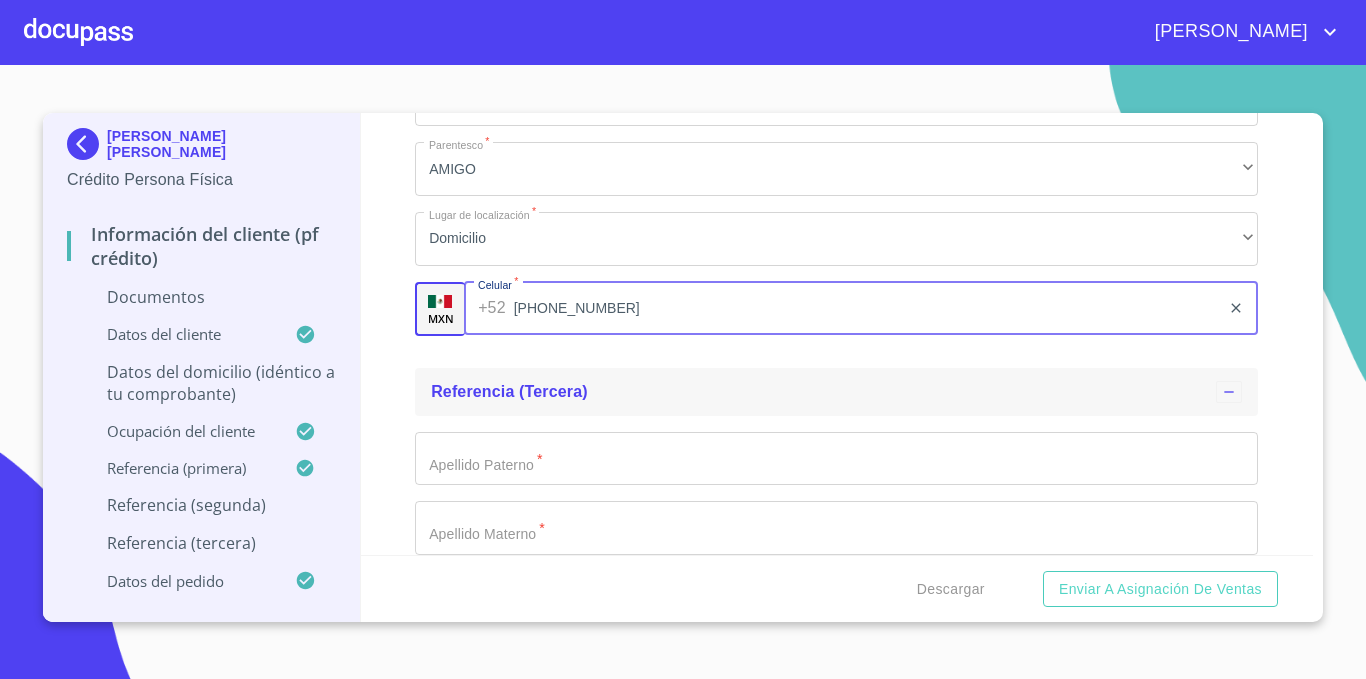 type on "[PHONE_NUMBER]" 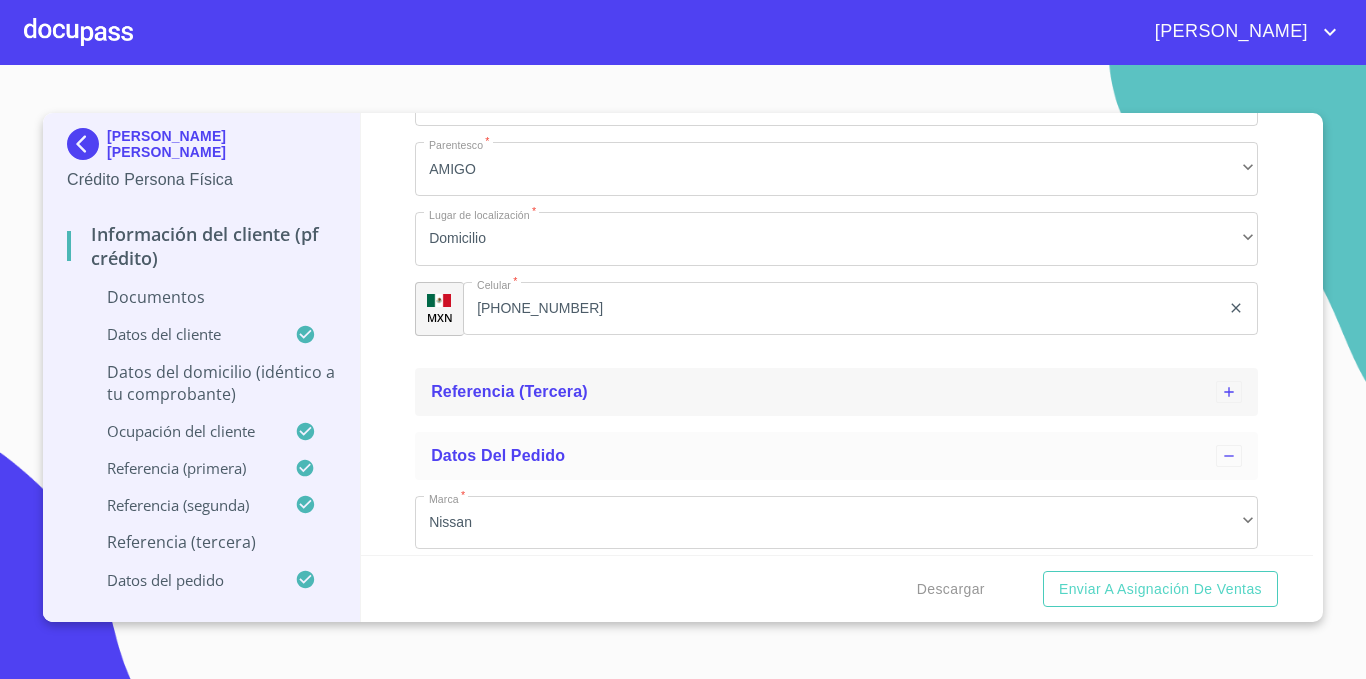 click on "Referencia (tercera)" at bounding box center [509, 391] 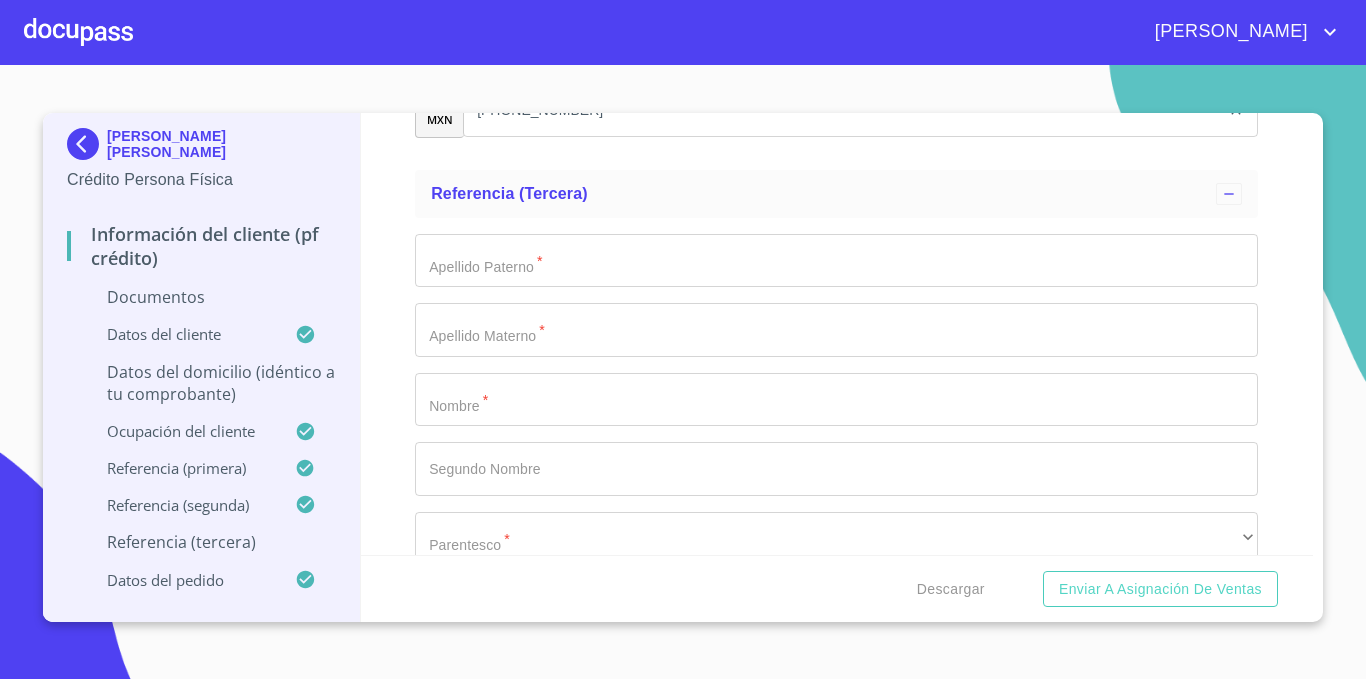 scroll, scrollTop: 7215, scrollLeft: 0, axis: vertical 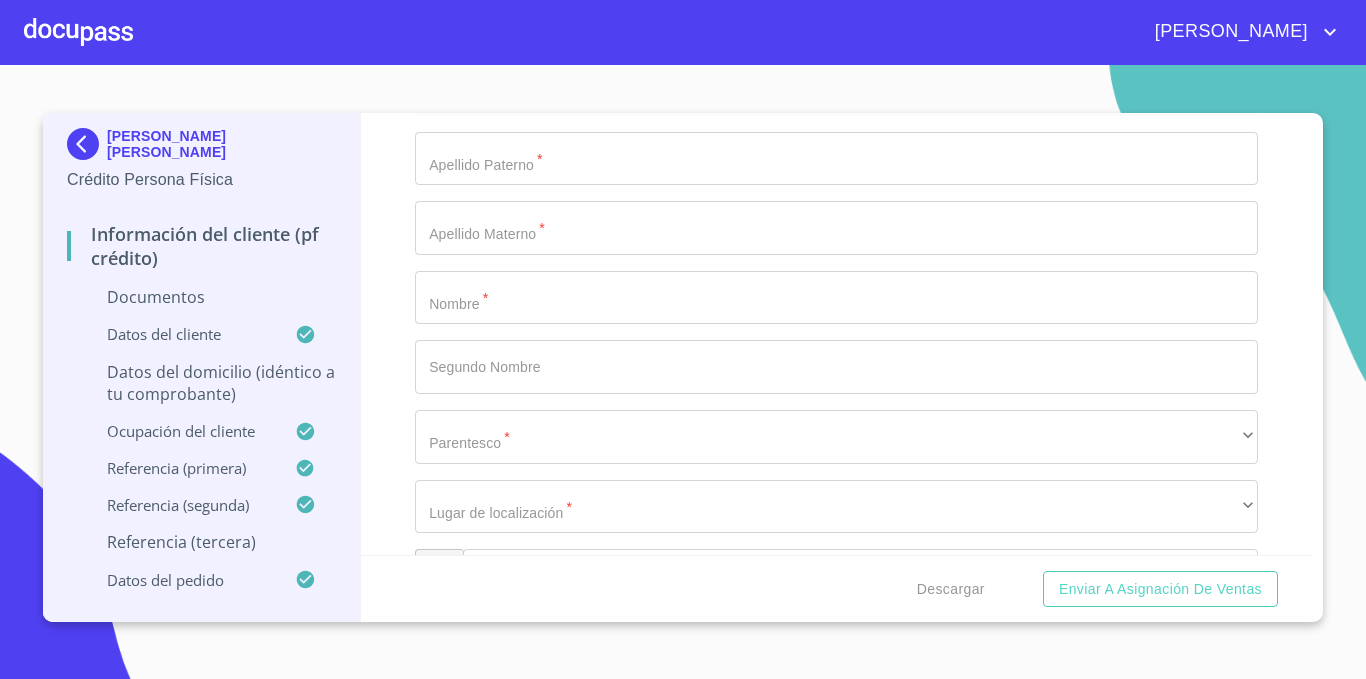 click on "Documento de identificación   *" at bounding box center [813, -4570] 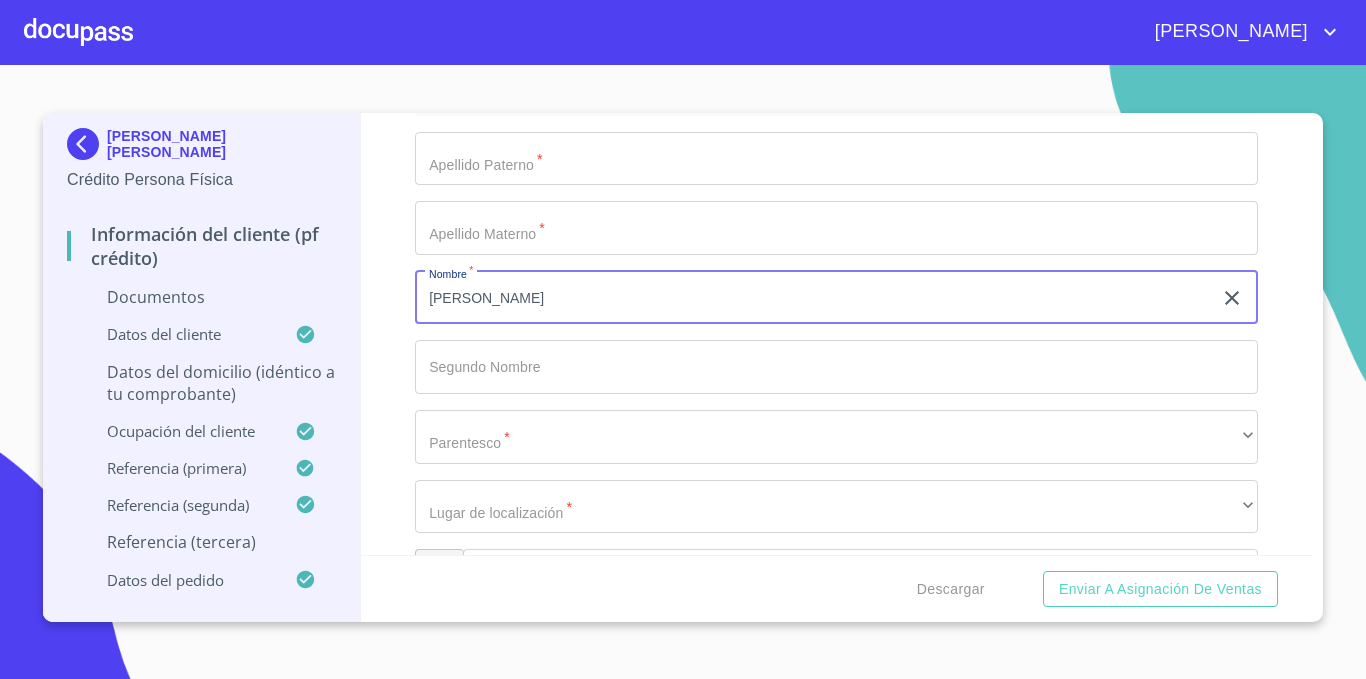 type on "[PERSON_NAME]" 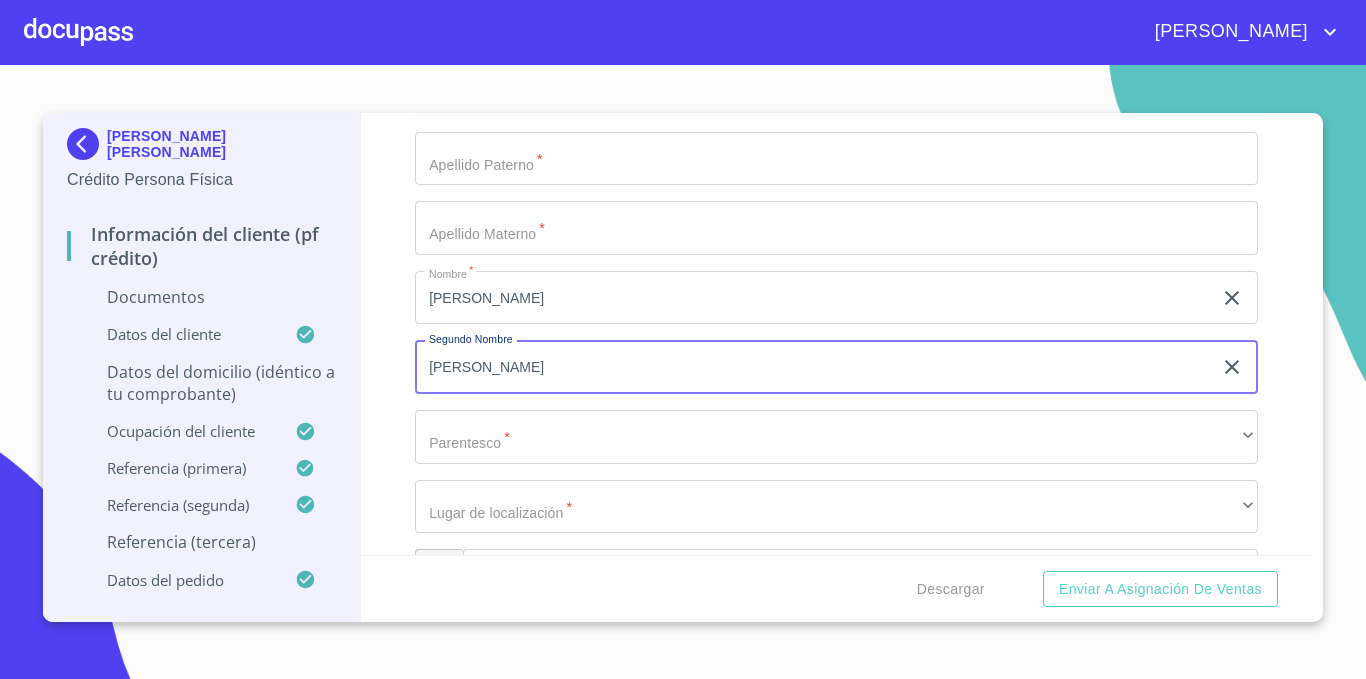 type on "[PERSON_NAME]" 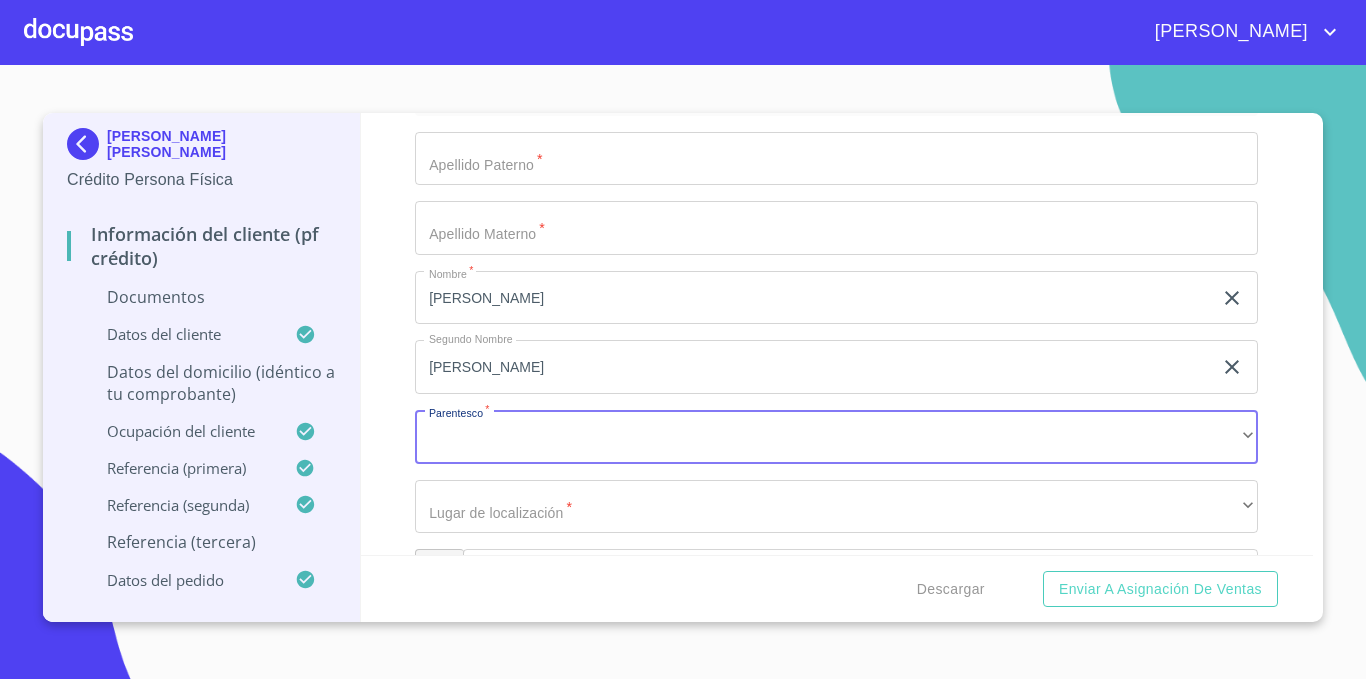 click on "Documento de identificación   *" at bounding box center [813, -4570] 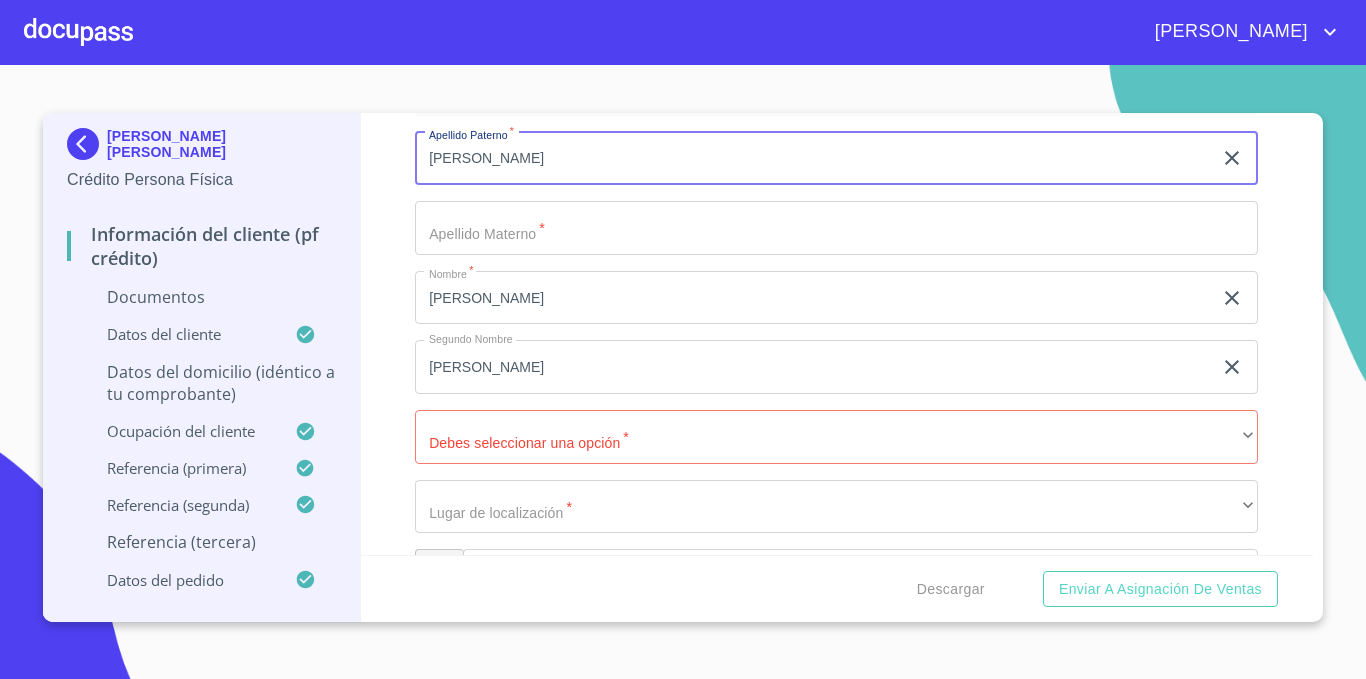 type on "[PERSON_NAME]" 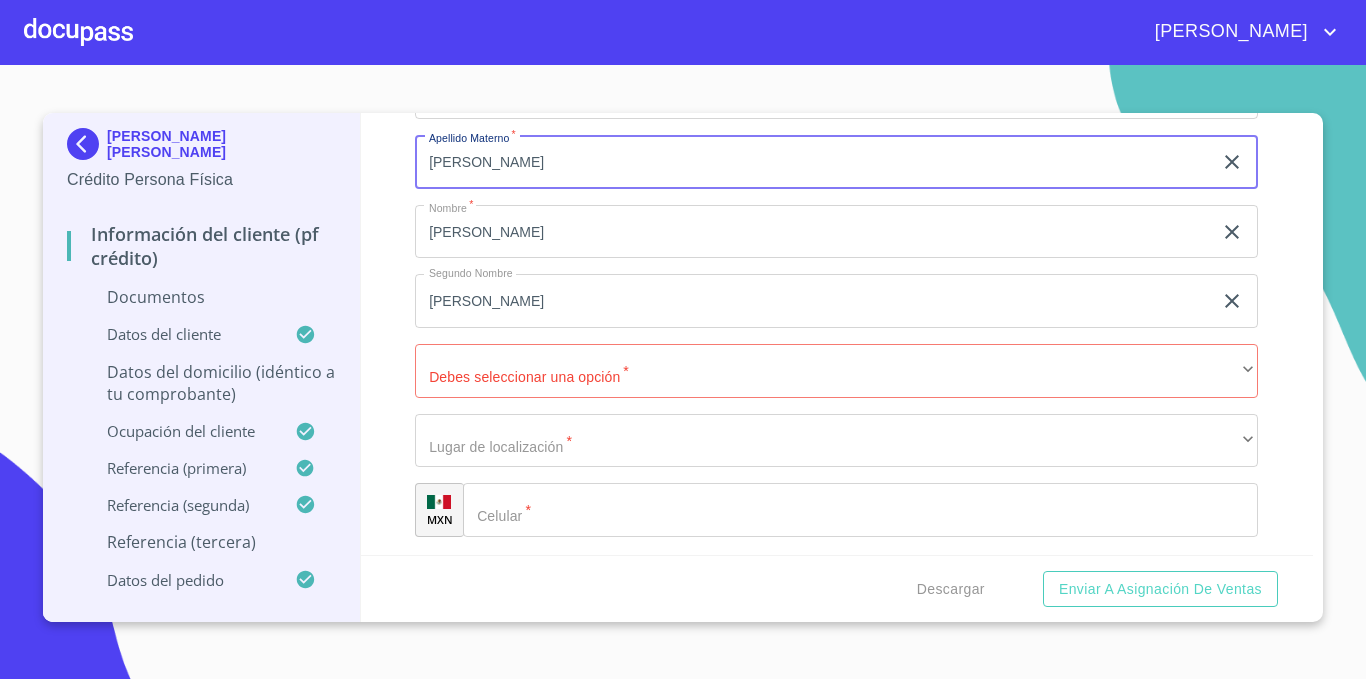 scroll, scrollTop: 7315, scrollLeft: 0, axis: vertical 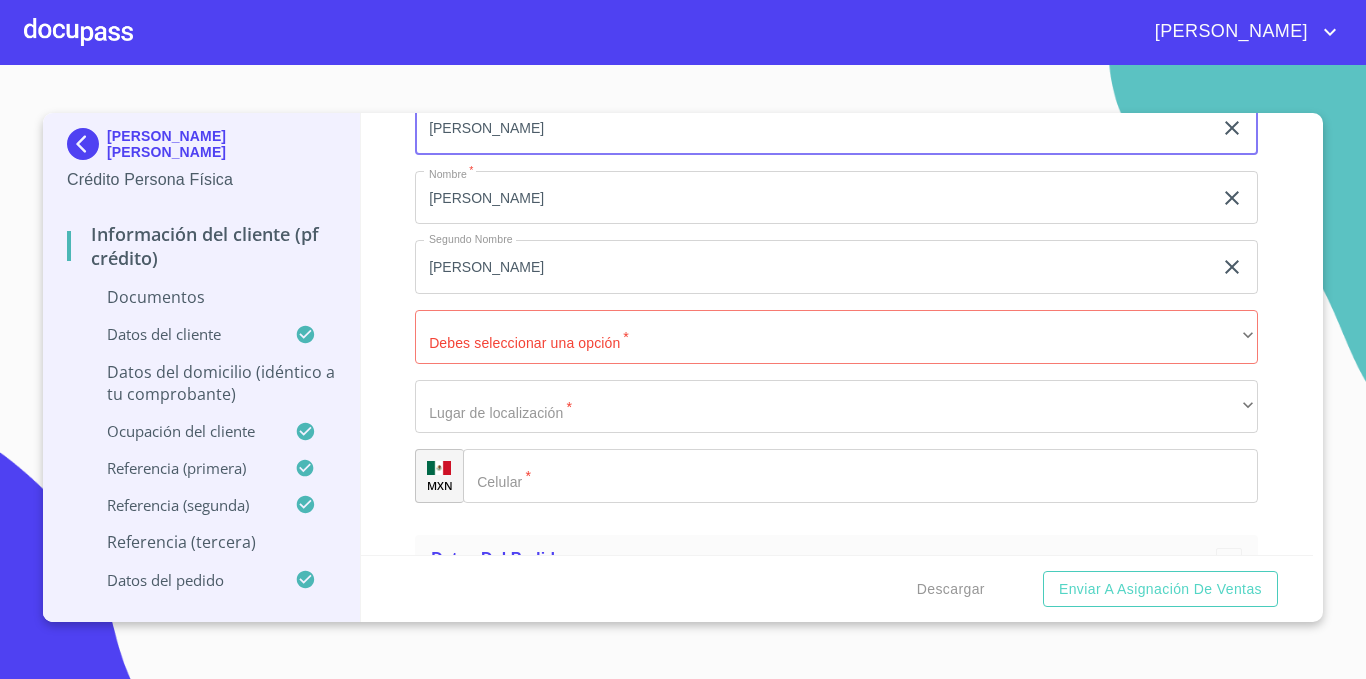 type on "[PERSON_NAME]" 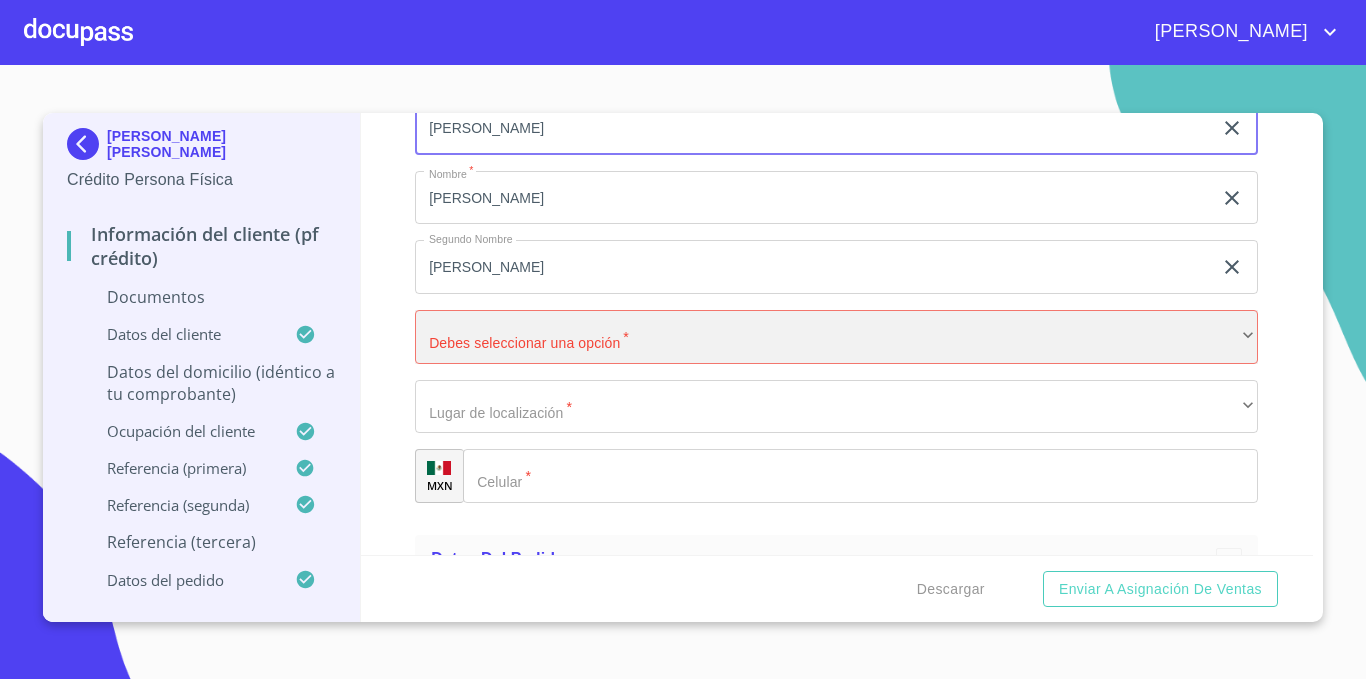 click on "​" at bounding box center [836, 337] 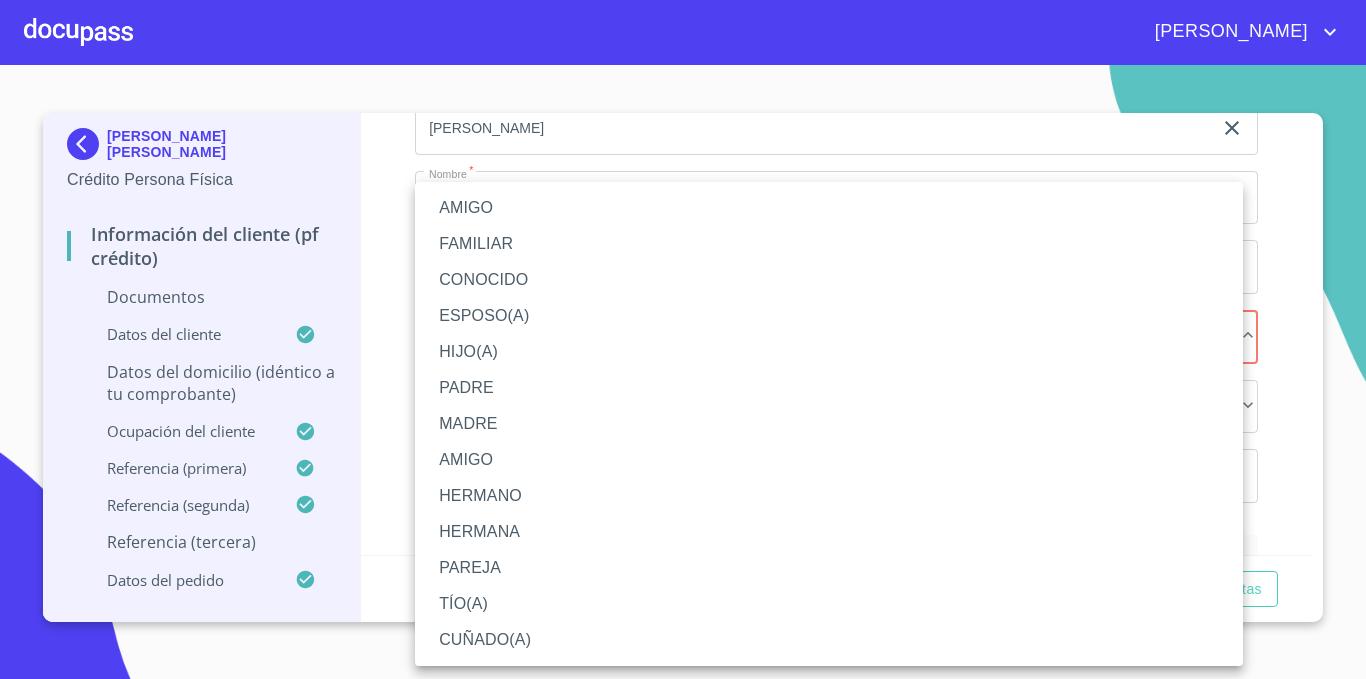 click on "HERMANO" at bounding box center [829, 496] 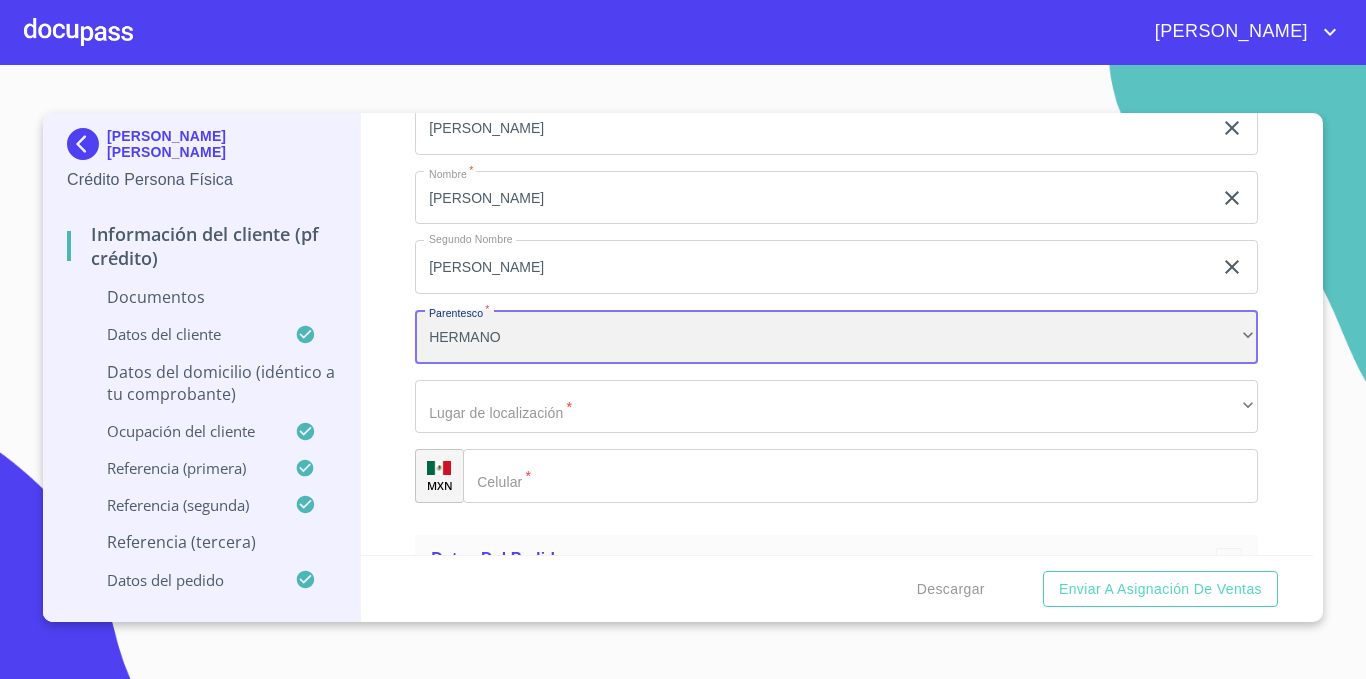 scroll, scrollTop: 7515, scrollLeft: 0, axis: vertical 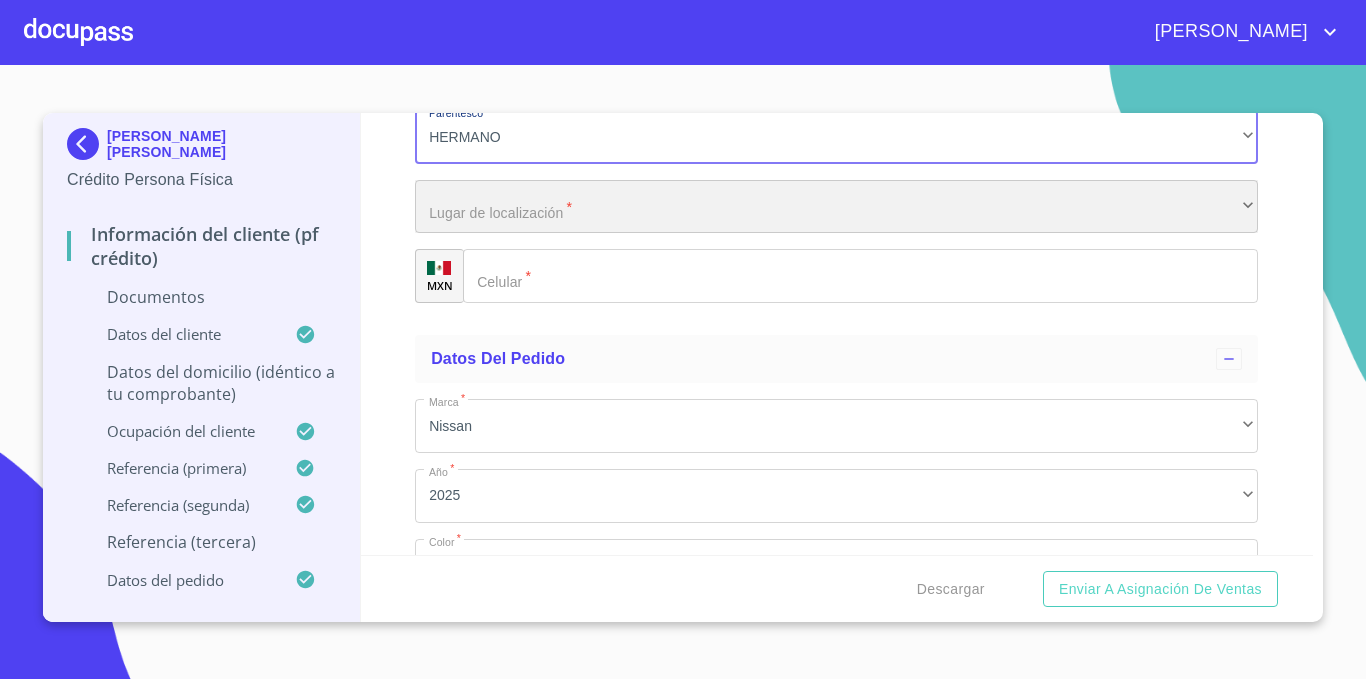 click on "​" at bounding box center (836, 207) 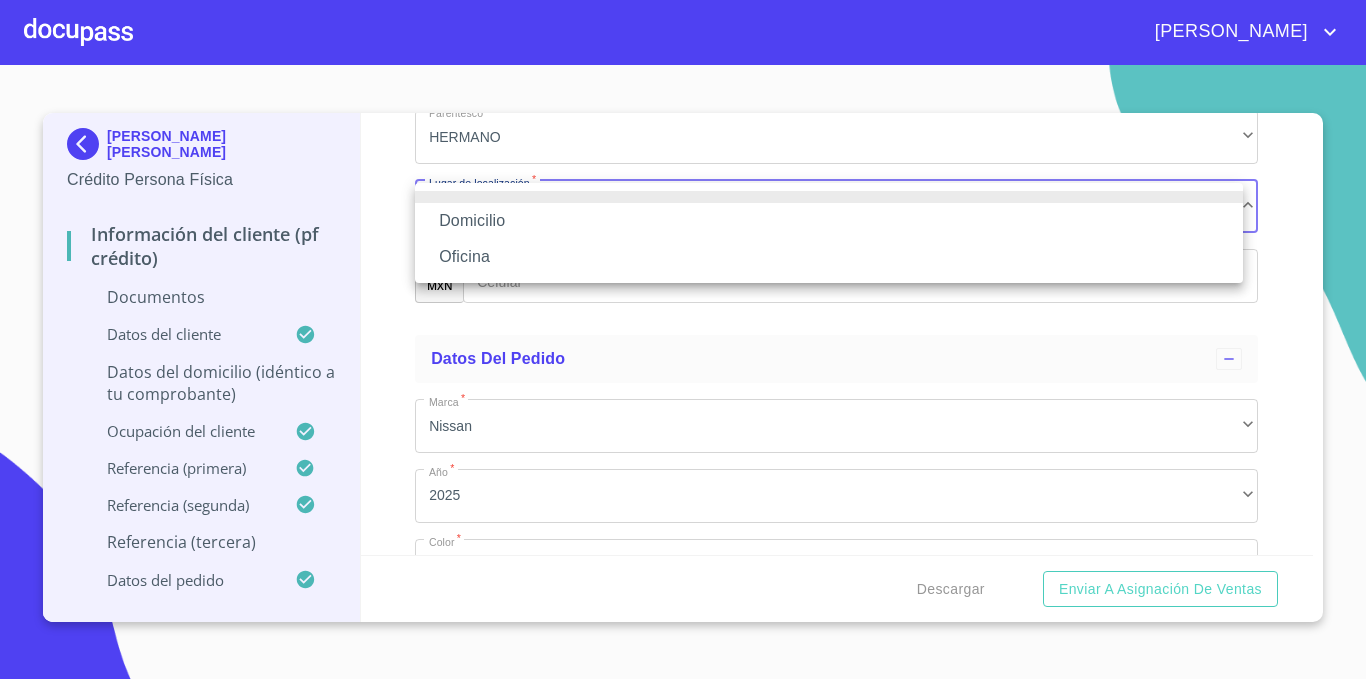 click on "Oficina" at bounding box center [829, 257] 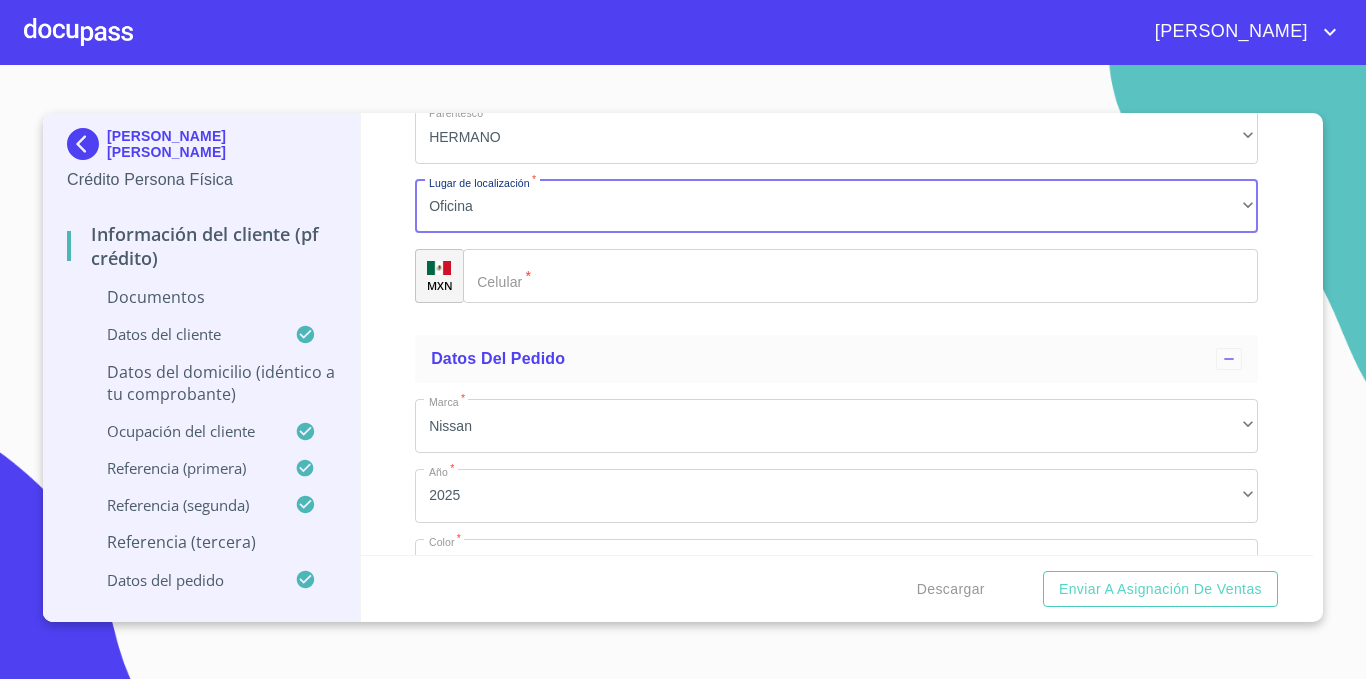 click on "Documento de identificación   *" 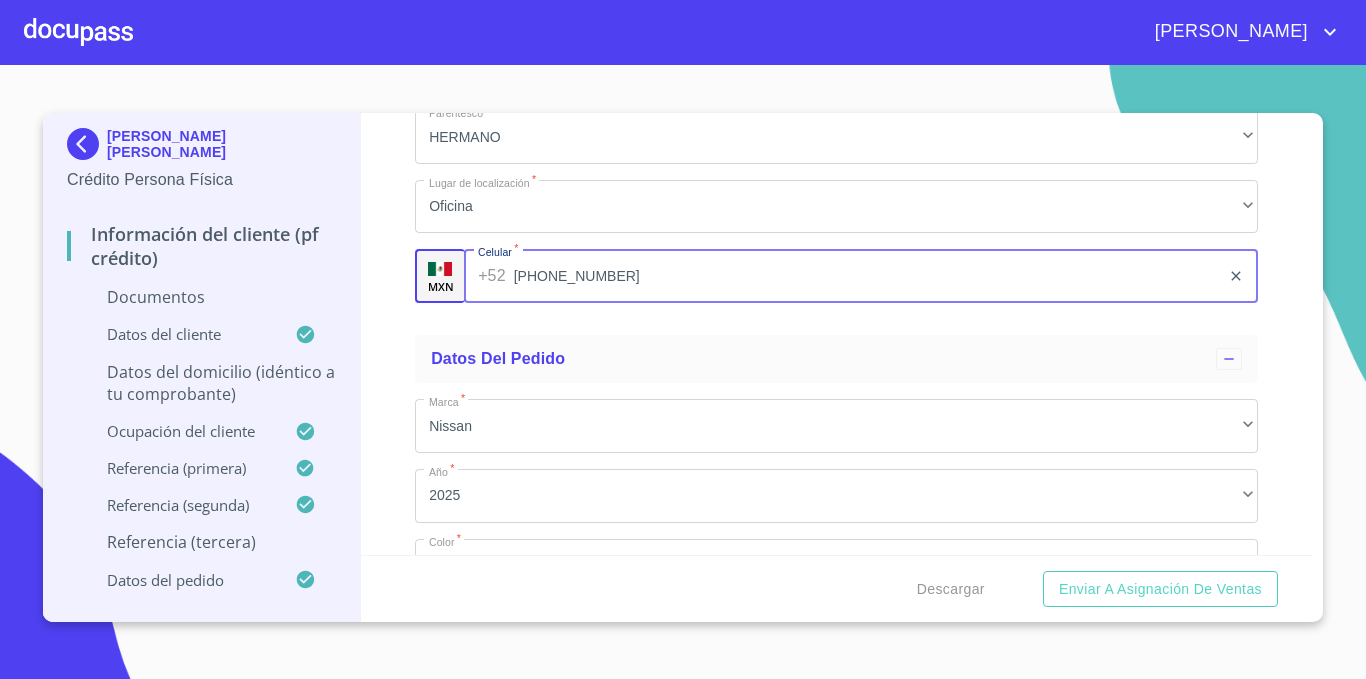type on "[PHONE_NUMBER]" 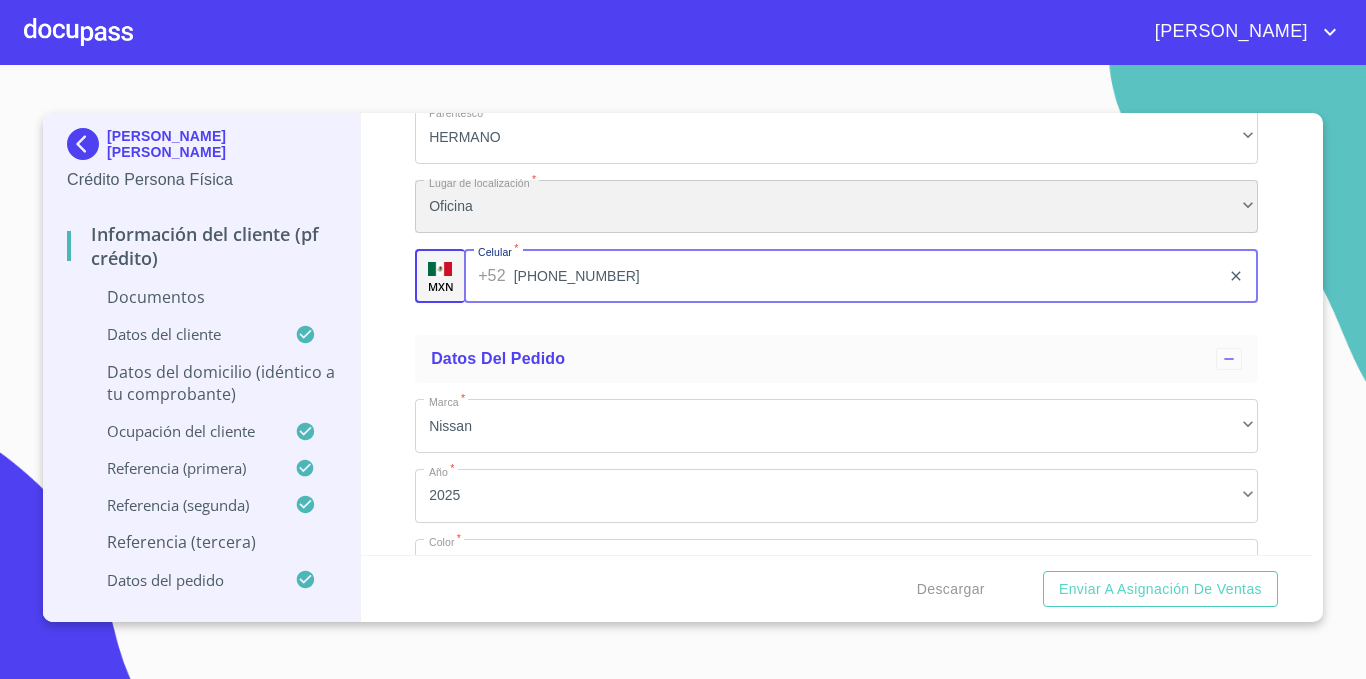 click on "Oficina" at bounding box center (836, 207) 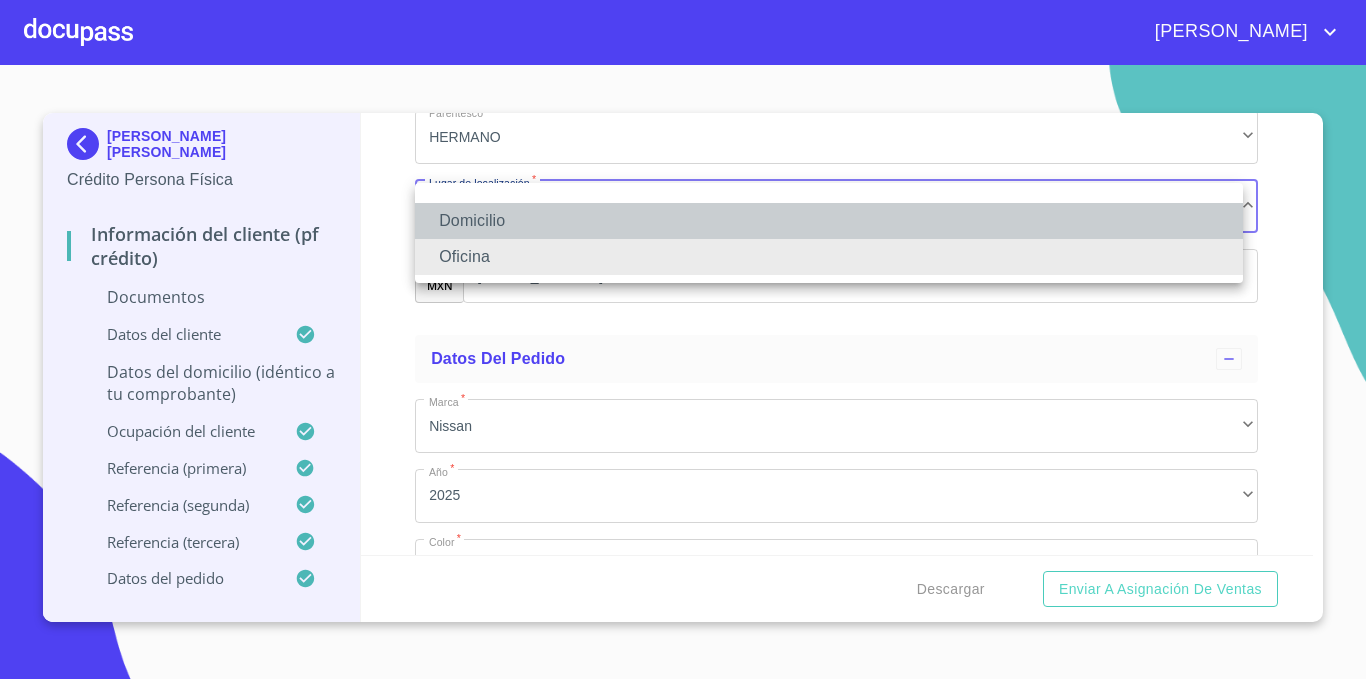 click on "Domicilio" at bounding box center [829, 221] 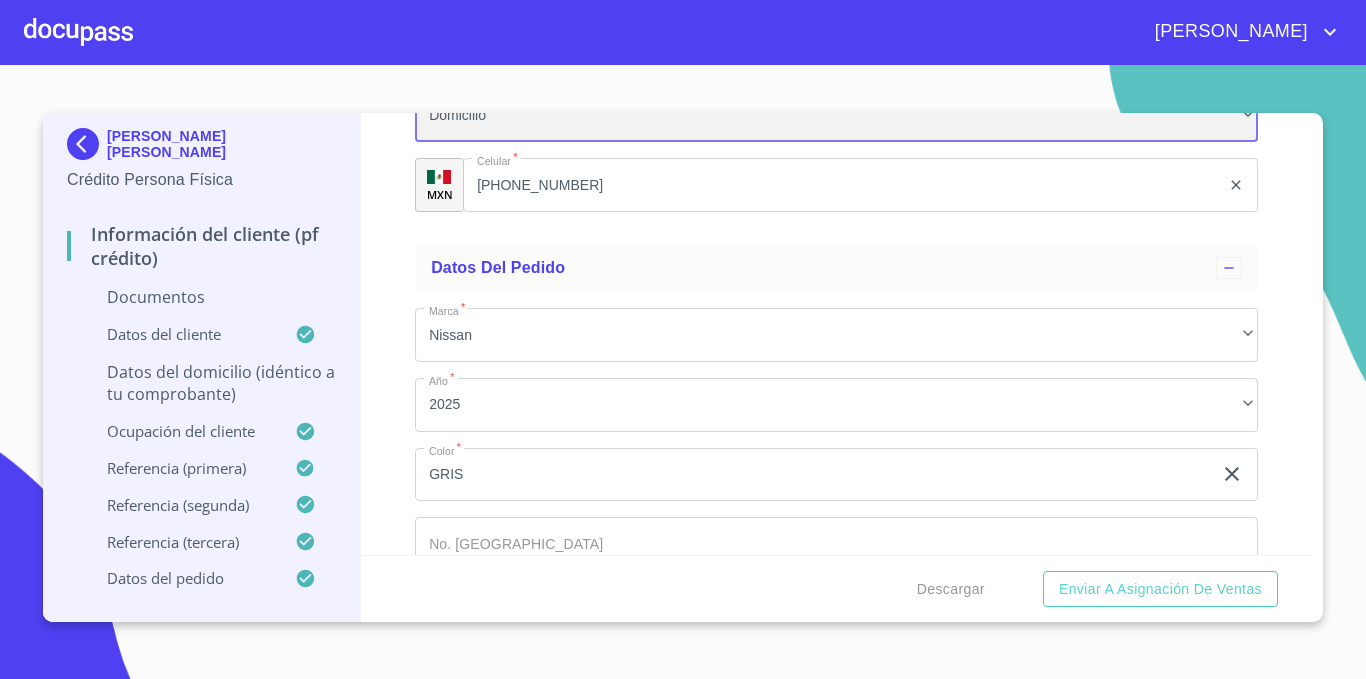 scroll, scrollTop: 7715, scrollLeft: 0, axis: vertical 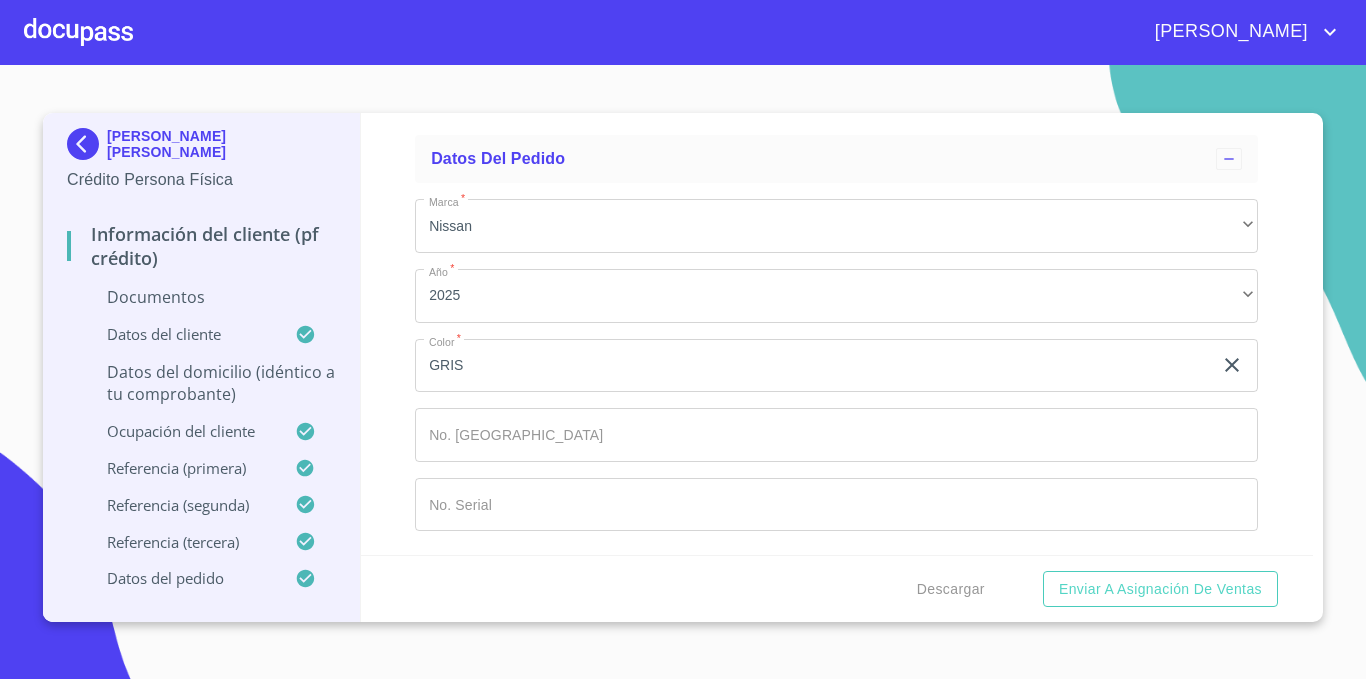 click on "Información del cliente (PF crédito)" at bounding box center [201, 254] 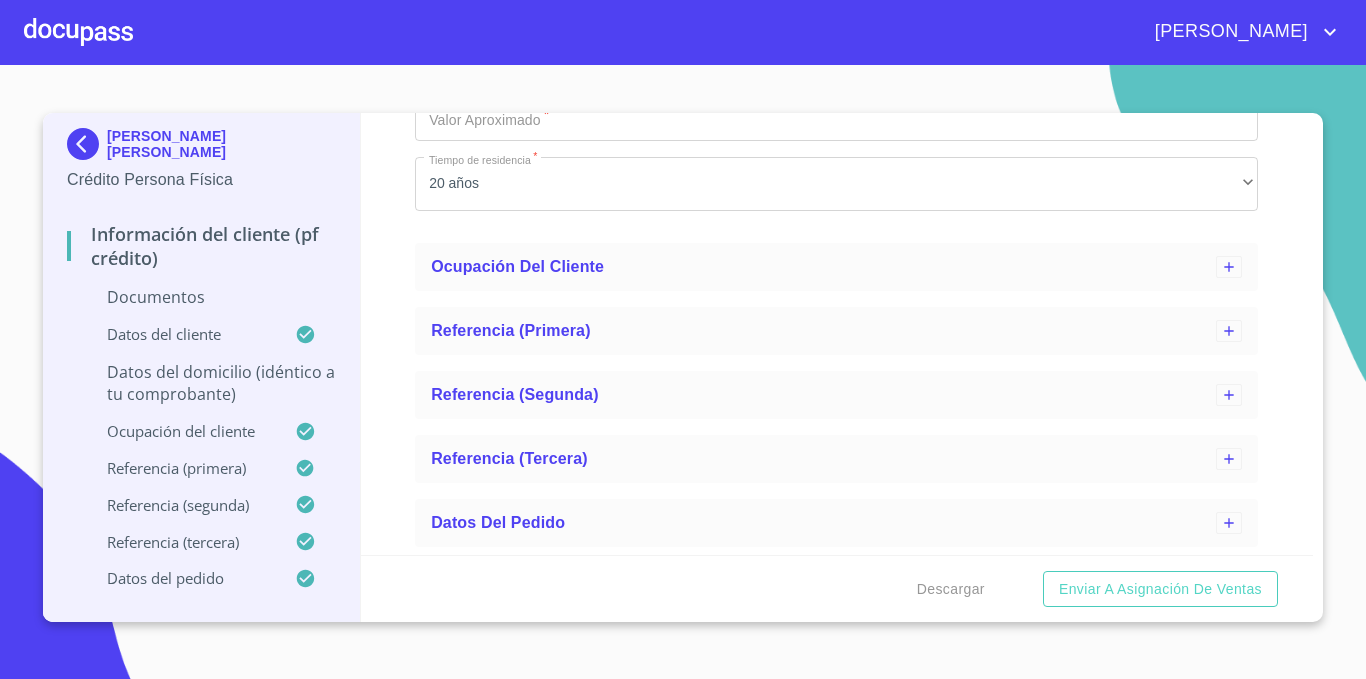 scroll, scrollTop: 1083, scrollLeft: 0, axis: vertical 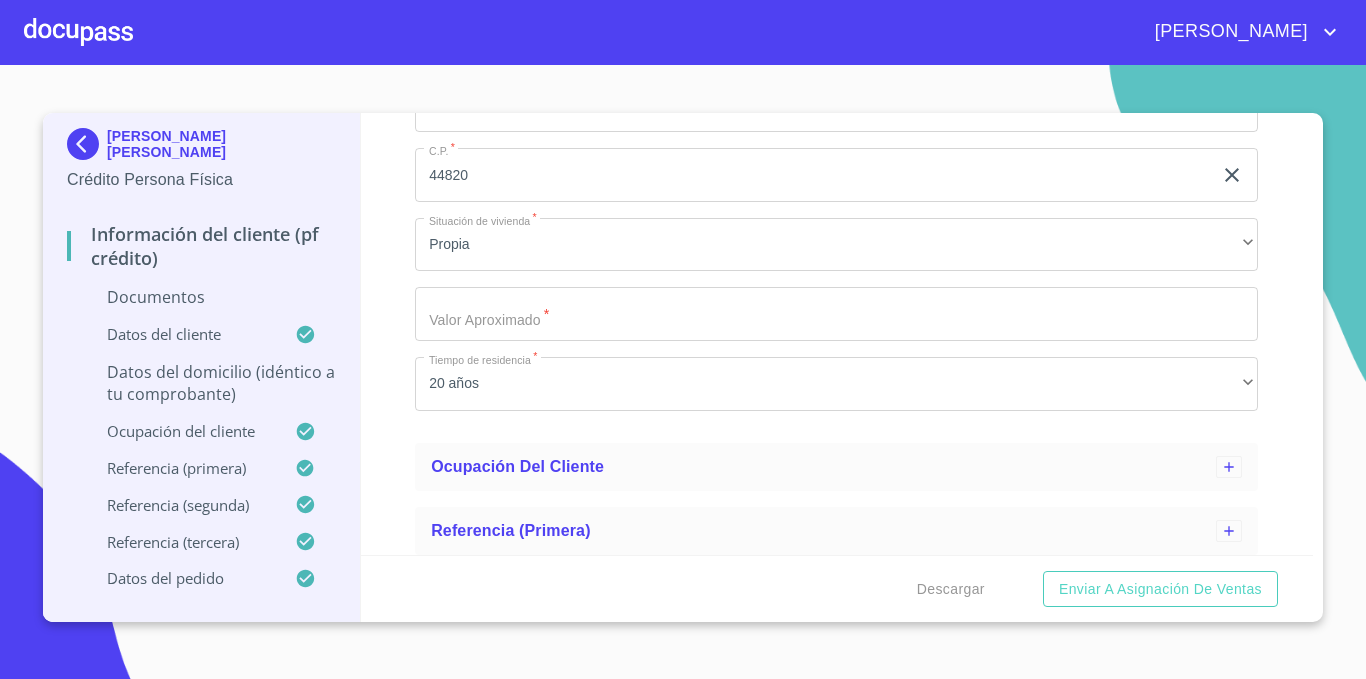 click on "Domicilio completo (Calle, Av. o Vía)   *" at bounding box center (813, -382) 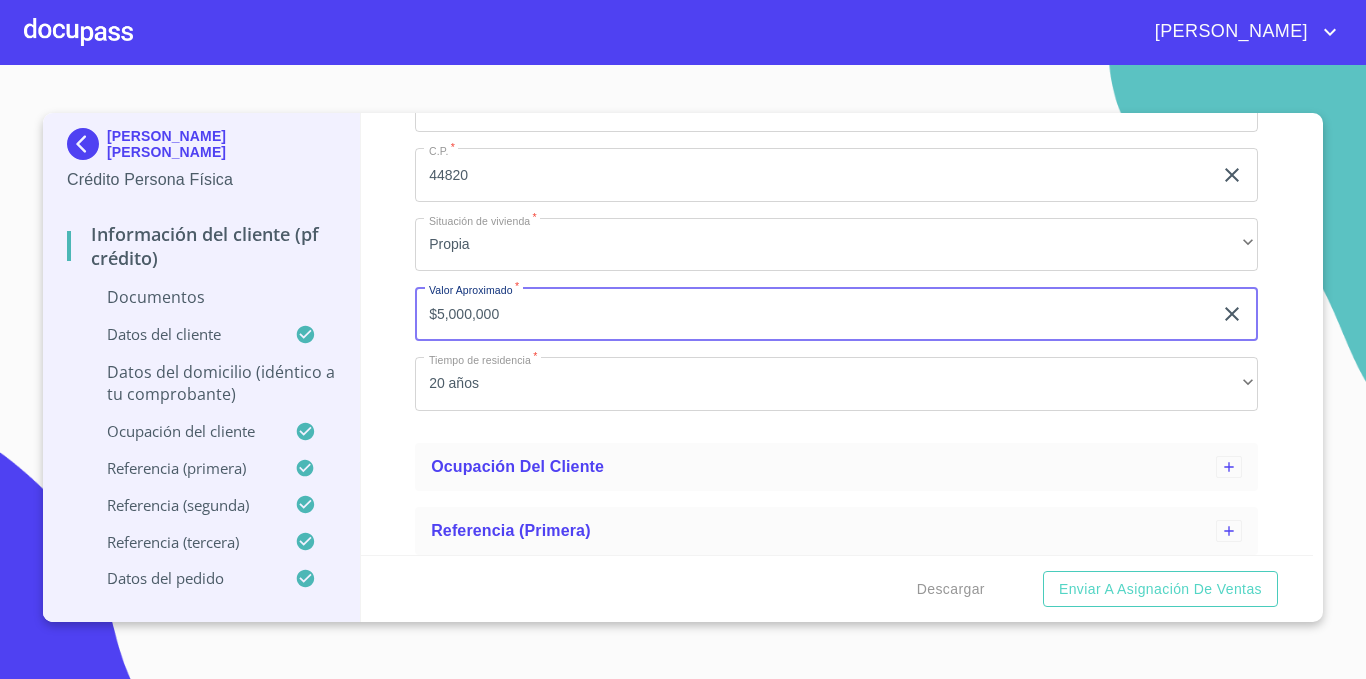 type on "$5,000,000" 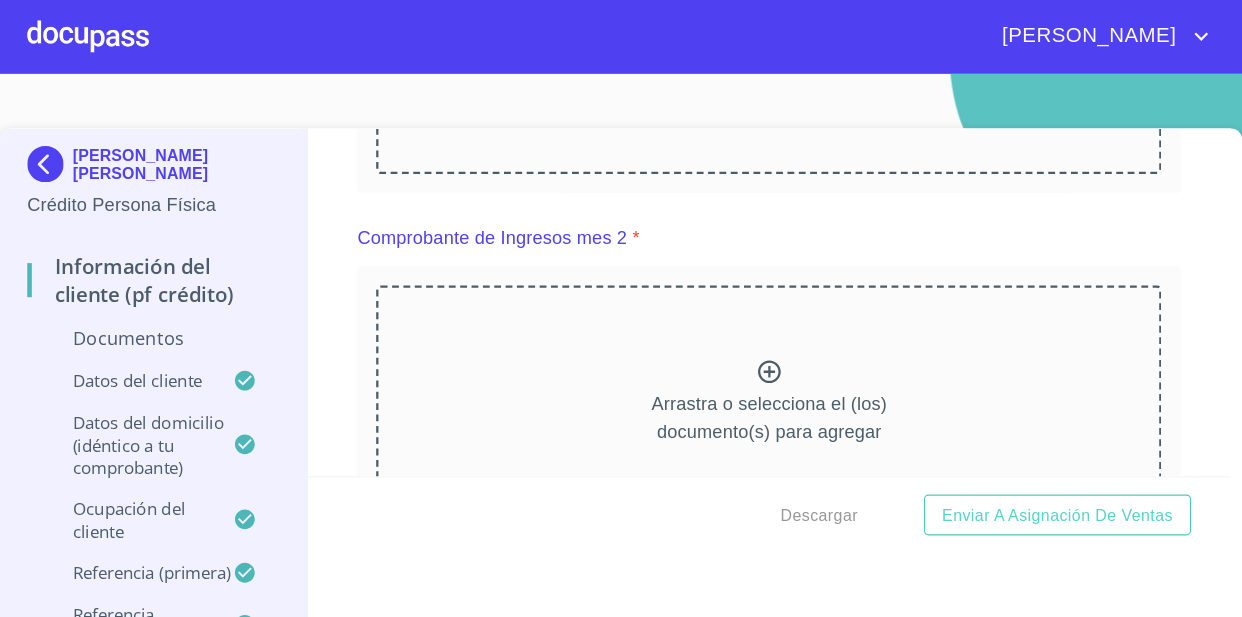 scroll, scrollTop: 1142, scrollLeft: 0, axis: vertical 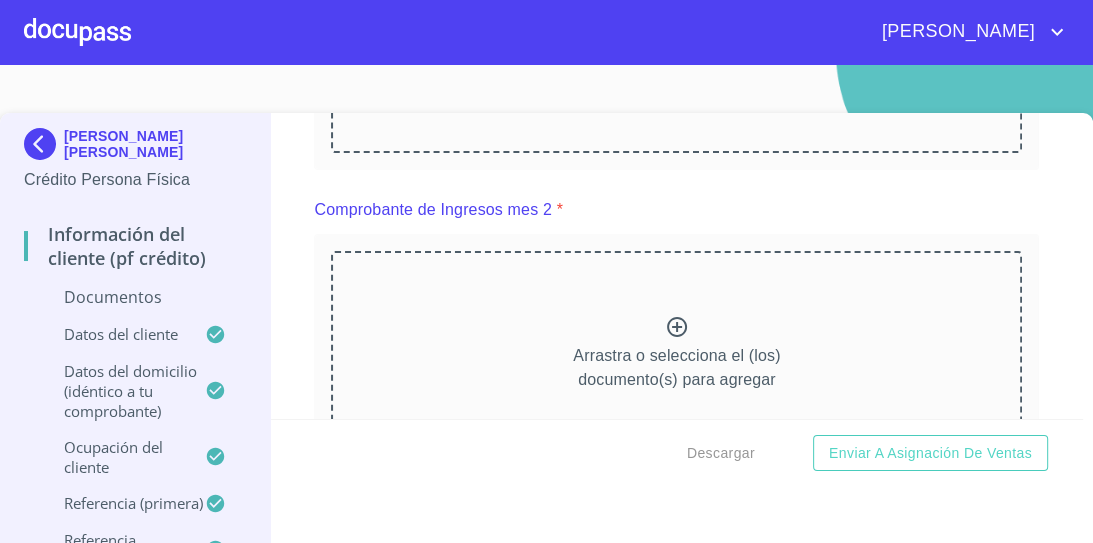 click on "Información del cliente (PF crédito)   Documentos Documento de identificación   * INE ​ Identificación Oficial * Arrastra o selecciona el (los) documento(s) para agregar Comprobante de Domicilio * Arrastra o selecciona el (los) documento(s) para agregar Fuente de ingresos   * Independiente/Dueño de negocio/Persona Moral ​ Comprobante de Ingresos mes 1 * Arrastra o selecciona el (los) documento(s) para agregar Comprobante de Ingresos mes 2 * Arrastra o selecciona el (los) documento(s) para agregar Comprobante de Ingresos mes 3 * Arrastra o selecciona el (los) documento(s) para agregar CURP * [GEOGRAPHIC_DATA] o selecciona el (los) documento(s) para agregar [PERSON_NAME] de situación fiscal Arrastra o selecciona el (los) documento(s) para agregar Datos del cliente Apellido [PERSON_NAME]   * [PERSON_NAME] ​ Apellido Materno   * [PERSON_NAME] ​ Primer nombre   * [PERSON_NAME] ​ [PERSON_NAME] Nombre [PERSON_NAME] ​ Fecha de nacimiento * 21 de sep. de [DEMOGRAPHIC_DATA] ​ Nacionalidad   * Mexicana ​ País de nacimiento   * MEXICO ​   * *" at bounding box center (677, 266) 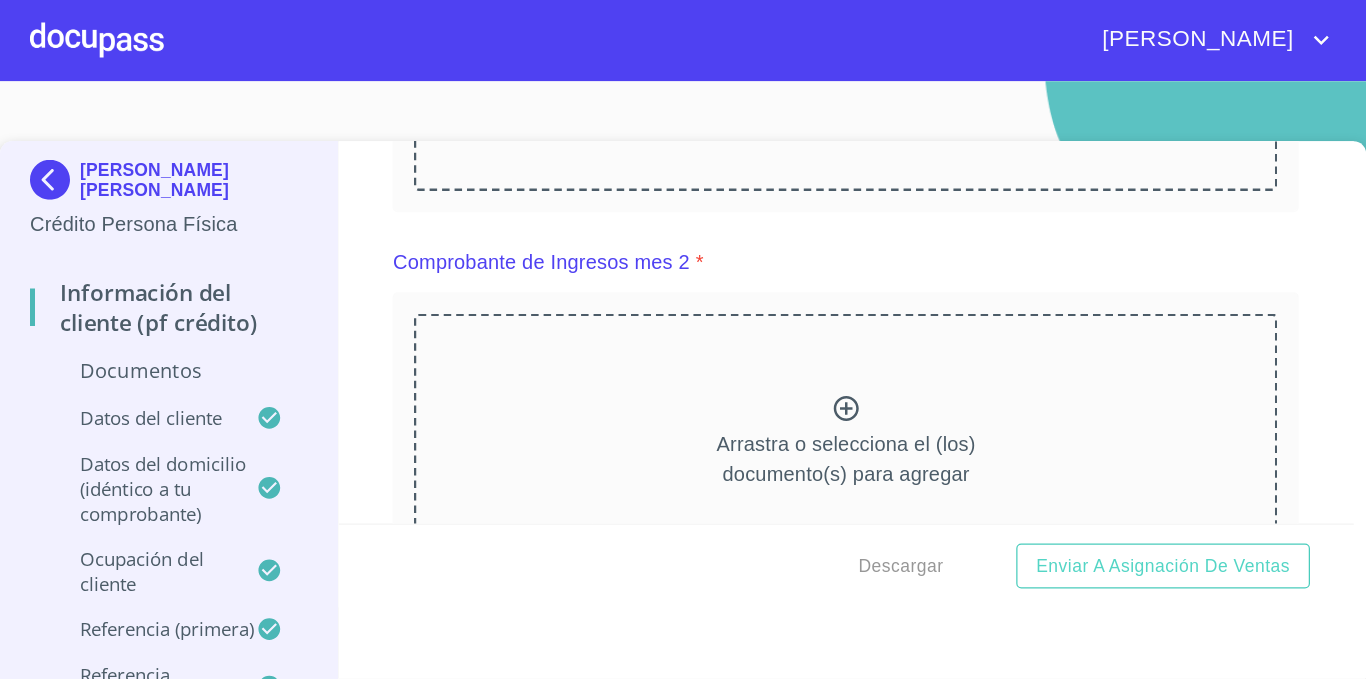 scroll, scrollTop: 1142, scrollLeft: 0, axis: vertical 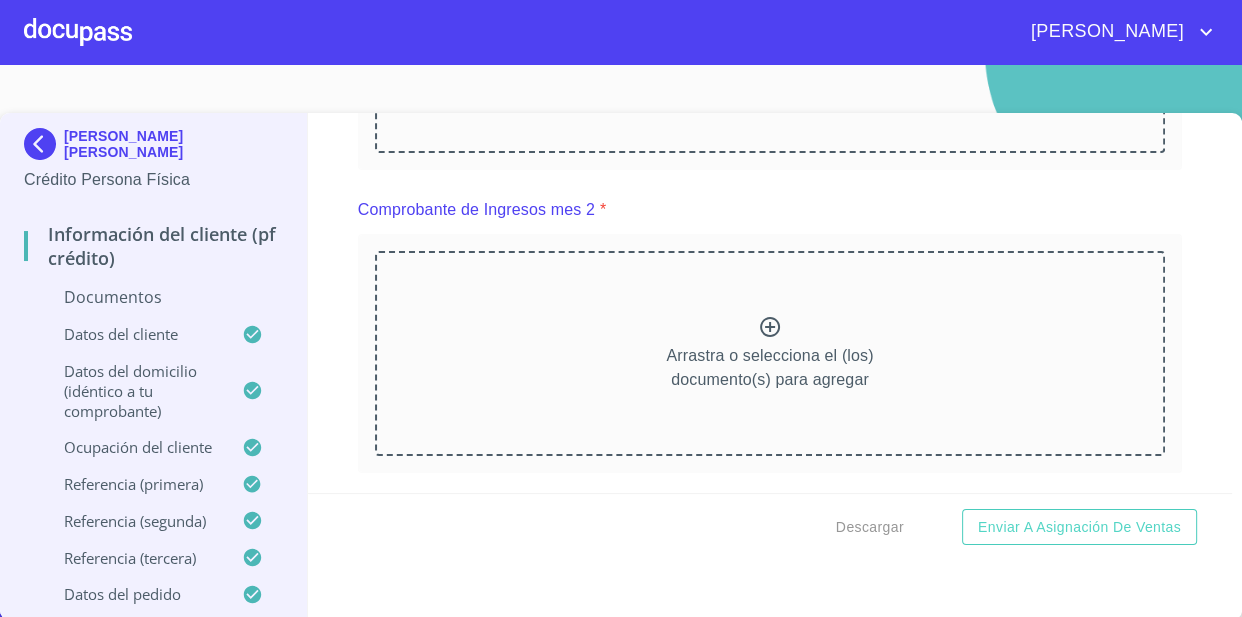 click on "Información del cliente (PF crédito)   Documentos Documento de identificación   * INE ​ Identificación Oficial * Arrastra o selecciona el (los) documento(s) para agregar Comprobante de Domicilio * Arrastra o selecciona el (los) documento(s) para agregar Fuente de ingresos   * Independiente/Dueño de negocio/Persona Moral ​ Comprobante de Ingresos mes 1 * Arrastra o selecciona el (los) documento(s) para agregar Comprobante de Ingresos mes 2 * Arrastra o selecciona el (los) documento(s) para agregar Comprobante de Ingresos mes 3 * Arrastra o selecciona el (los) documento(s) para agregar CURP * [GEOGRAPHIC_DATA] o selecciona el (los) documento(s) para agregar [PERSON_NAME] de situación fiscal Arrastra o selecciona el (los) documento(s) para agregar Datos del cliente Apellido [PERSON_NAME]   * [PERSON_NAME] ​ Apellido Materno   * [PERSON_NAME] ​ Primer nombre   * [PERSON_NAME] ​ [PERSON_NAME] Nombre [PERSON_NAME] ​ Fecha de nacimiento * 21 de sep. de [DEMOGRAPHIC_DATA] ​ Nacionalidad   * Mexicana ​ País de nacimiento   * MEXICO ​   * *" at bounding box center [770, 303] 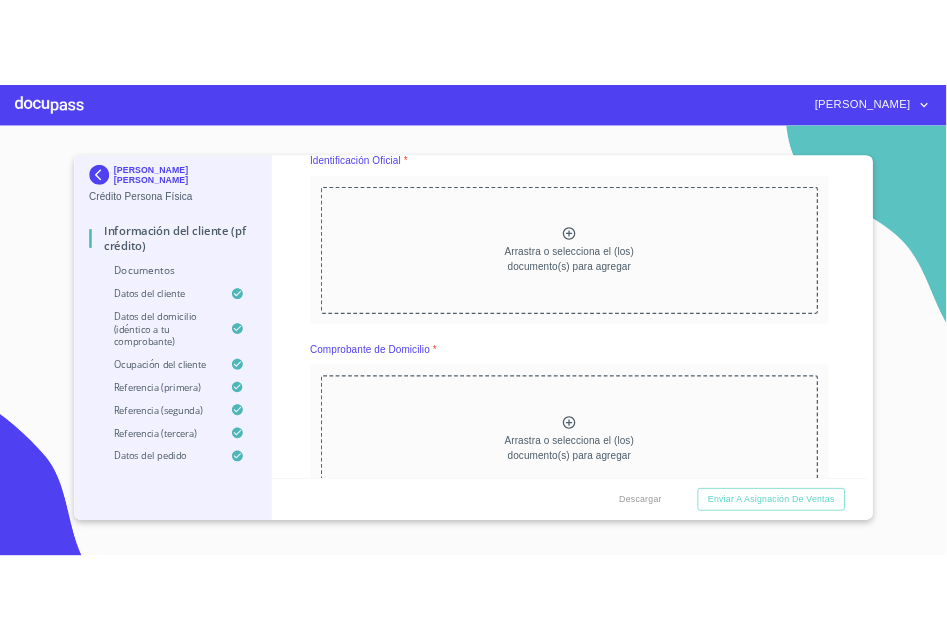 scroll, scrollTop: 0, scrollLeft: 0, axis: both 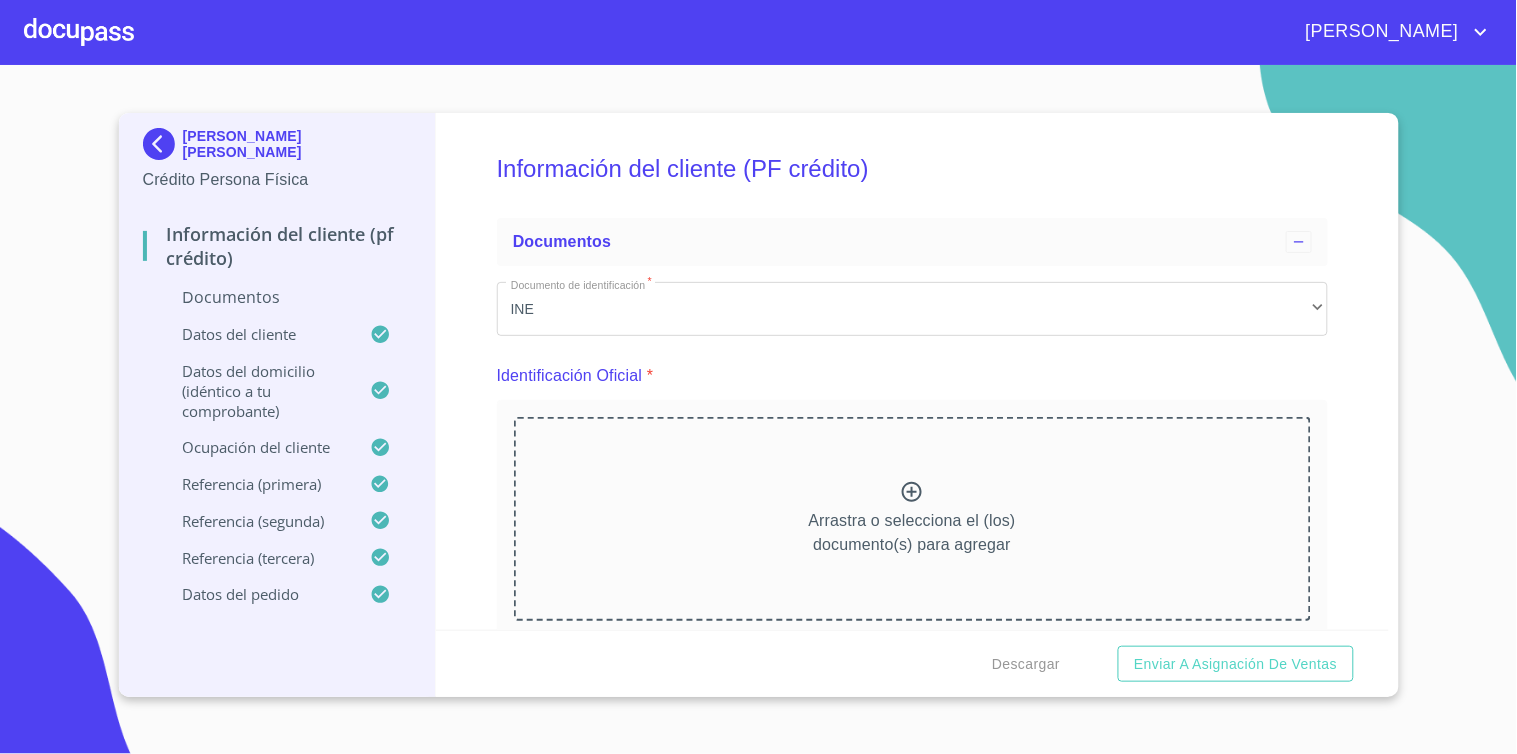 click on "Información del cliente (PF crédito)" at bounding box center [912, 169] 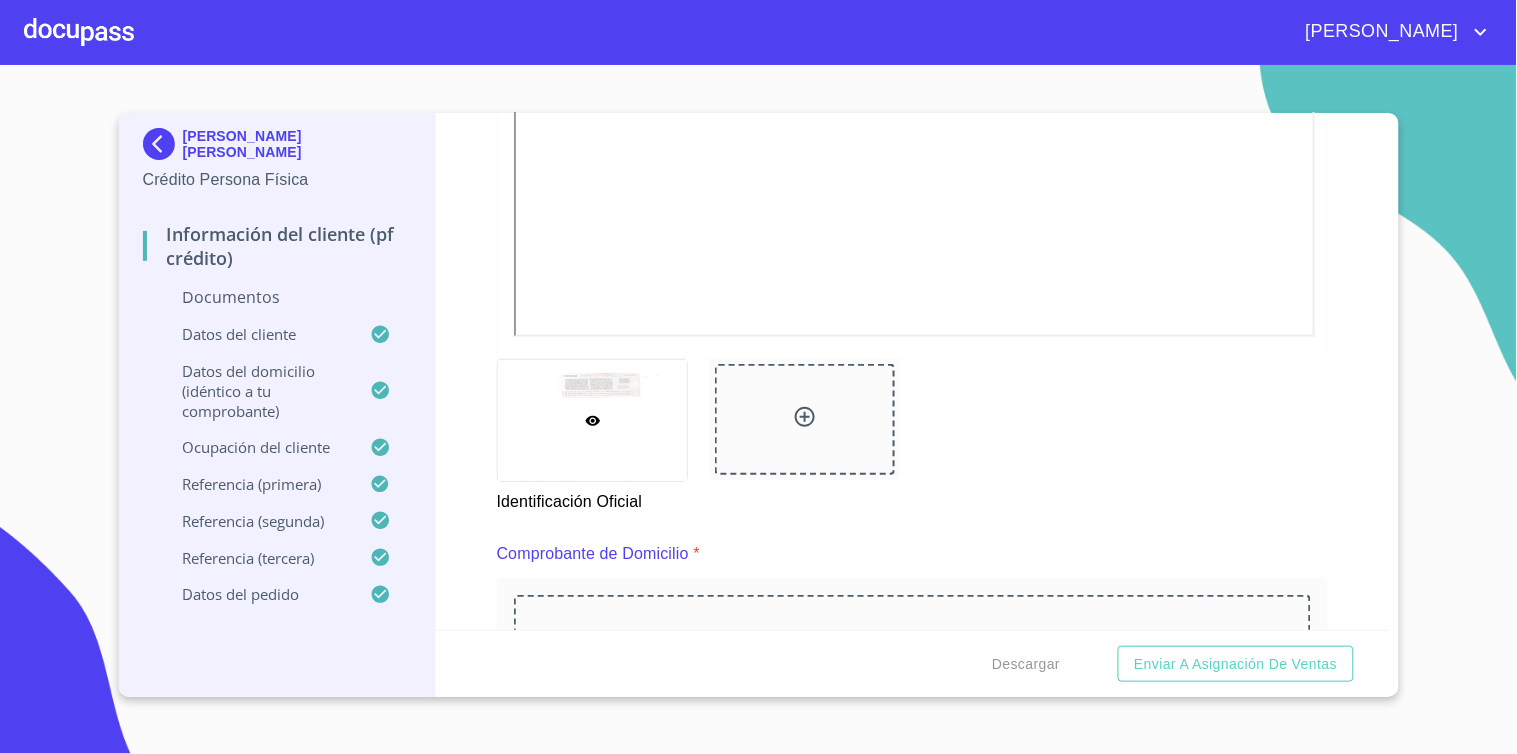 scroll, scrollTop: 420, scrollLeft: 0, axis: vertical 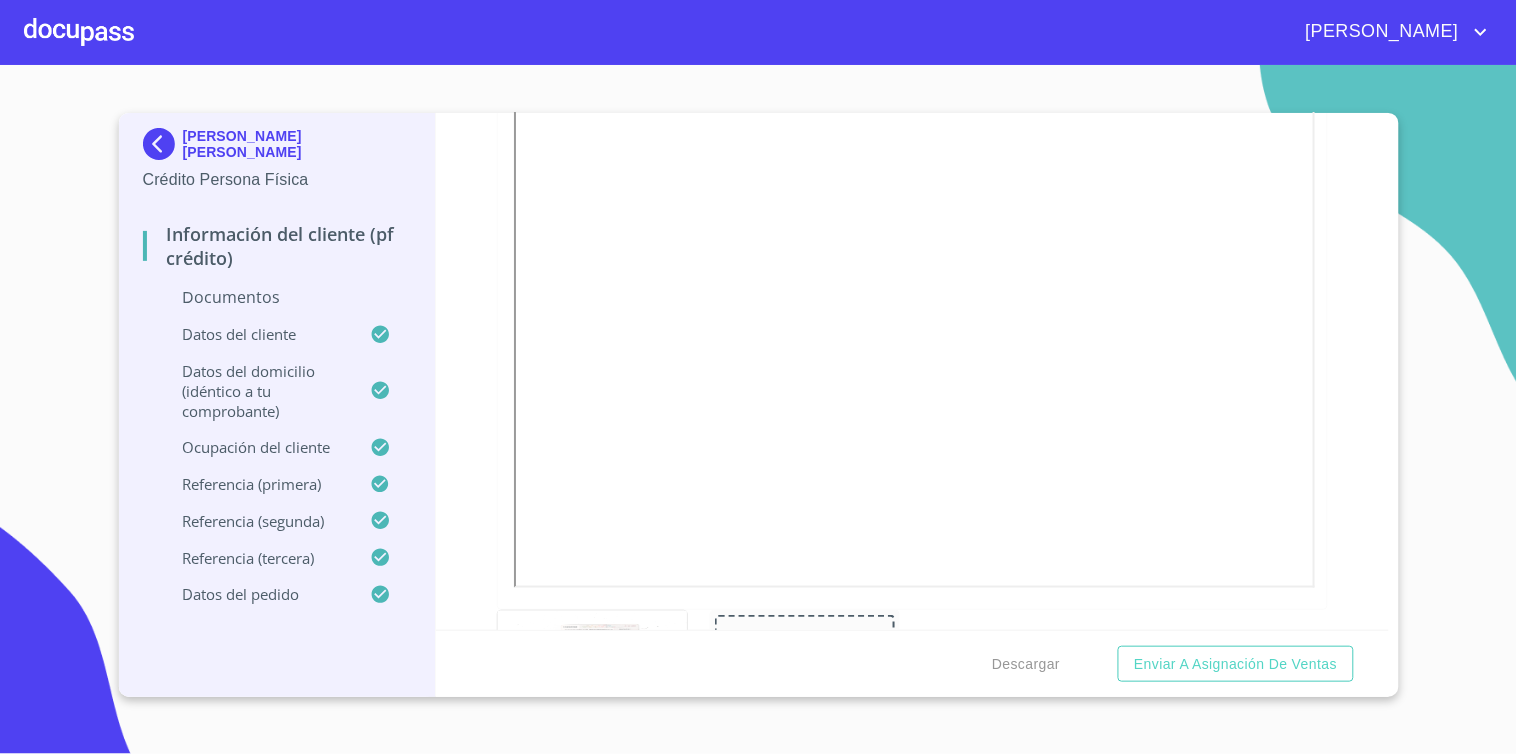 click on "Información del cliente (PF crédito)   Documentos Documento de identificación   * INE ​ Identificación Oficial * Identificación Oficial Identificación Oficial Comprobante de Domicilio * Arrastra o selecciona el (los) documento(s) para agregar Fuente de ingresos   * Independiente/Dueño de negocio/Persona Moral ​ Comprobante de Ingresos mes 1 * Arrastra o selecciona el (los) documento(s) para agregar Comprobante de Ingresos mes 2 * Arrastra o selecciona el (los) documento(s) para agregar Comprobante de Ingresos mes 3 * Arrastra o selecciona el (los) documento(s) para agregar CURP * [GEOGRAPHIC_DATA] o selecciona el (los) documento(s) para agregar [PERSON_NAME] de situación fiscal Arrastra o selecciona el (los) documento(s) para agregar Datos del cliente Apellido [PERSON_NAME]   * [PERSON_NAME] ​ Apellido Materno   * [PERSON_NAME] ​ Primer nombre   * [PERSON_NAME] ​ [PERSON_NAME] Nombre [PERSON_NAME] ​ Fecha de nacimiento * 21 de sep. de [DEMOGRAPHIC_DATA] ​ Nacionalidad   * Mexicana ​ País de nacimiento   * [GEOGRAPHIC_DATA] ​   * [GEOGRAPHIC_DATA] *" at bounding box center [912, 371] 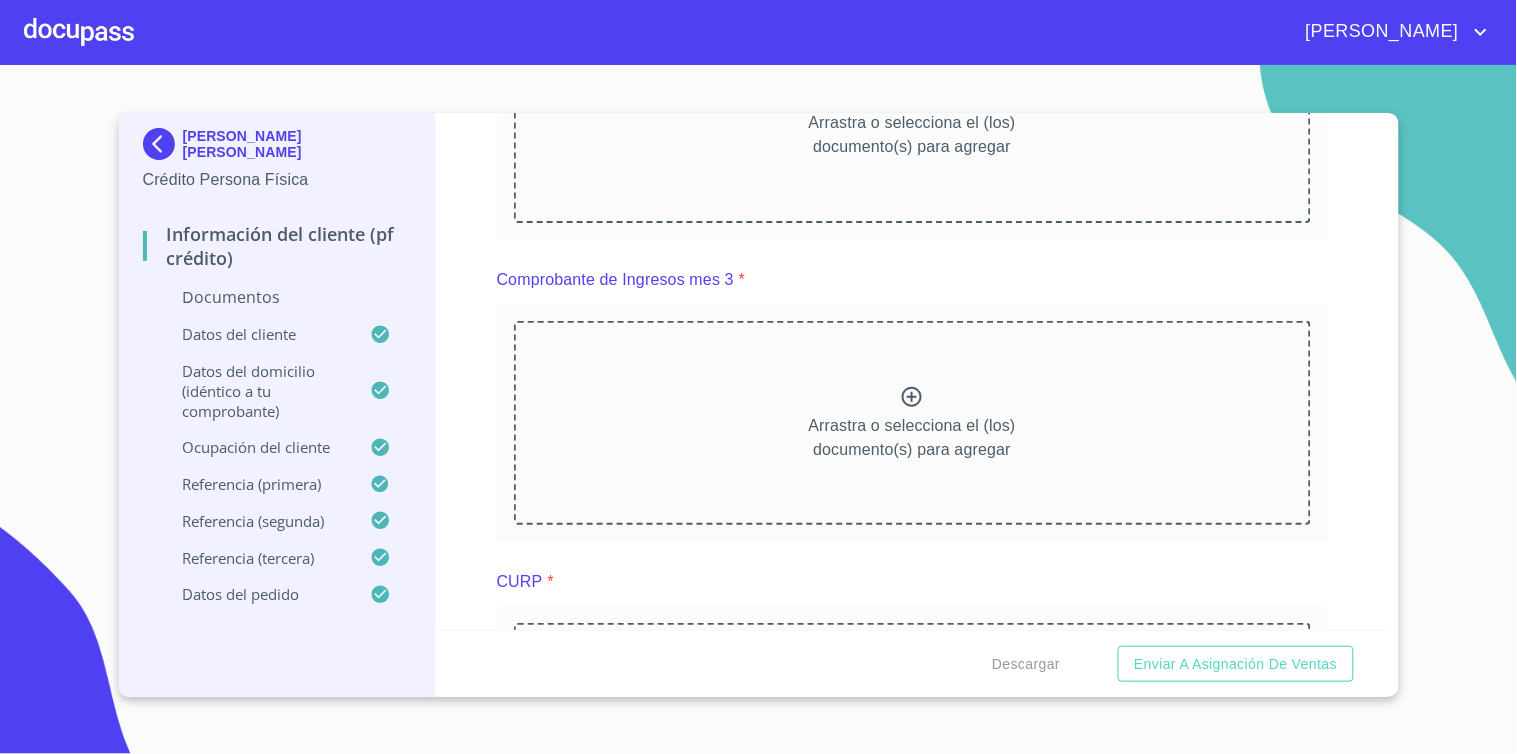 scroll, scrollTop: 1975, scrollLeft: 0, axis: vertical 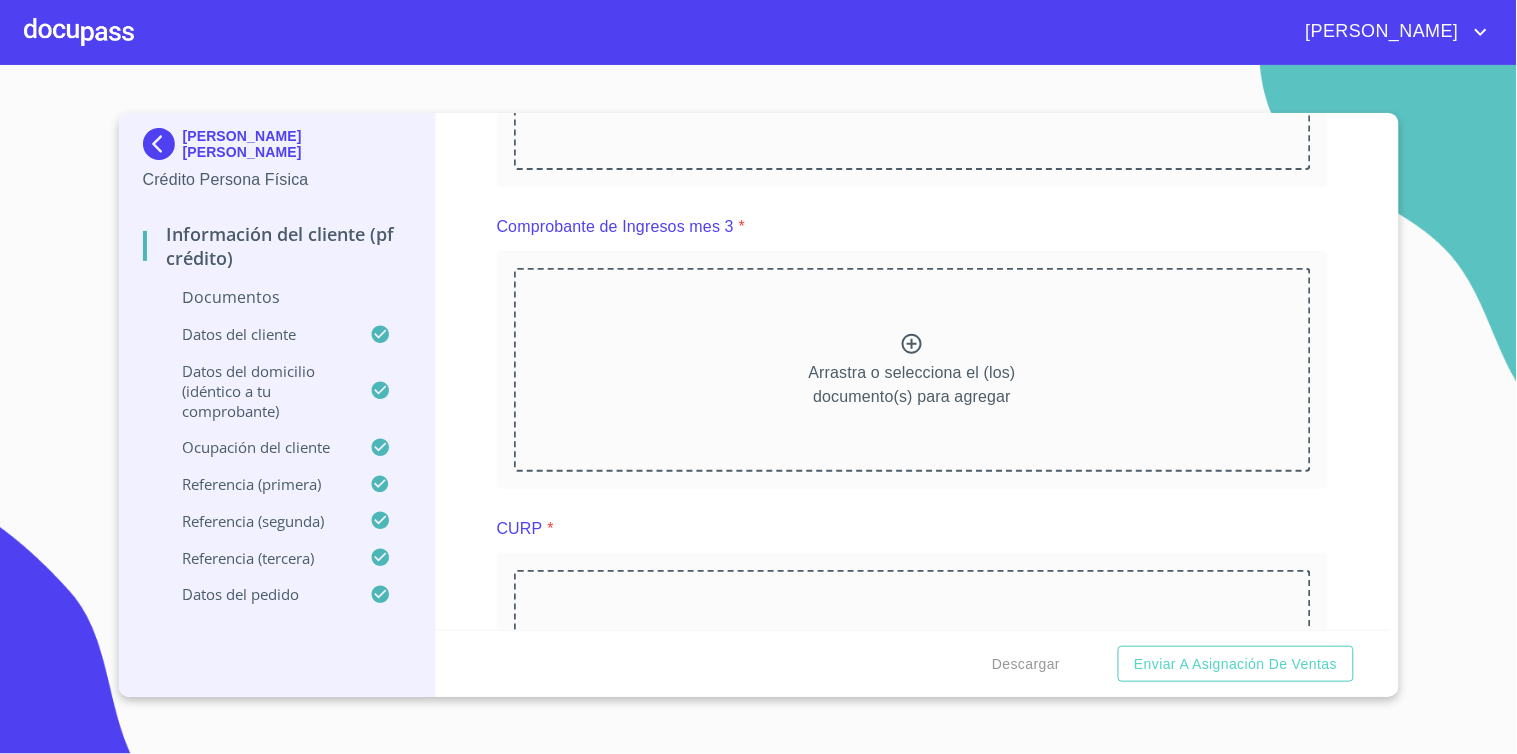 click on "Información del cliente (PF crédito)   Documentos Documento de identificación   * INE ​ Identificación Oficial * Identificación Oficial Identificación Oficial Comprobante de Domicilio * Arrastra o selecciona el (los) documento(s) para agregar Fuente de ingresos   * Independiente/Dueño de negocio/Persona Moral ​ Comprobante de Ingresos mes 1 * Arrastra o selecciona el (los) documento(s) para agregar Comprobante de Ingresos mes 2 * Arrastra o selecciona el (los) documento(s) para agregar Comprobante de Ingresos mes 3 * Arrastra o selecciona el (los) documento(s) para agregar CURP * [GEOGRAPHIC_DATA] o selecciona el (los) documento(s) para agregar [PERSON_NAME] de situación fiscal Arrastra o selecciona el (los) documento(s) para agregar Datos del cliente Apellido [PERSON_NAME]   * [PERSON_NAME] ​ Apellido Materno   * [PERSON_NAME] ​ Primer nombre   * [PERSON_NAME] ​ [PERSON_NAME] Nombre [PERSON_NAME] ​ Fecha de nacimiento * 21 de sep. de [DEMOGRAPHIC_DATA] ​ Nacionalidad   * Mexicana ​ País de nacimiento   * [GEOGRAPHIC_DATA] ​   * [GEOGRAPHIC_DATA] *" at bounding box center [912, 371] 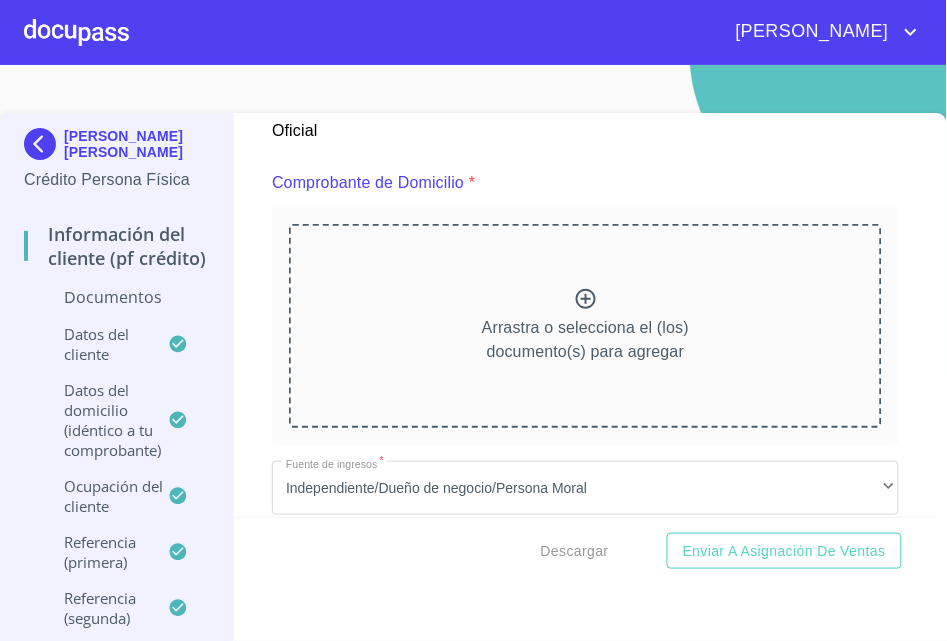 scroll, scrollTop: 1086, scrollLeft: 0, axis: vertical 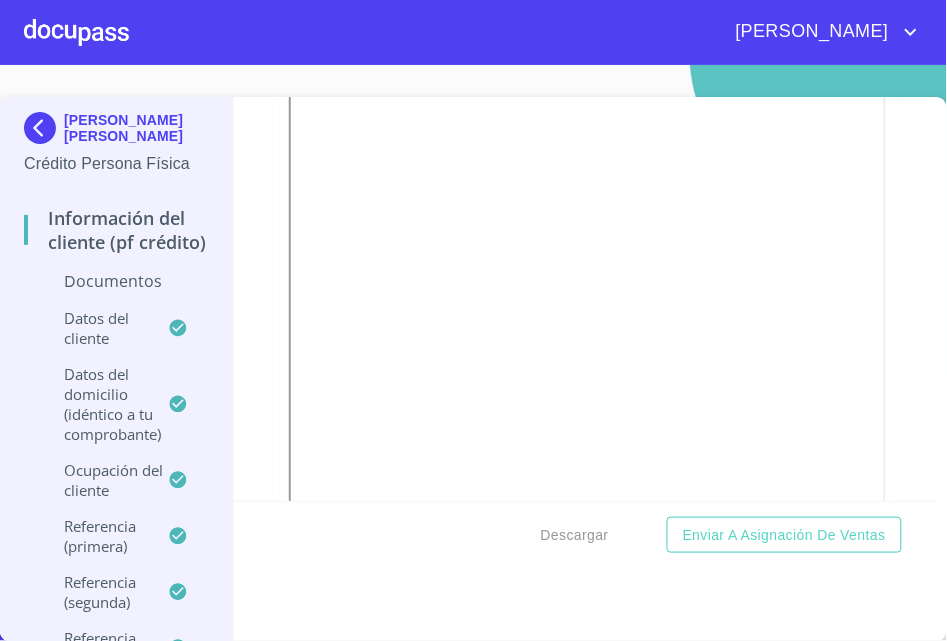 click on "Información del cliente (PF crédito)   Documentos Documento de identificación   * INE ​ Identificación Oficial * Identificación Oficial Identificación Oficial Comprobante de Domicilio * Comprobante de Domicilio Comprobante de [PERSON_NAME] de ingresos   * Independiente/Dueño de negocio/Persona Moral ​ Comprobante de Ingresos mes 1 * Comprobante de Ingresos mes 1 Comprobante de Ingresos mes 1 Comprobante de Ingresos mes 2 * Arrastra o selecciona el (los) documento(s) para agregar Comprobante de Ingresos mes 3 * Arrastra o selecciona el (los) documento(s) para agregar CURP * [GEOGRAPHIC_DATA] o selecciona el (los) documento(s) para agregar [PERSON_NAME] de situación fiscal Arrastra o selecciona el (los) documento(s) para agregar Datos del cliente Apellido [PERSON_NAME]   * [PERSON_NAME] ​ Apellido Materno   * [PERSON_NAME] ​ Primer nombre   * [PERSON_NAME] ​ [PERSON_NAME] Nombre [PERSON_NAME] ​ Fecha de nacimiento * 21 de sep. de [DEMOGRAPHIC_DATA] ​ Nacionalidad   * Mexicana ​ País de nacimiento   * [GEOGRAPHIC_DATA] ​ Estado de nacimiento" at bounding box center (585, 299) 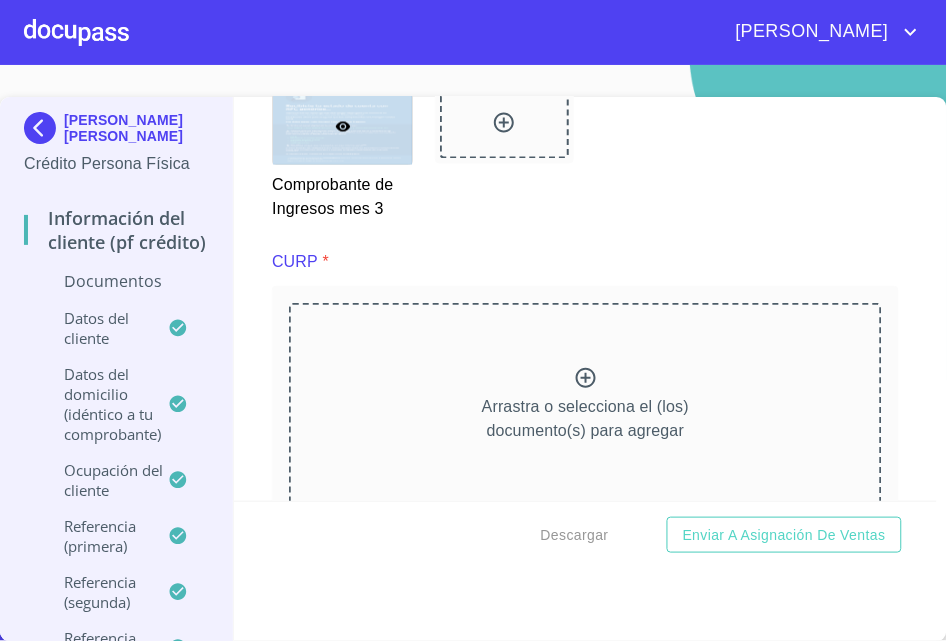 scroll, scrollTop: 4267, scrollLeft: 0, axis: vertical 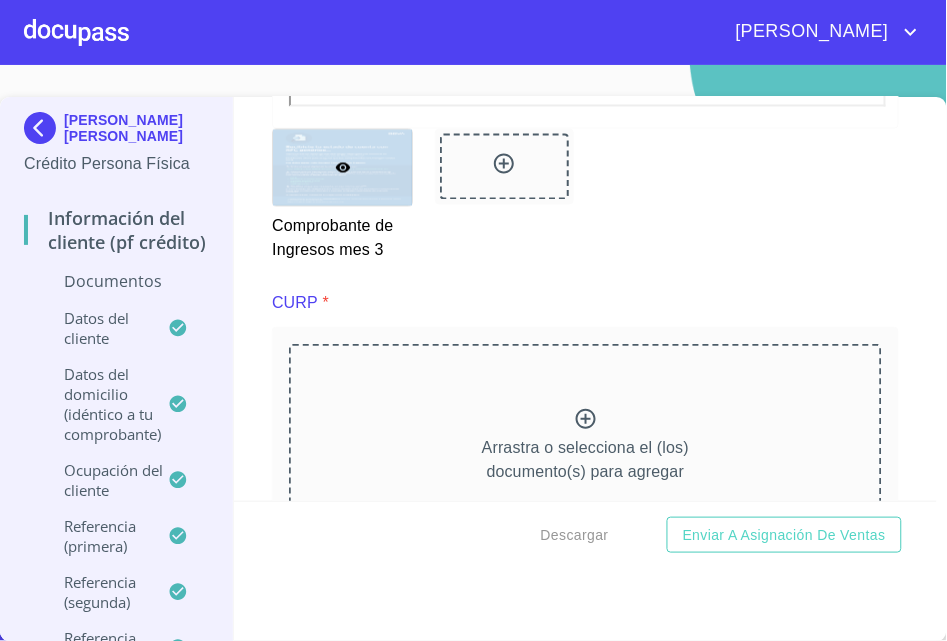 click on "Comprobante de Ingresos mes 3" at bounding box center (585, 196) 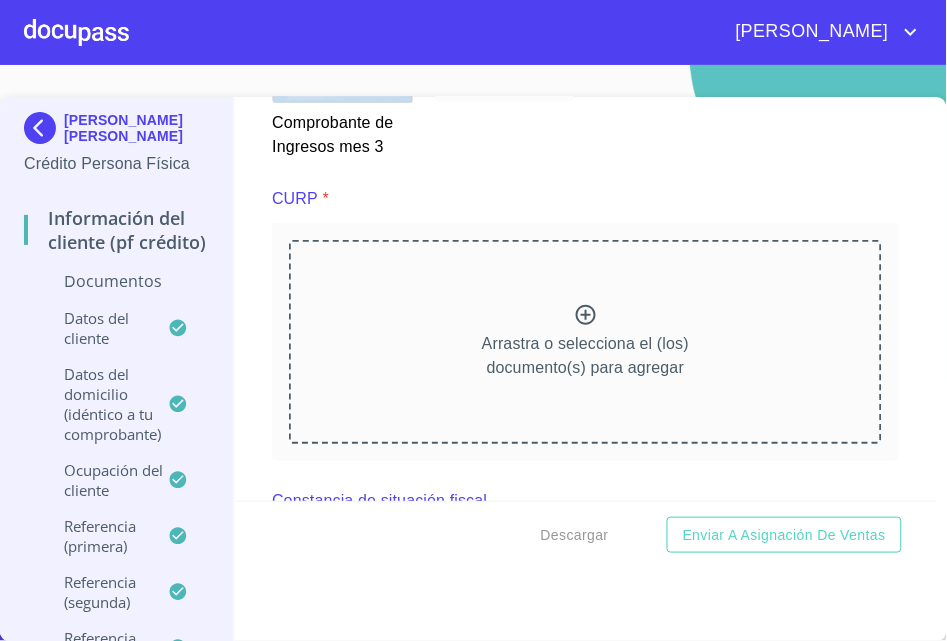 scroll, scrollTop: 4378, scrollLeft: 0, axis: vertical 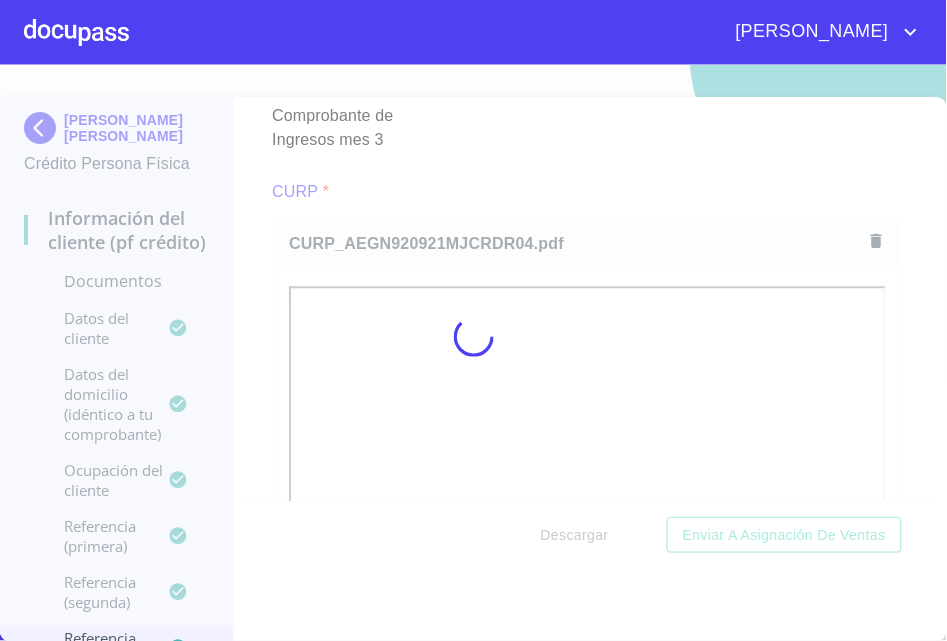 click at bounding box center (473, 337) 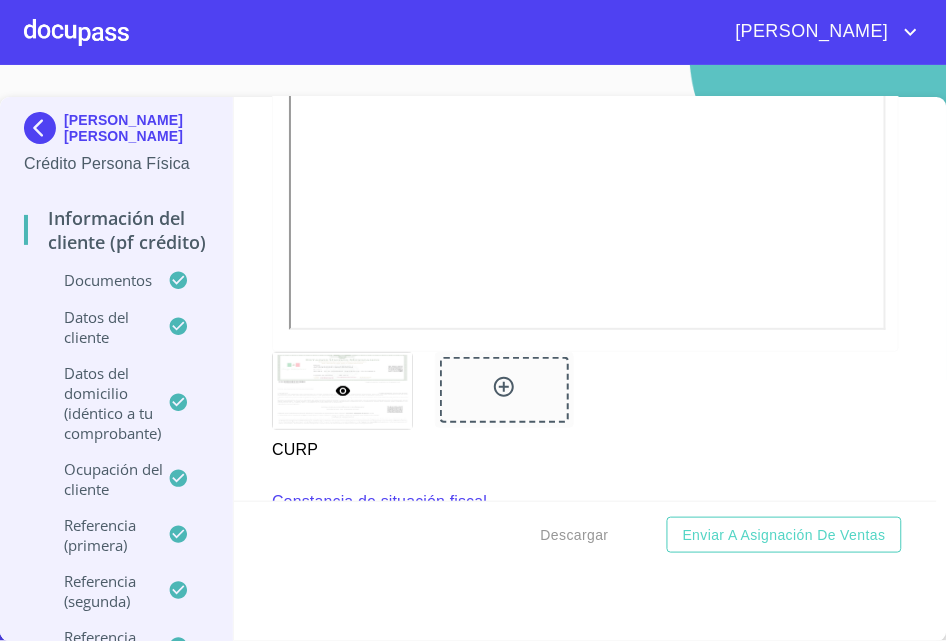 scroll, scrollTop: 5205, scrollLeft: 0, axis: vertical 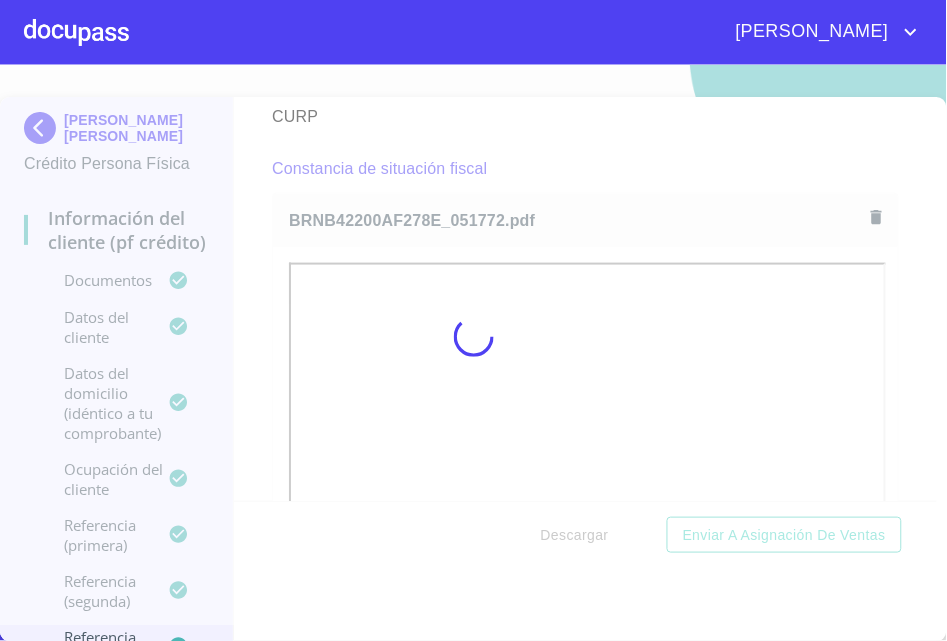 click at bounding box center [473, 337] 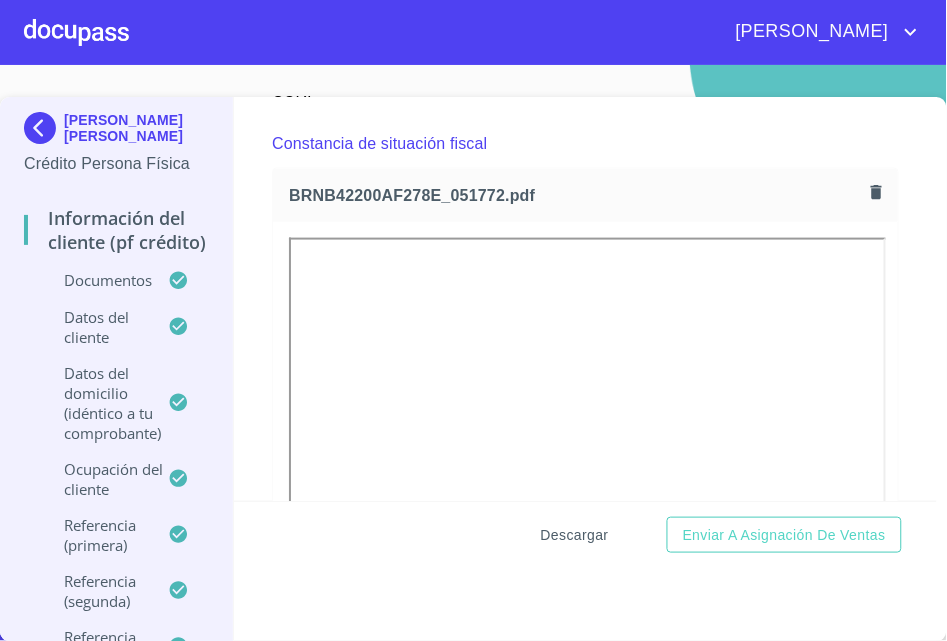 click on "Descargar" at bounding box center (575, 535) 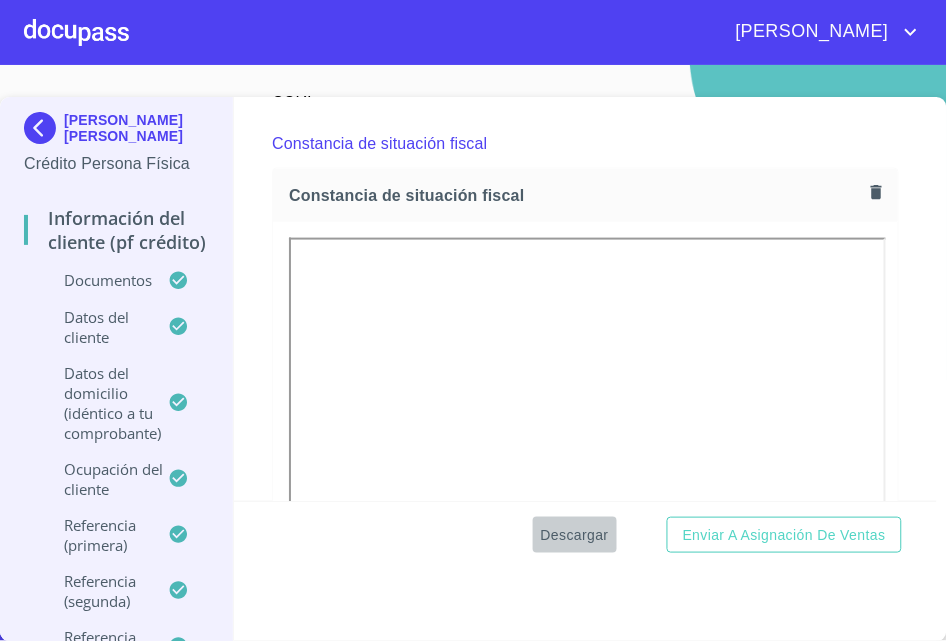 click on "Descargar" at bounding box center [575, 535] 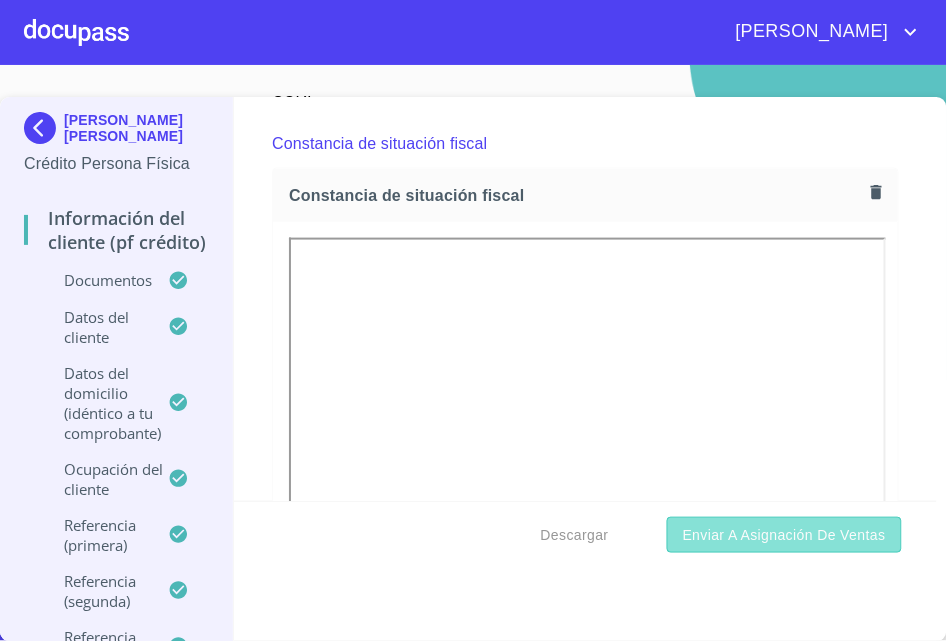 click on "Enviar a Asignación de Ventas" at bounding box center [784, 535] 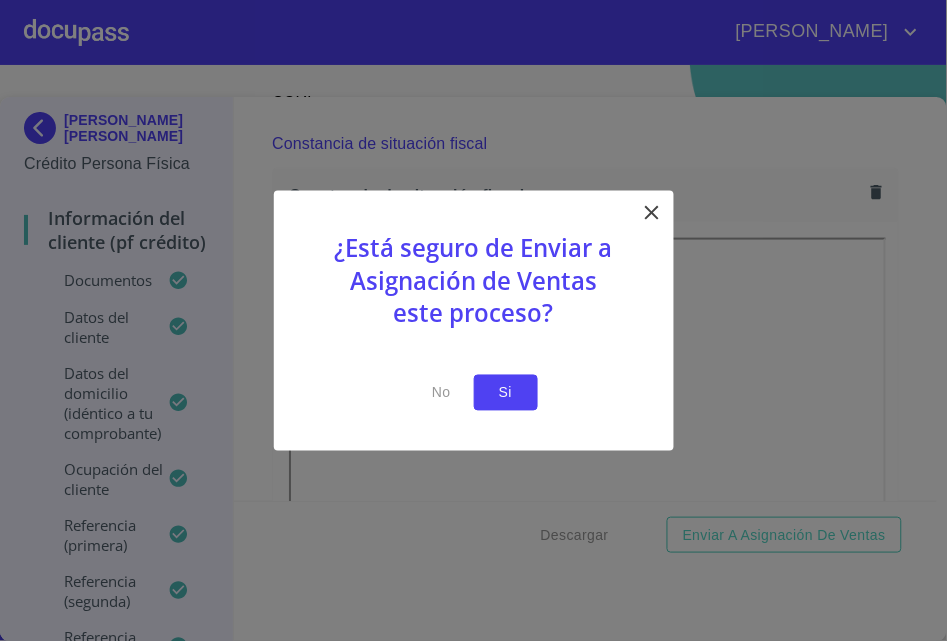 click on "Si" at bounding box center (506, 392) 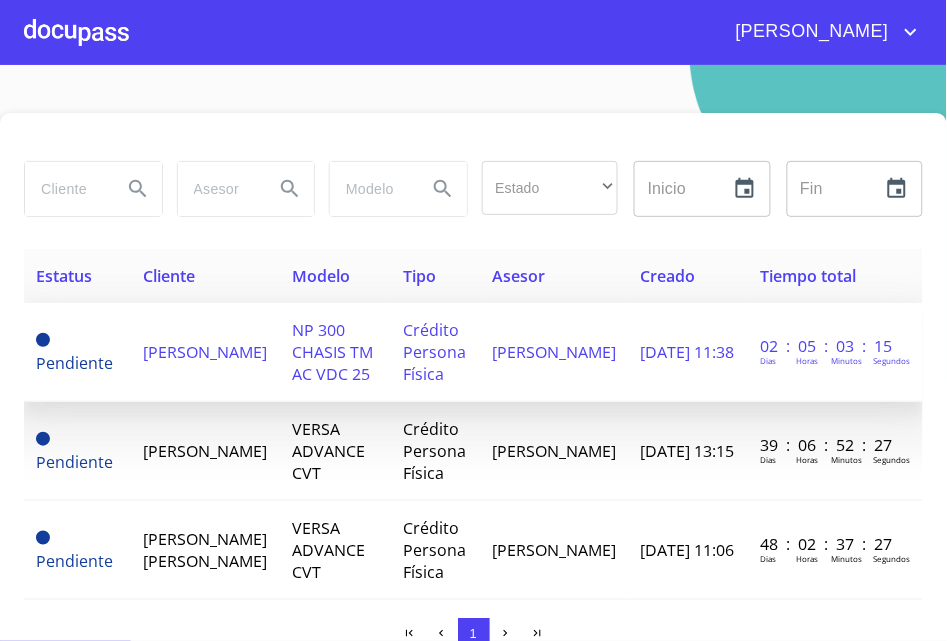 click on "[PERSON_NAME]" at bounding box center [206, 352] 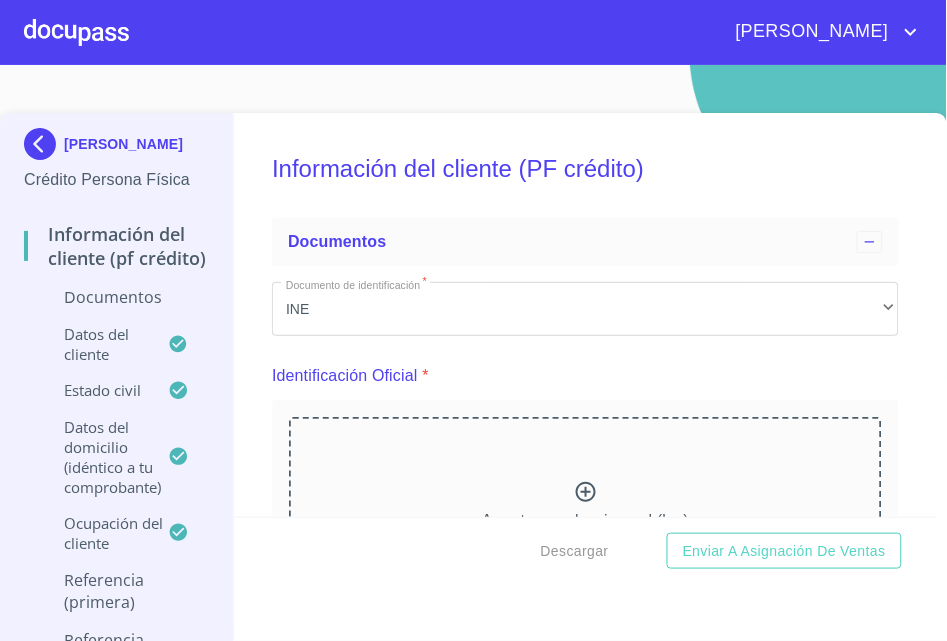 click at bounding box center [44, 144] 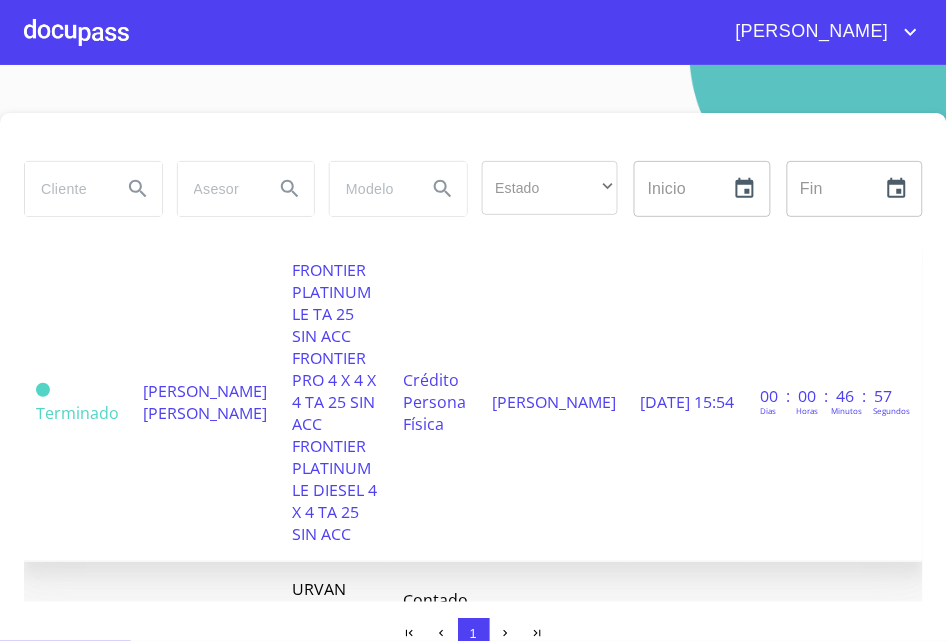 scroll, scrollTop: 666, scrollLeft: 0, axis: vertical 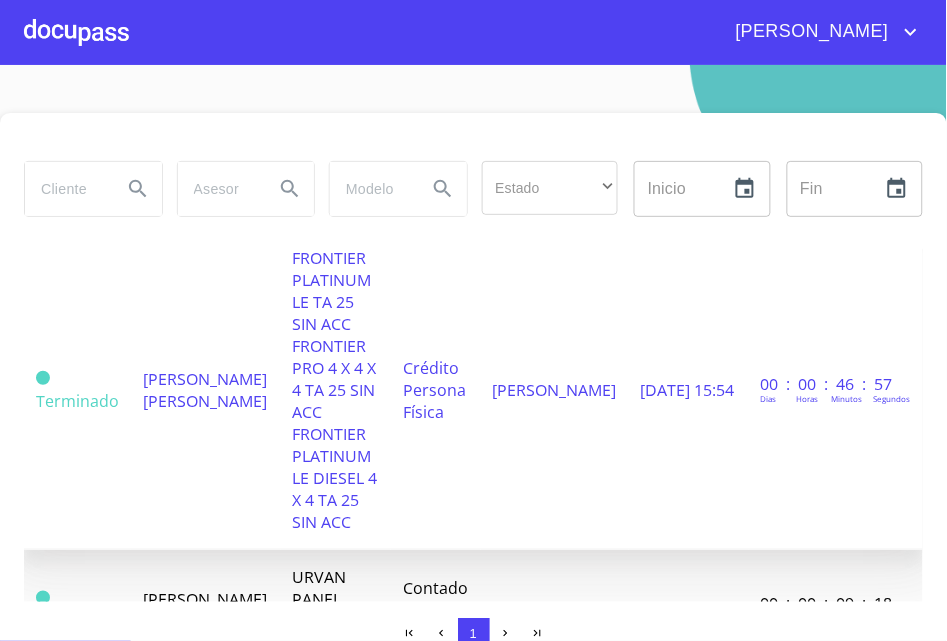 click on "[PERSON_NAME] [PERSON_NAME]" at bounding box center [205, 390] 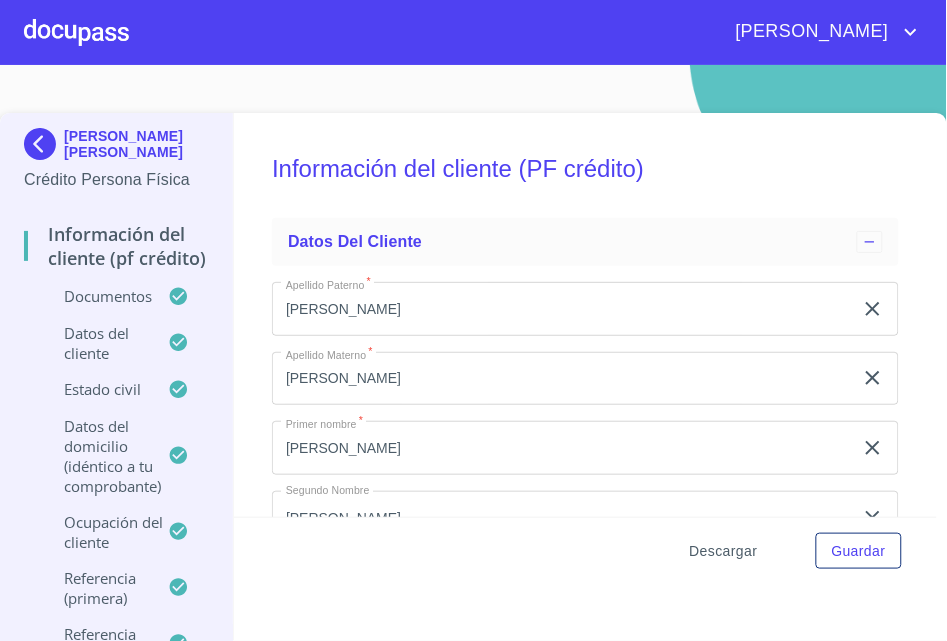 click on "Descargar" at bounding box center [724, 551] 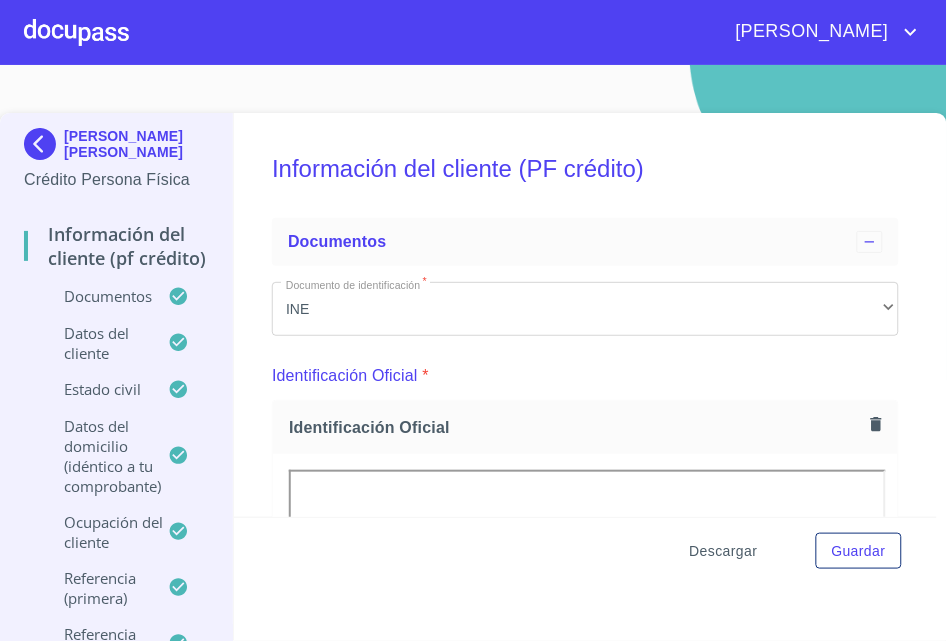 click on "Descargar" at bounding box center (724, 551) 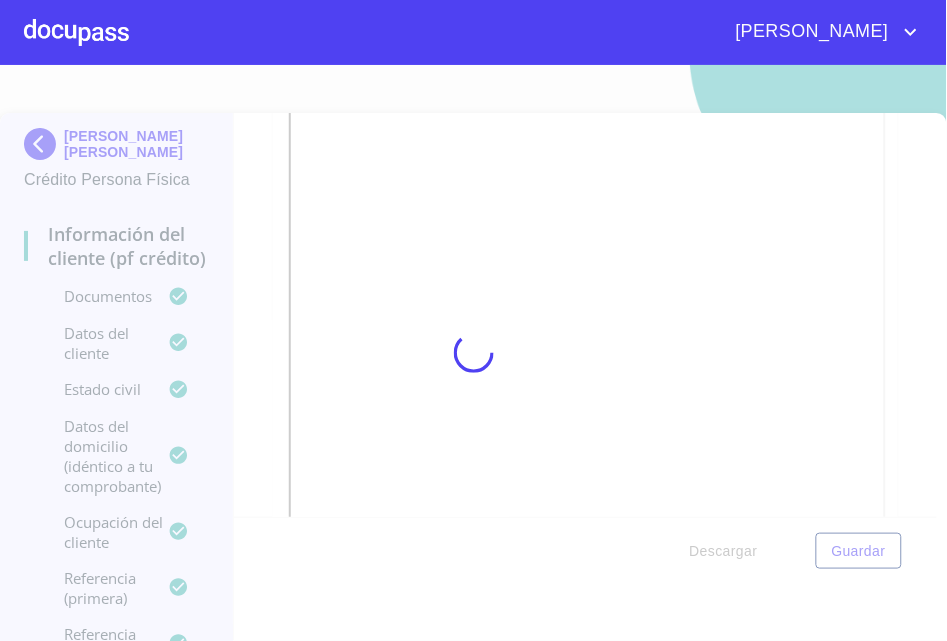 scroll, scrollTop: 3601, scrollLeft: 0, axis: vertical 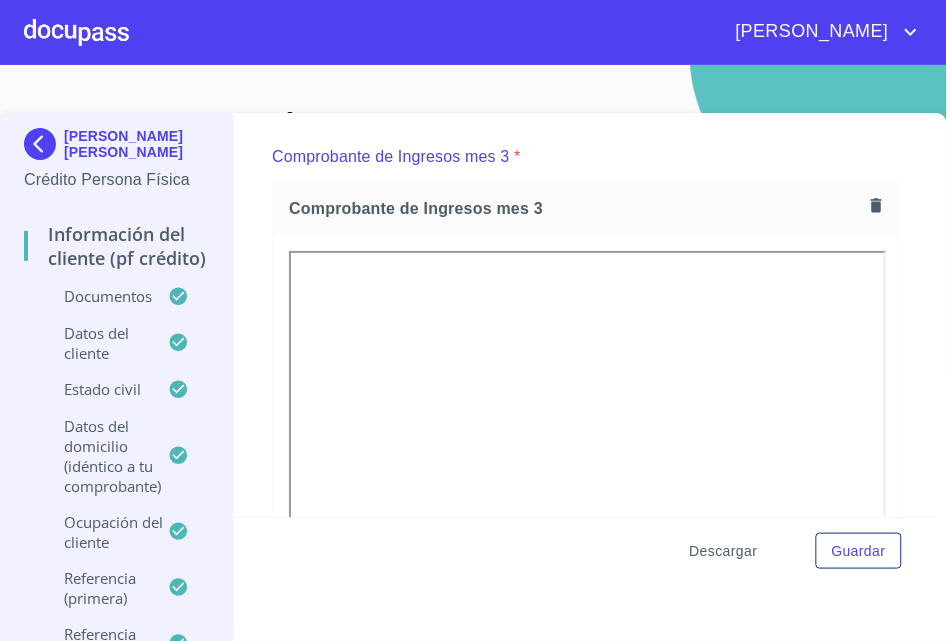 click on "Descargar" at bounding box center (724, 551) 